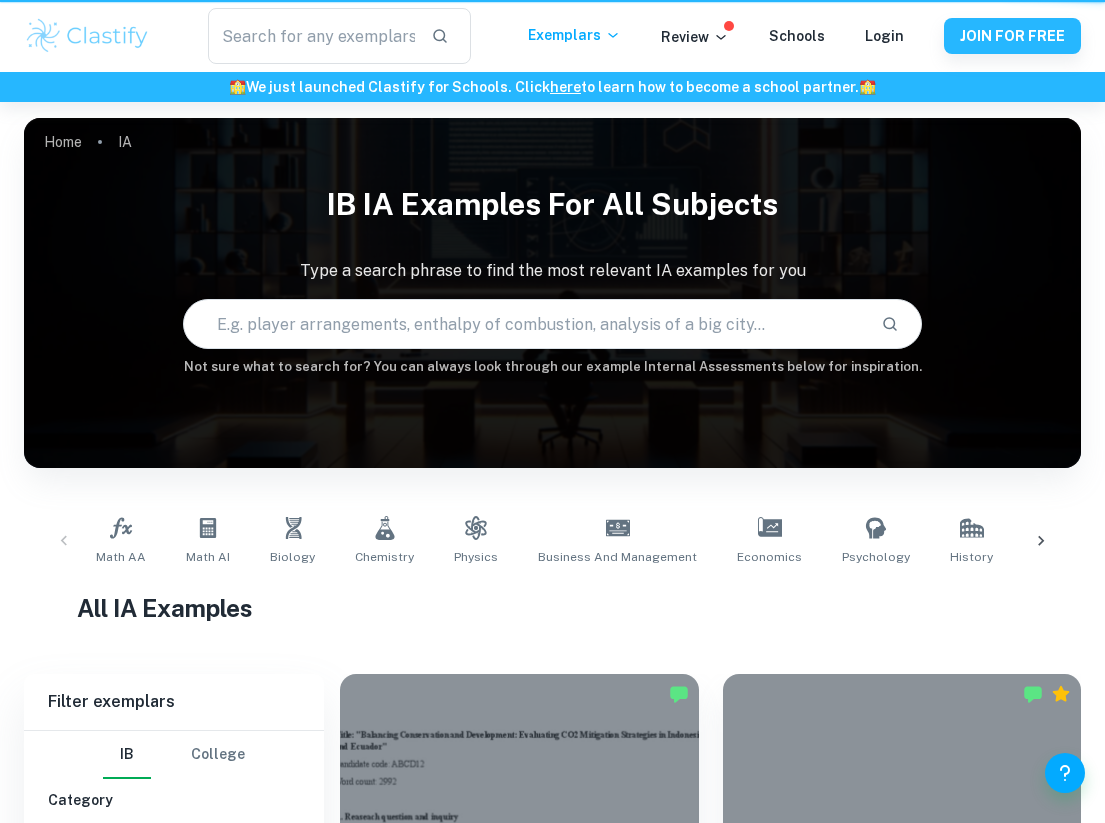 scroll, scrollTop: 0, scrollLeft: 0, axis: both 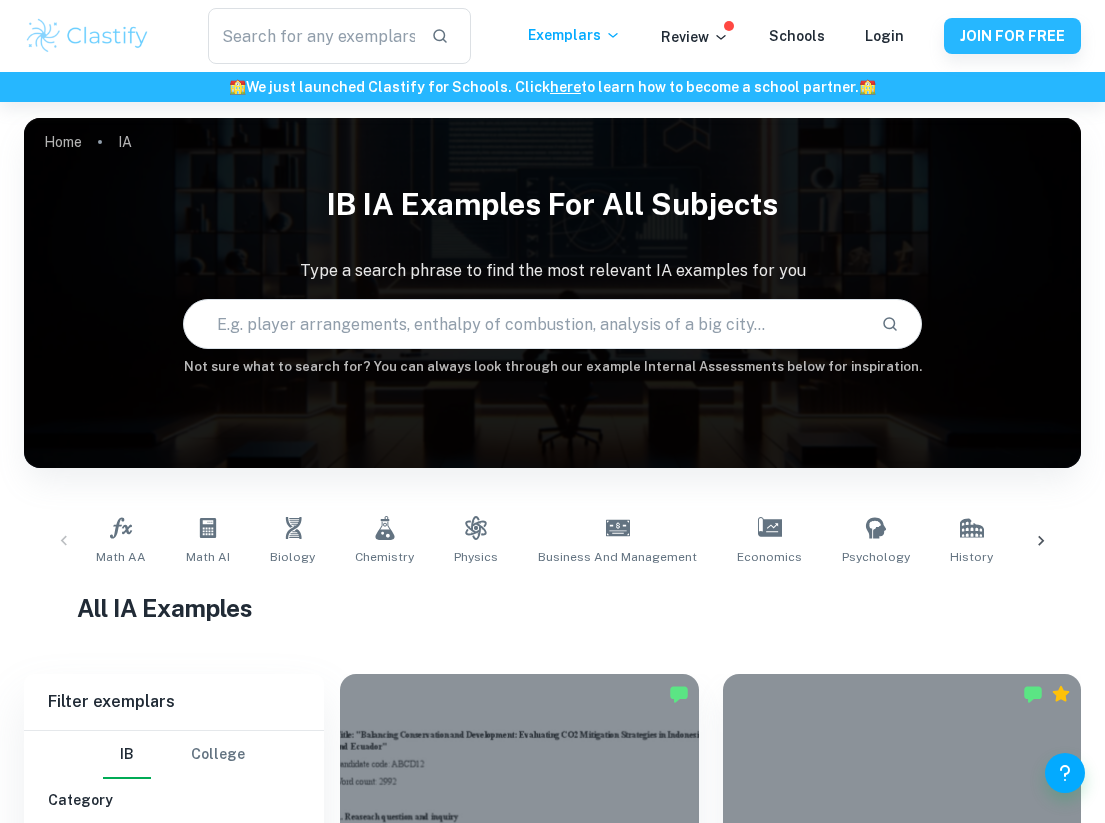 click at bounding box center [525, 324] 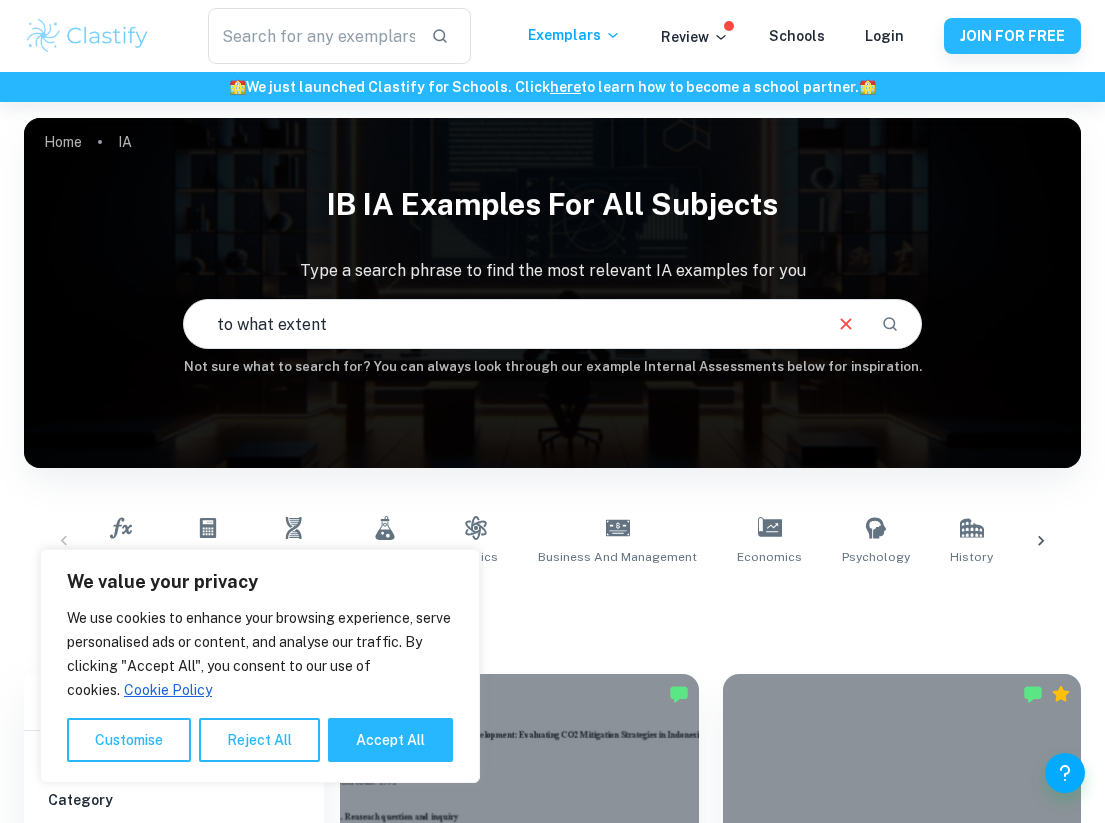 type on "to what extent" 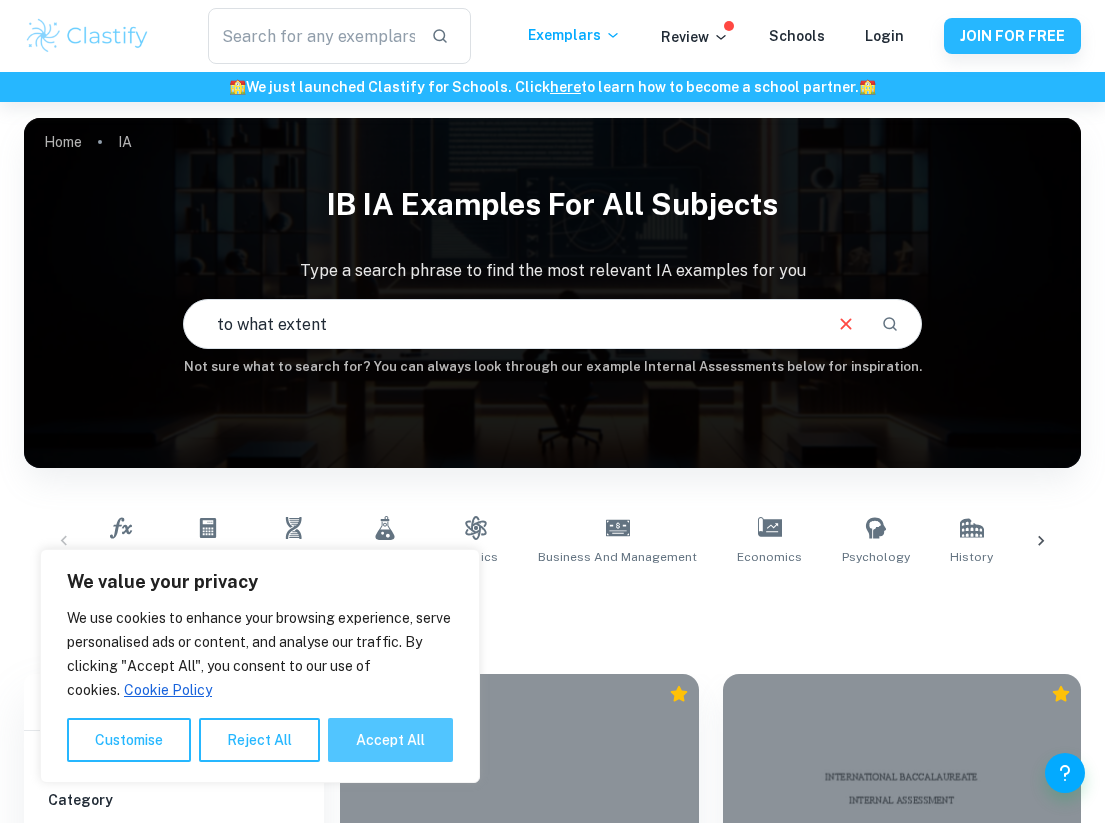 click on "Accept All" at bounding box center (390, 740) 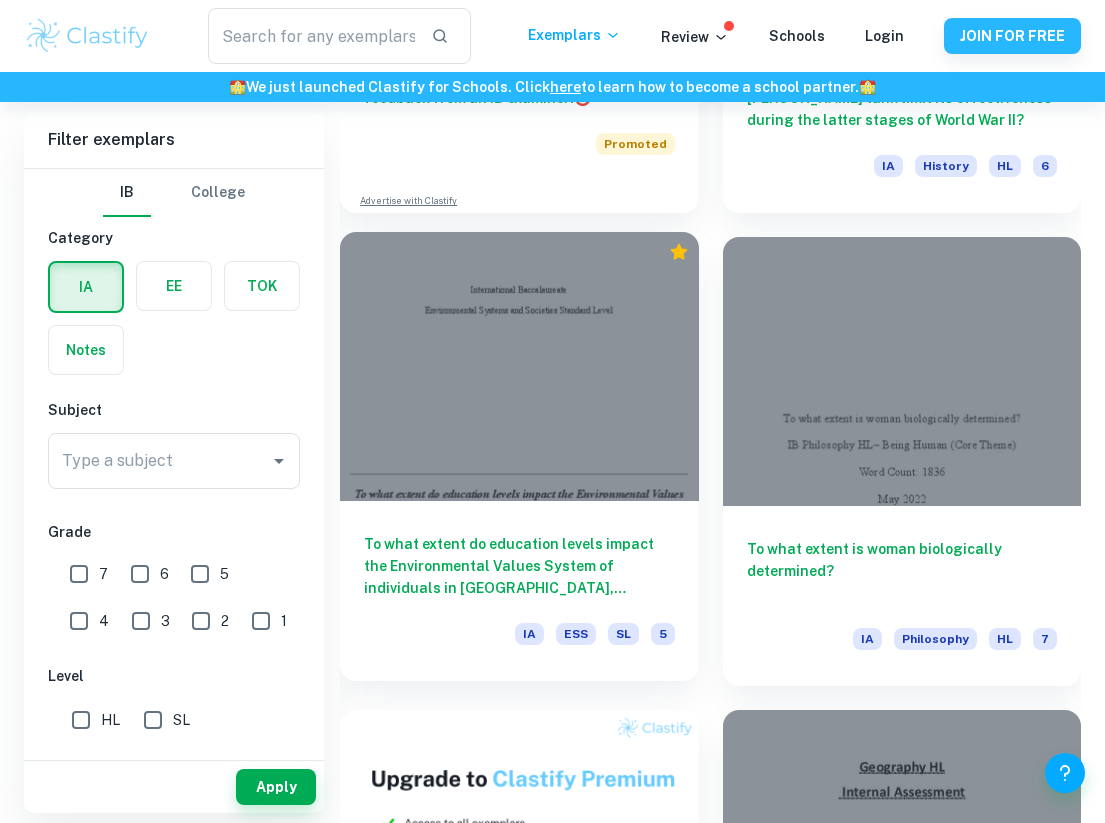 scroll, scrollTop: 9123, scrollLeft: 0, axis: vertical 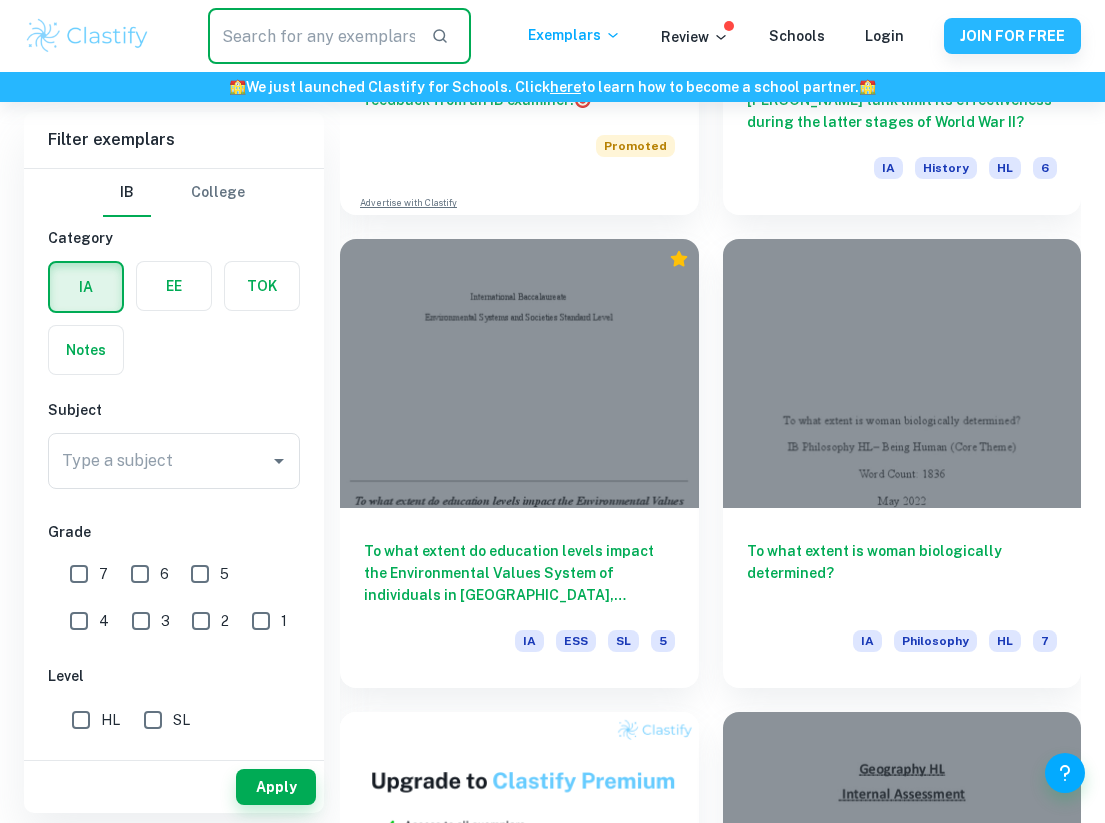 click at bounding box center [312, 36] 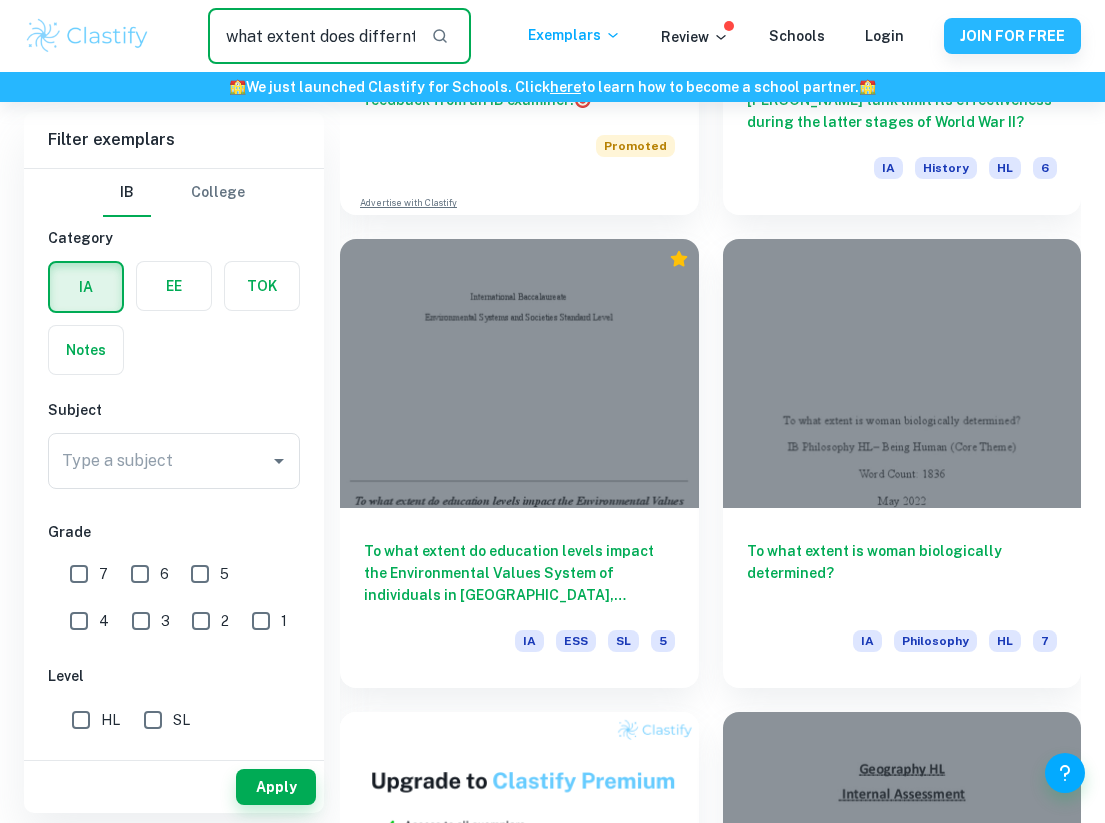 scroll, scrollTop: 0, scrollLeft: 26, axis: horizontal 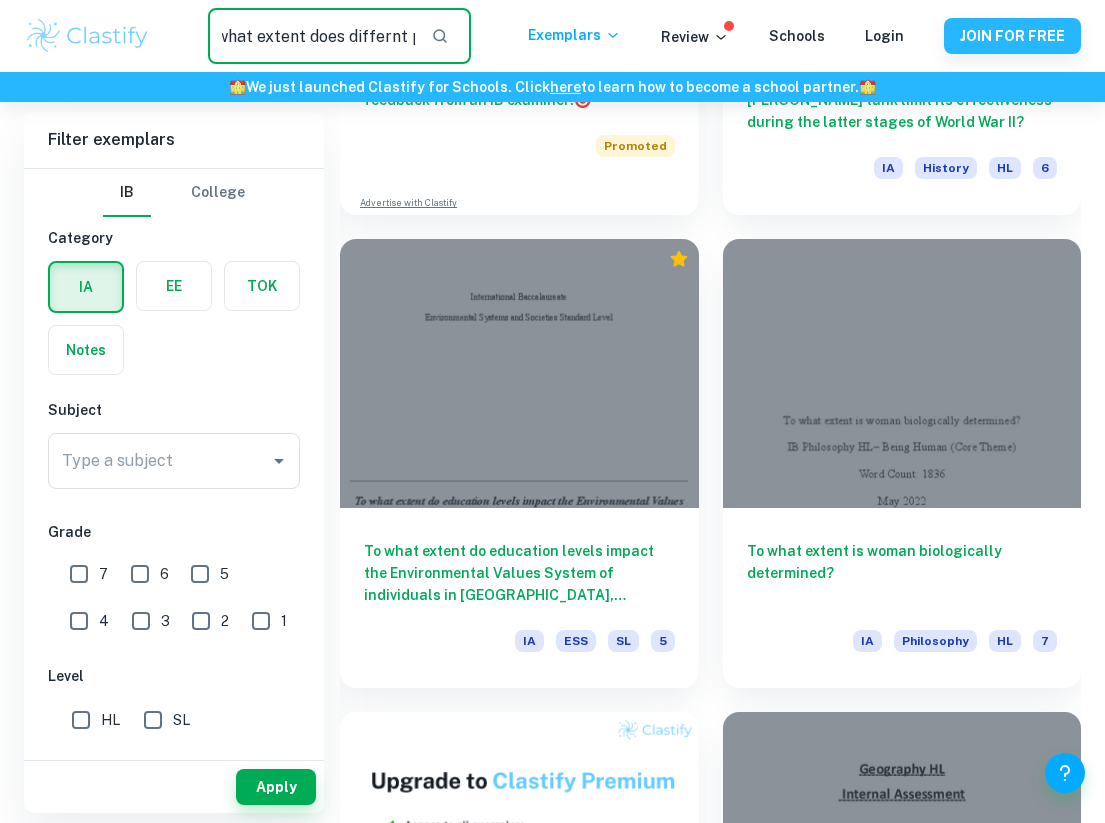 type on "to what extent does differnt ph" 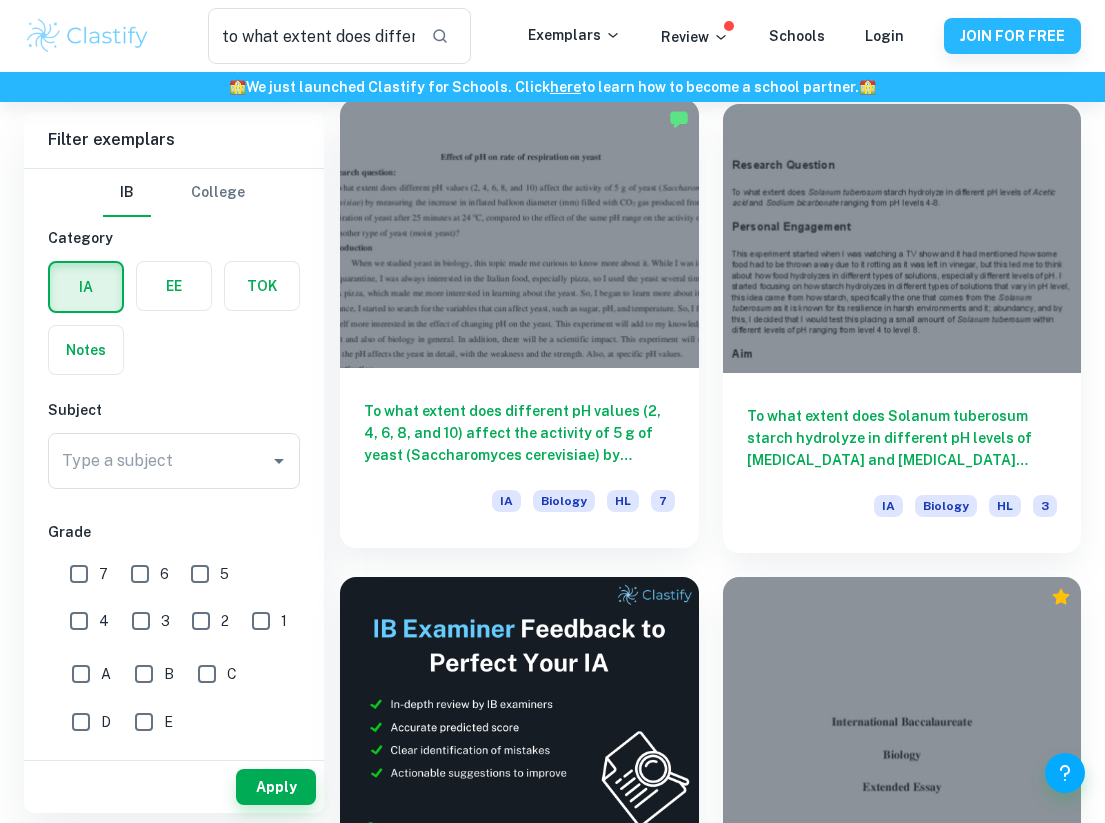 scroll, scrollTop: 294, scrollLeft: 0, axis: vertical 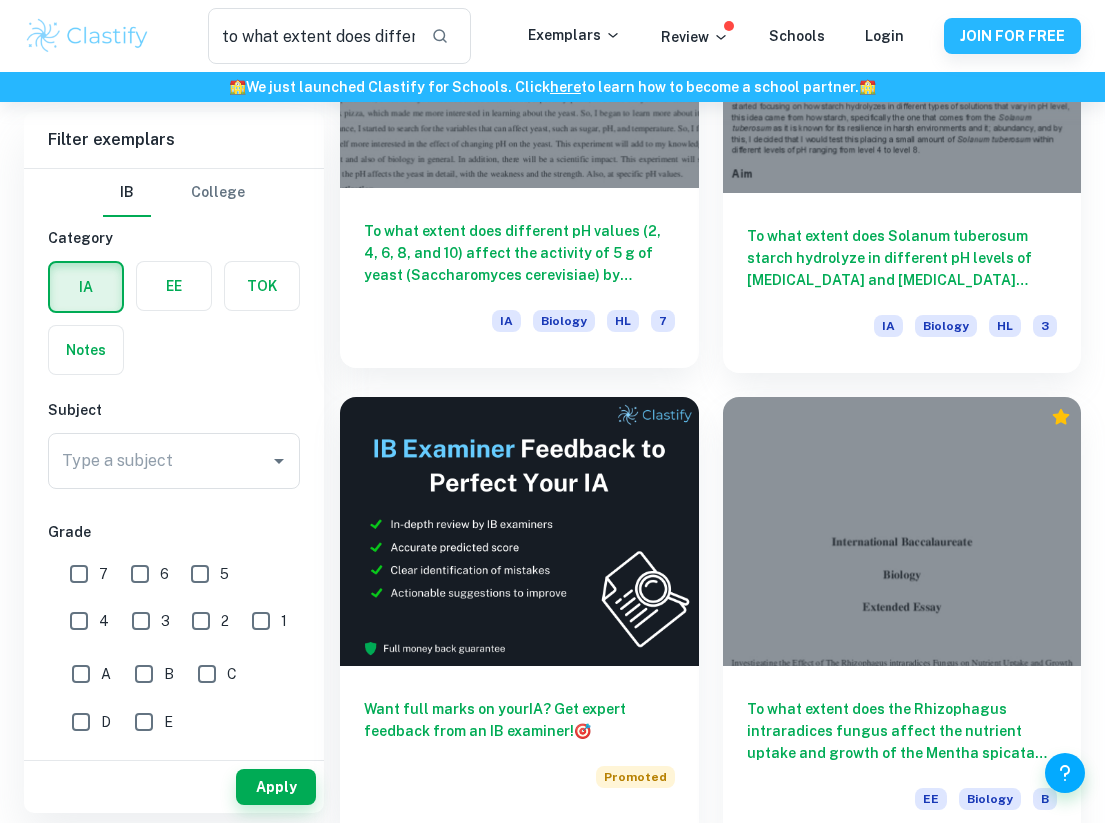 click at bounding box center [519, 53] 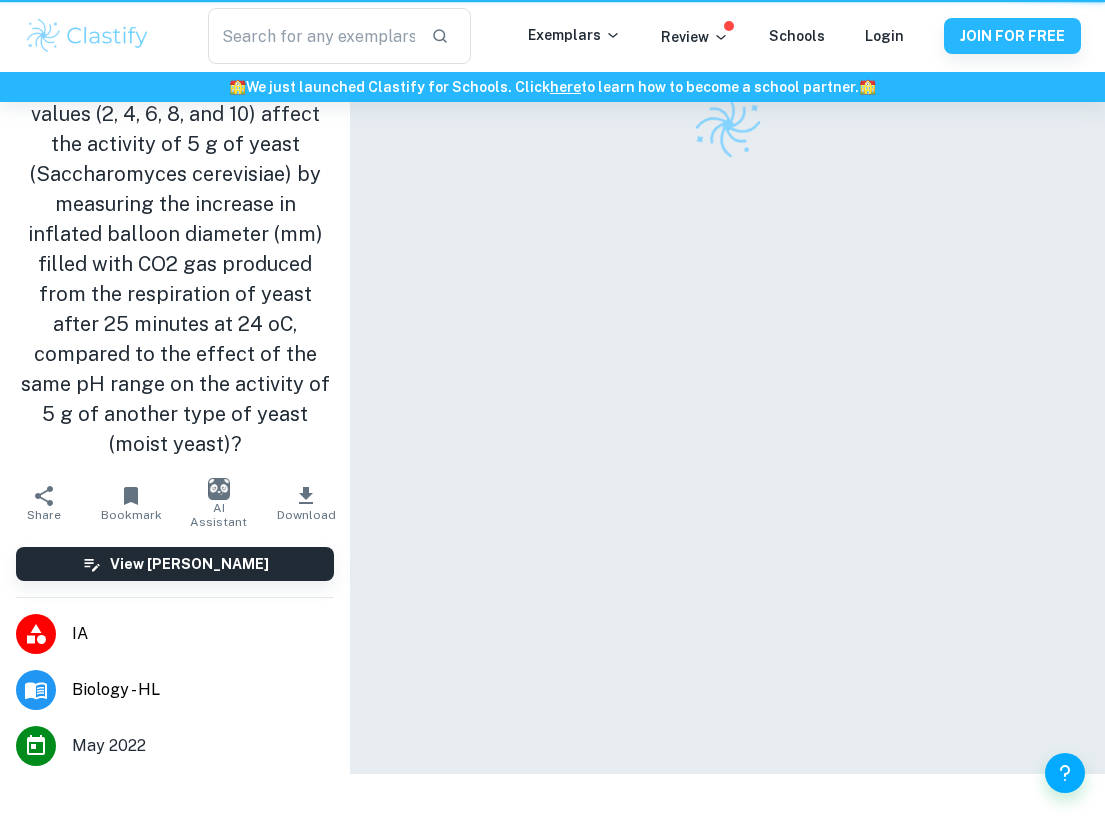 scroll, scrollTop: 0, scrollLeft: 0, axis: both 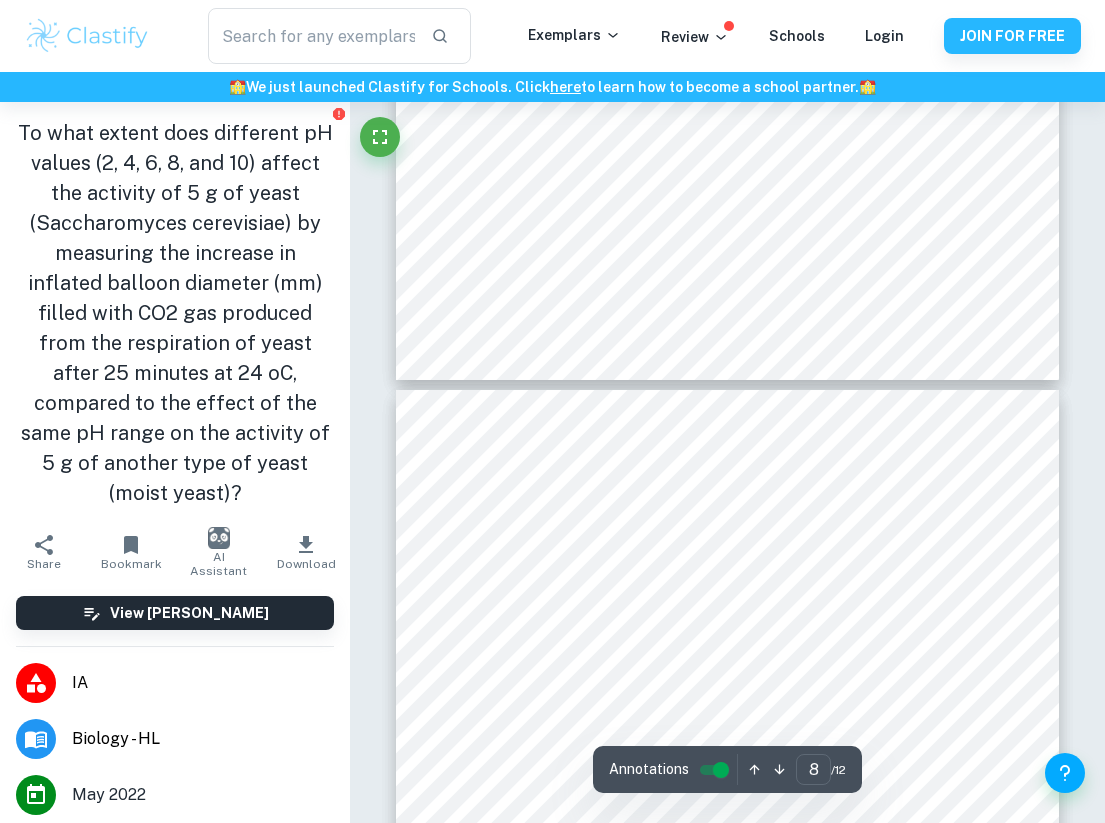 type on "7" 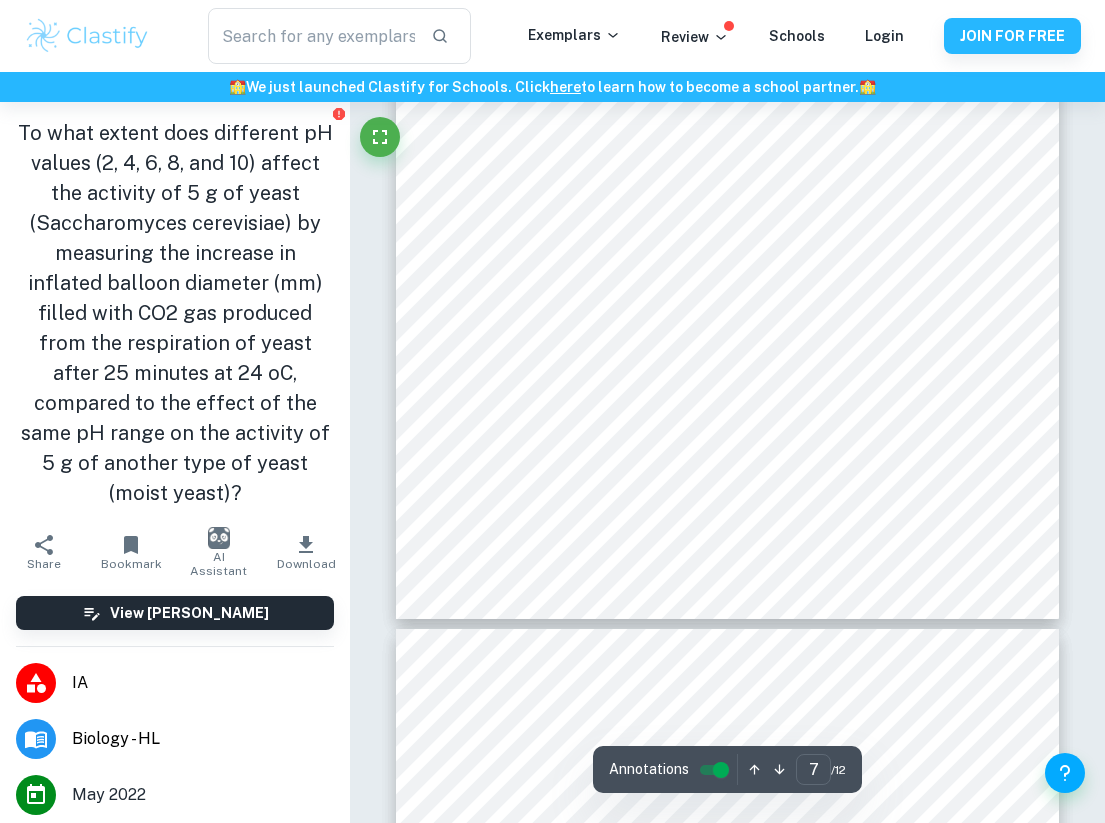 scroll, scrollTop: 5782, scrollLeft: 0, axis: vertical 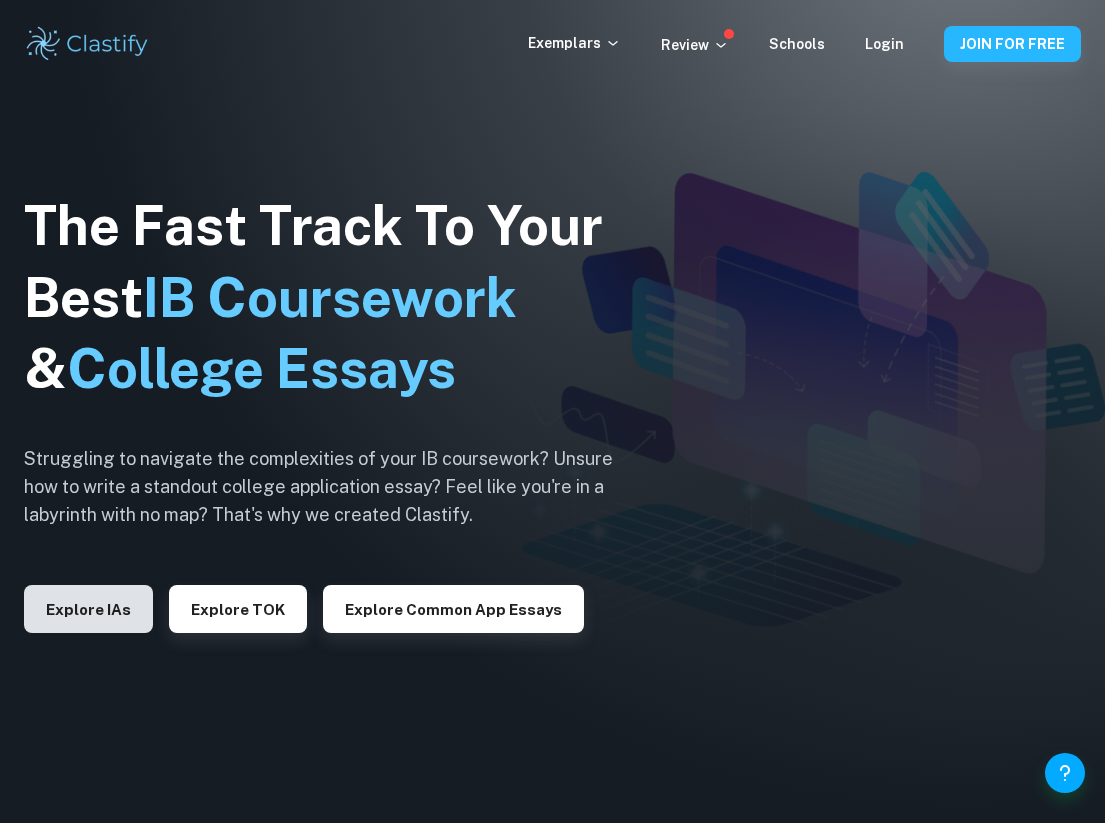 click on "Explore IAs" at bounding box center (88, 609) 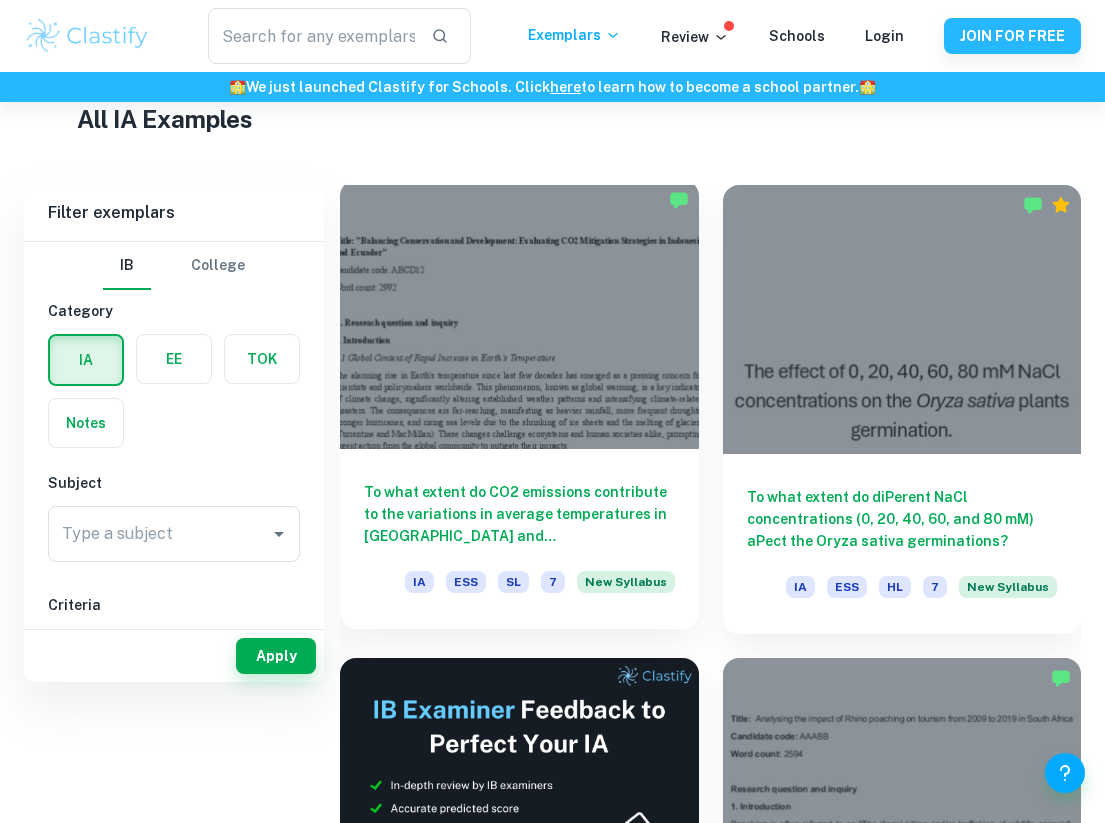 scroll, scrollTop: 11, scrollLeft: 0, axis: vertical 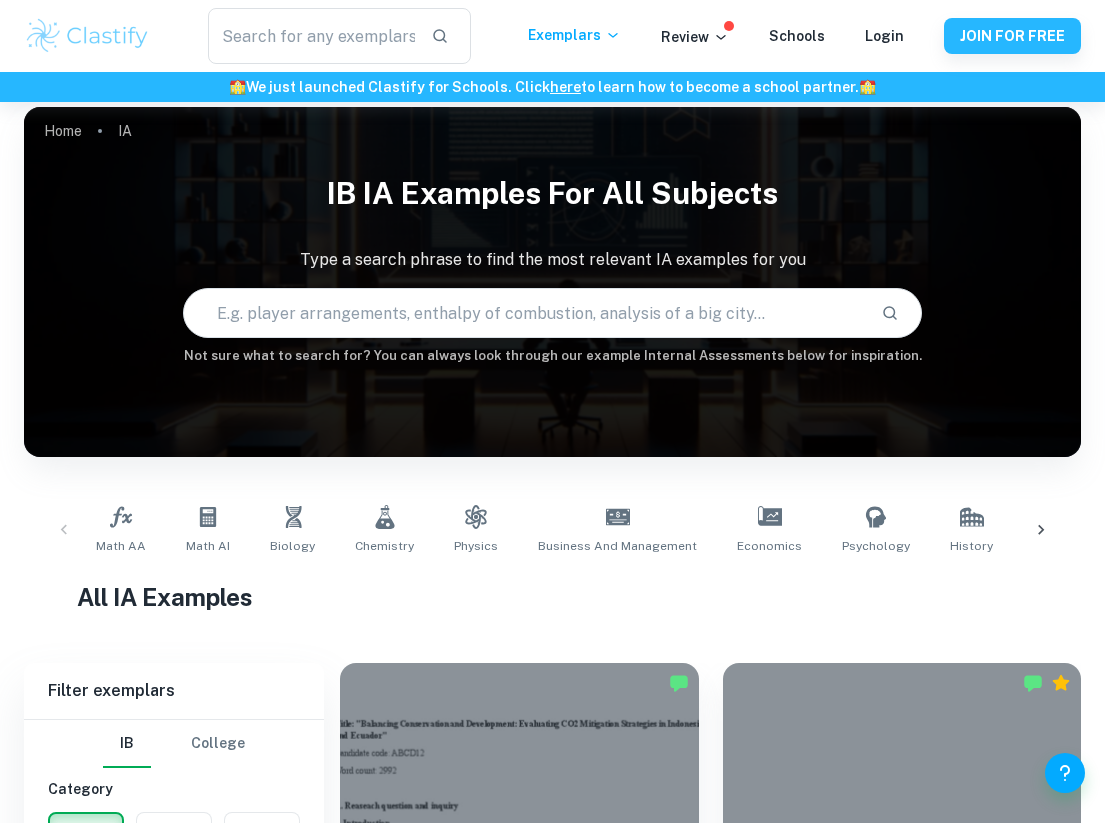 click at bounding box center (525, 313) 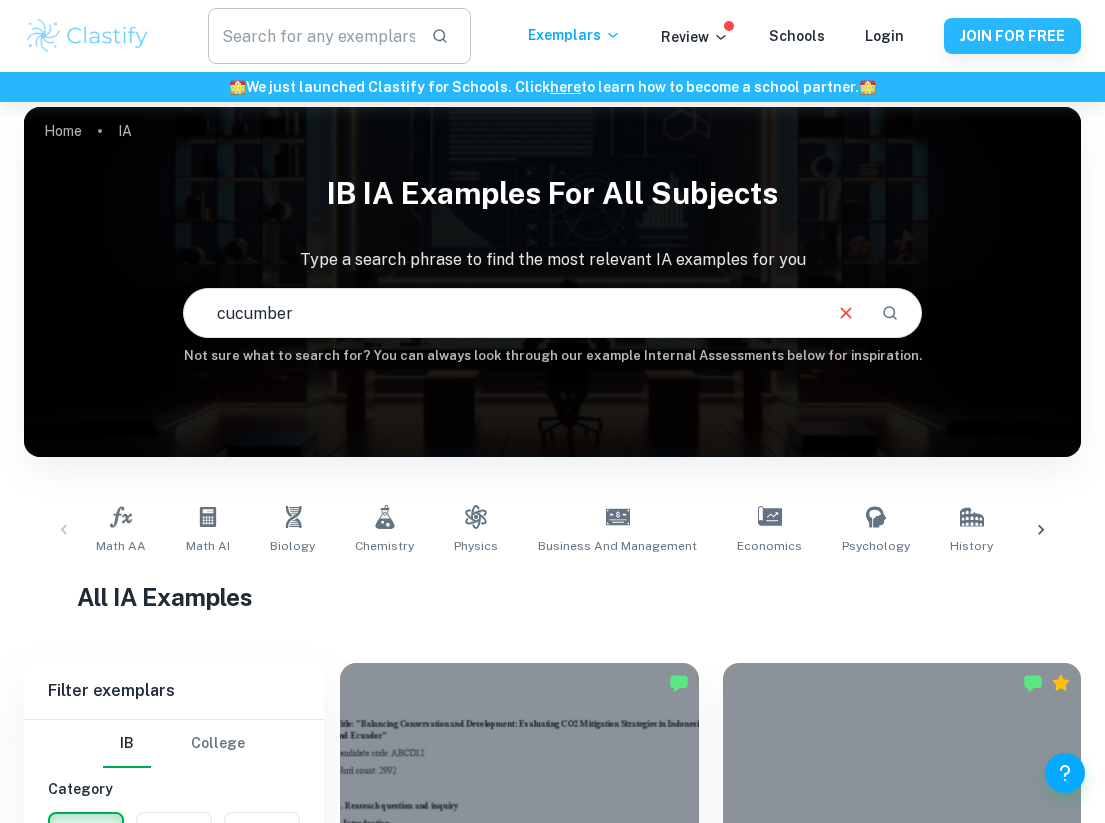 type on "cucumber" 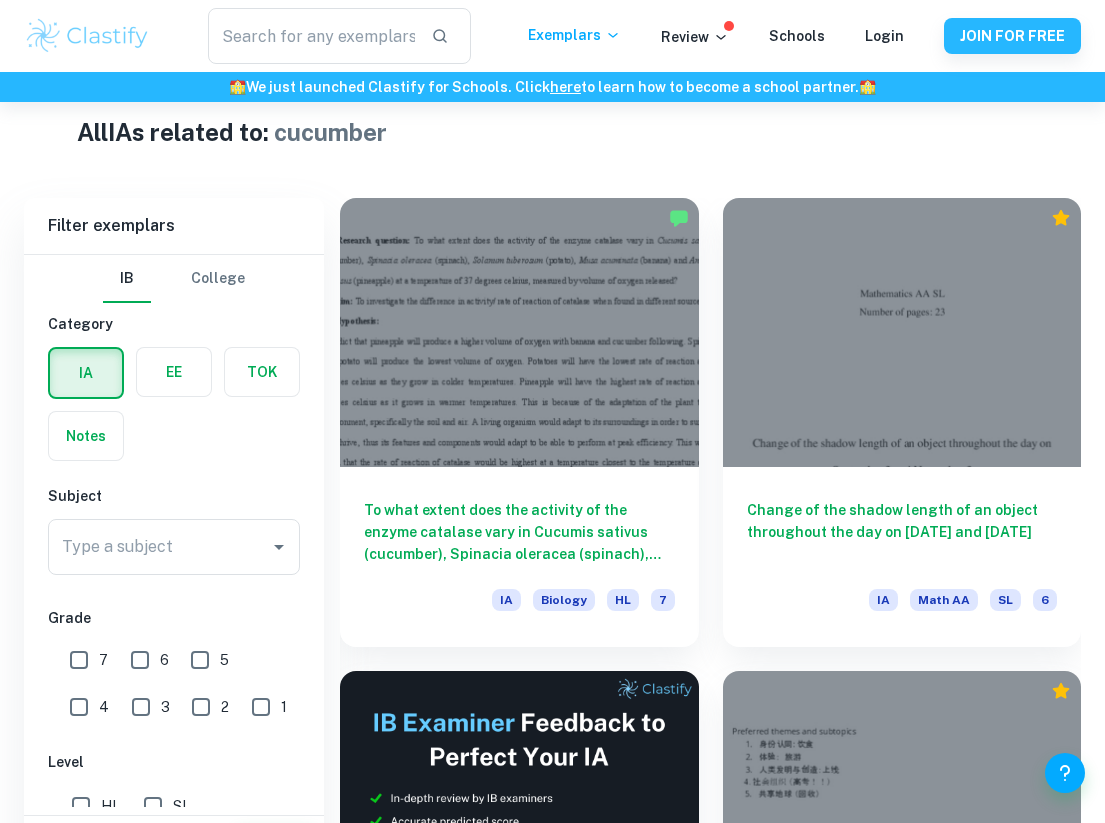 scroll, scrollTop: 531, scrollLeft: 0, axis: vertical 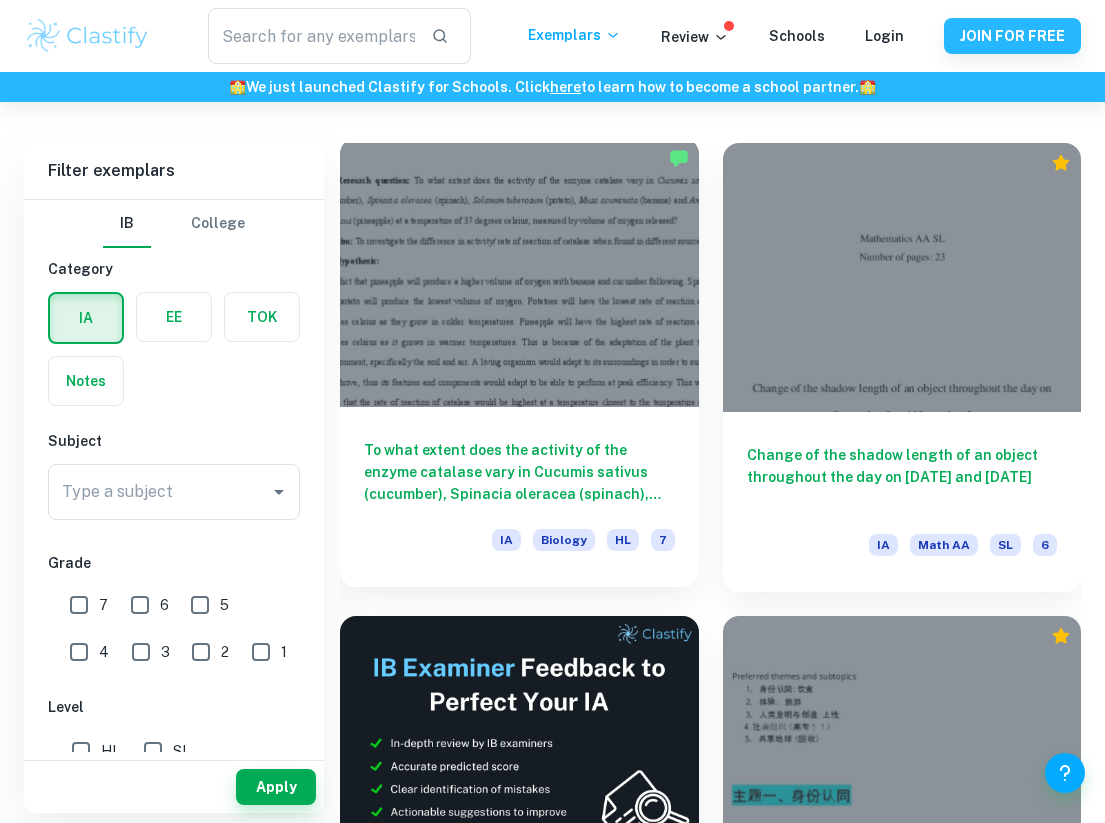 click at bounding box center (519, 272) 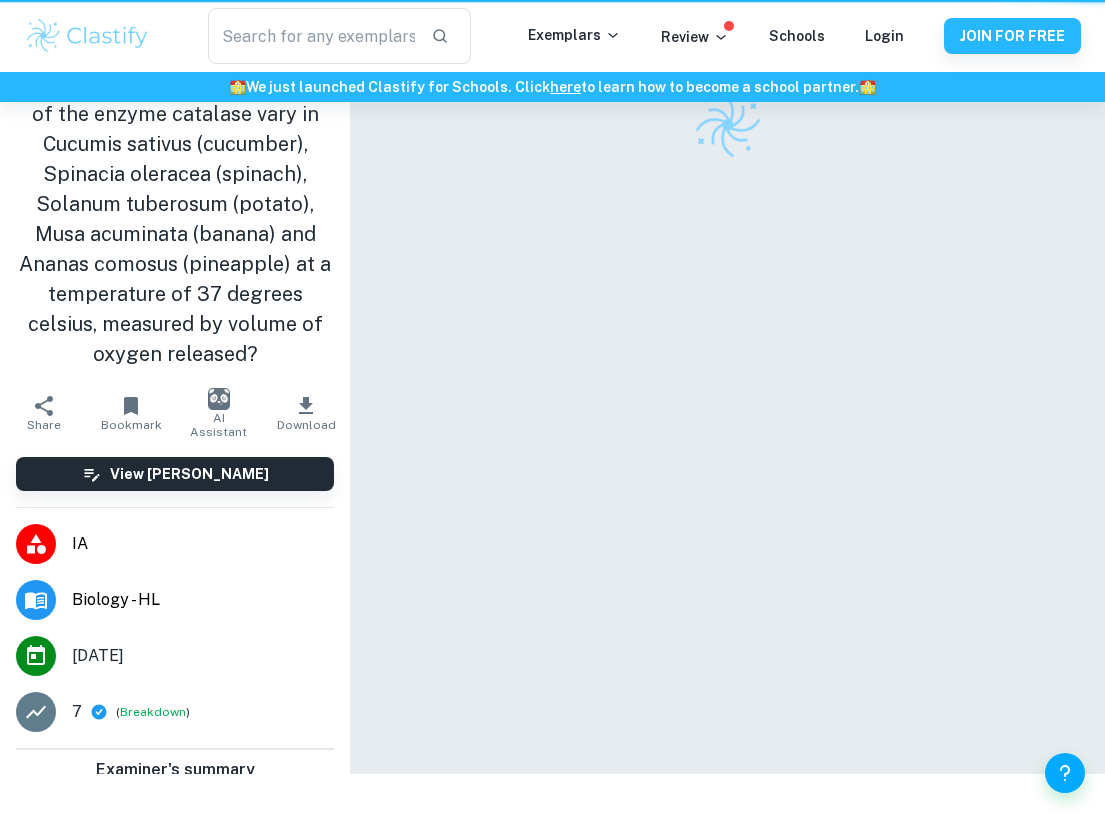 scroll, scrollTop: 0, scrollLeft: 0, axis: both 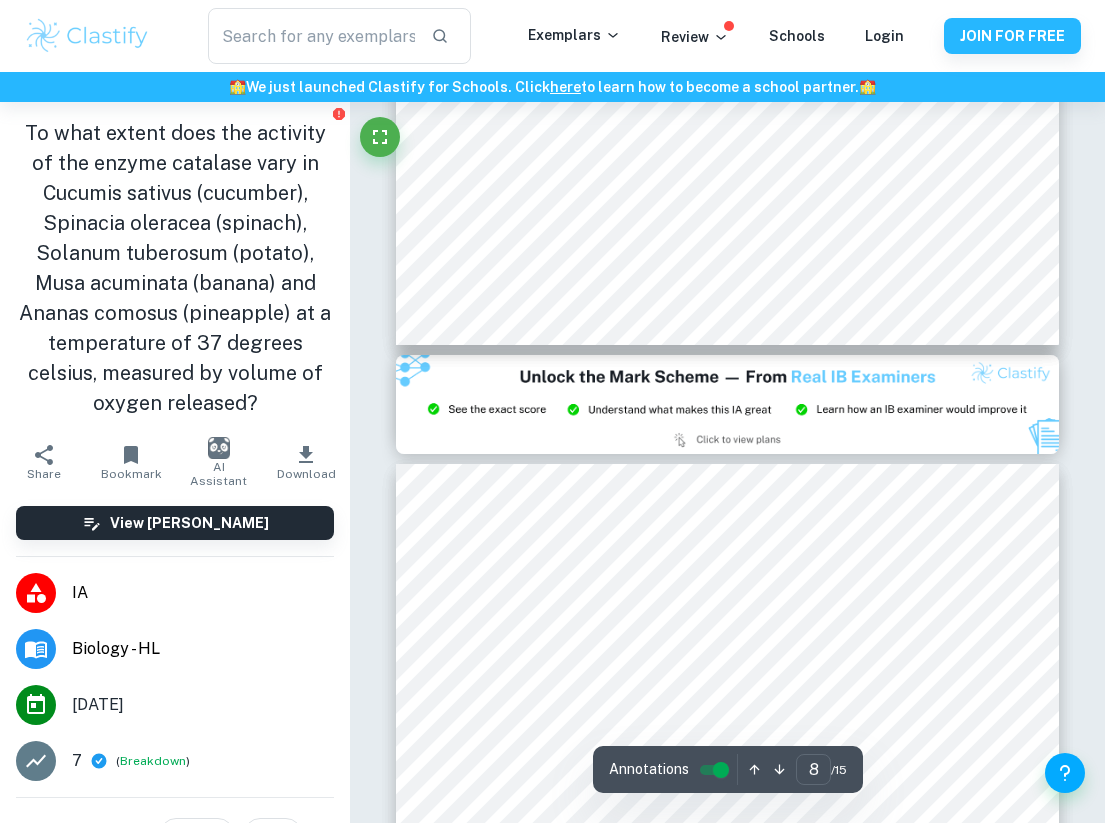 type on "9" 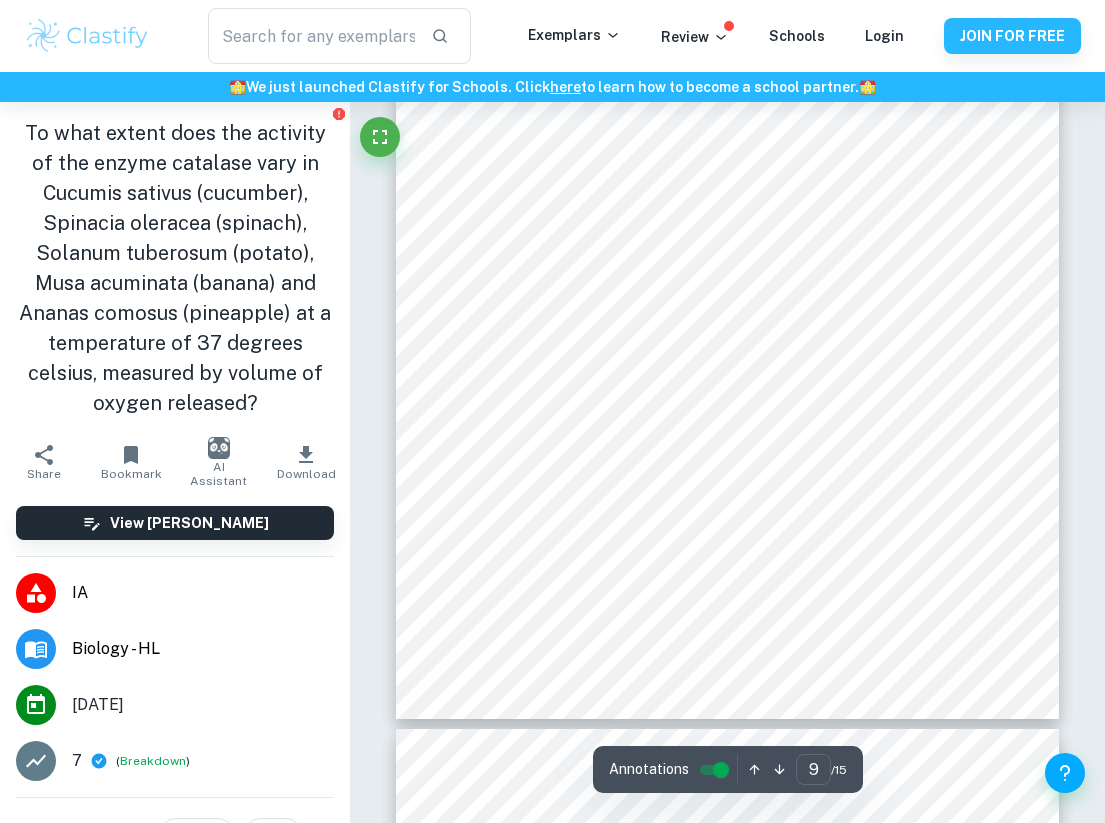 scroll, scrollTop: 7515, scrollLeft: 0, axis: vertical 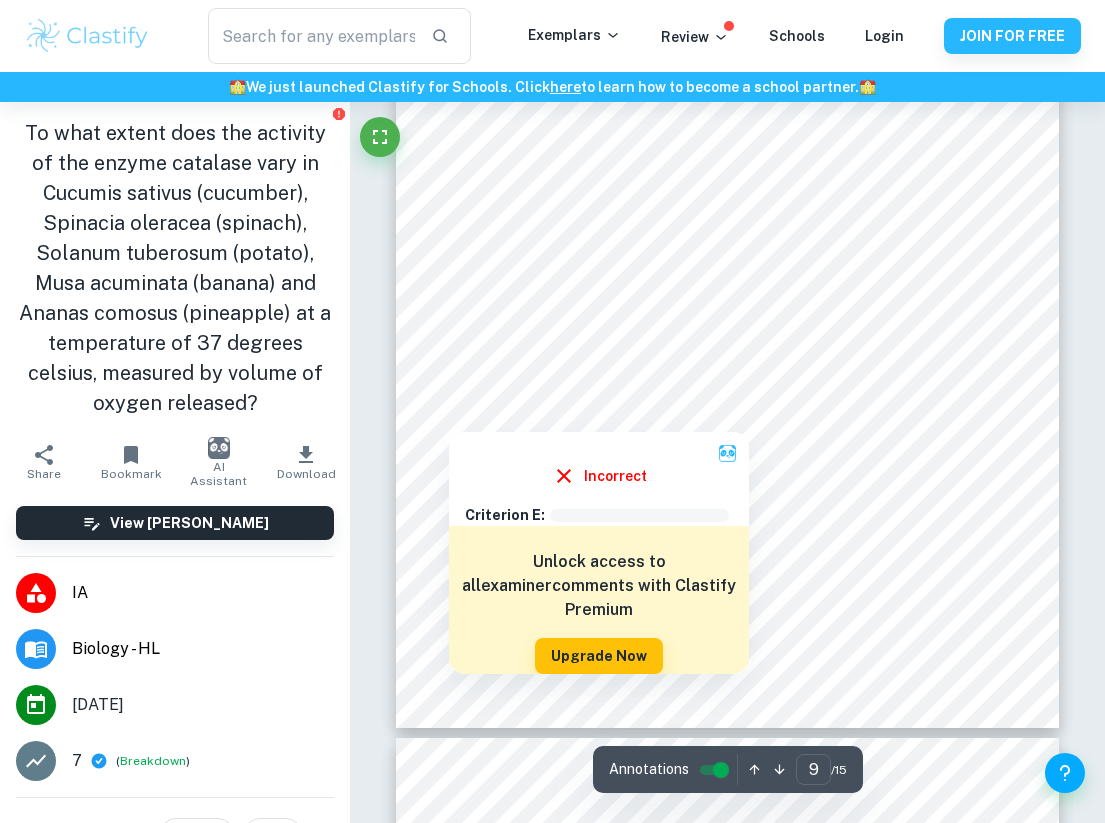 click at bounding box center [449, 420] 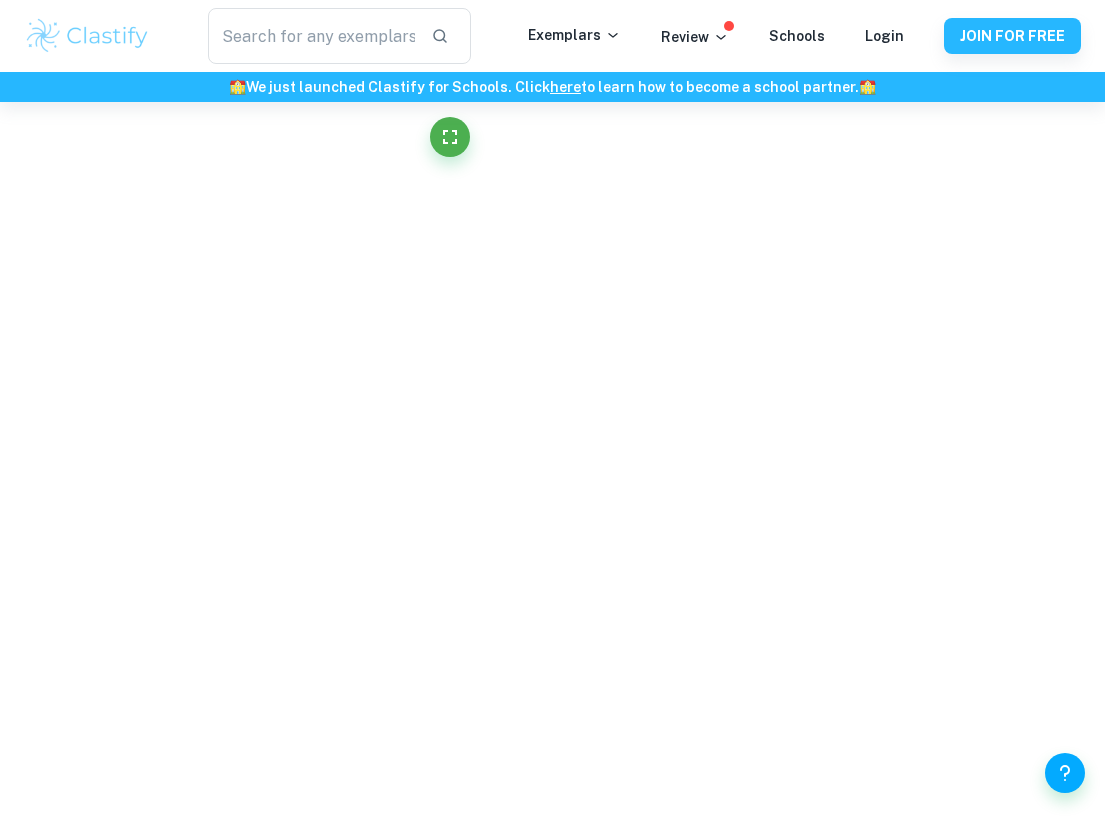 scroll, scrollTop: 7366, scrollLeft: 0, axis: vertical 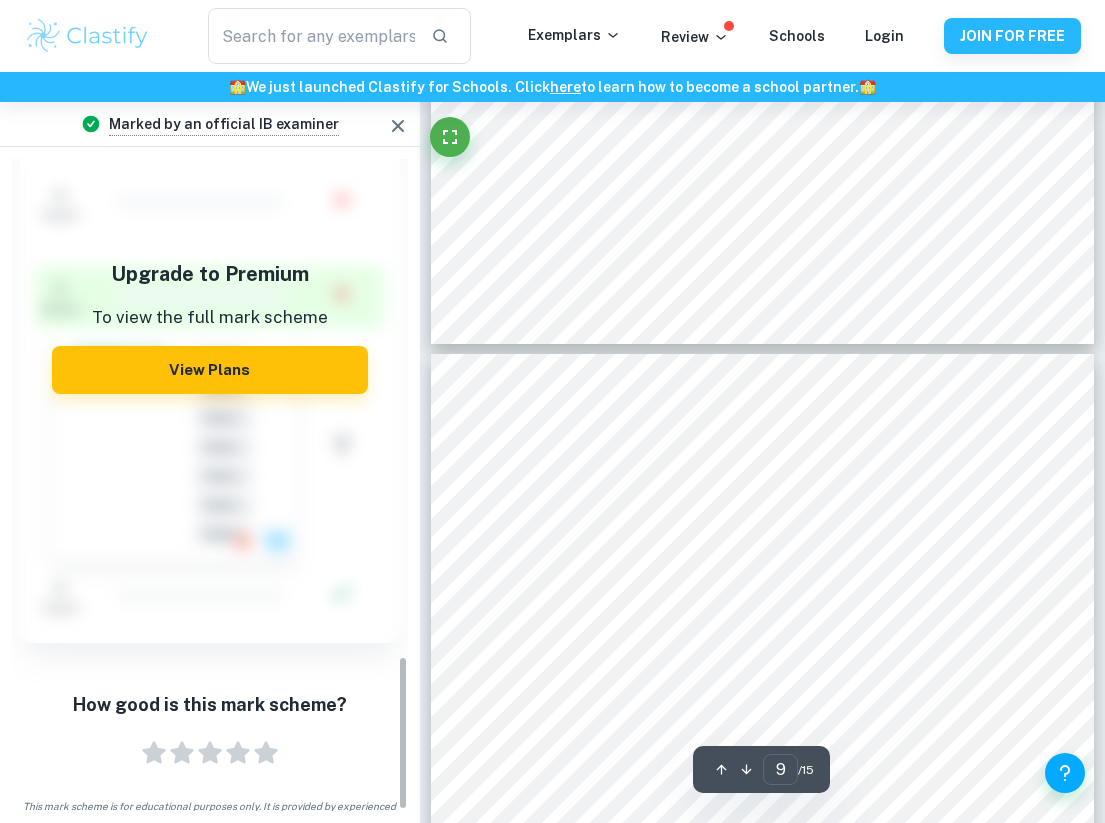 type on "10" 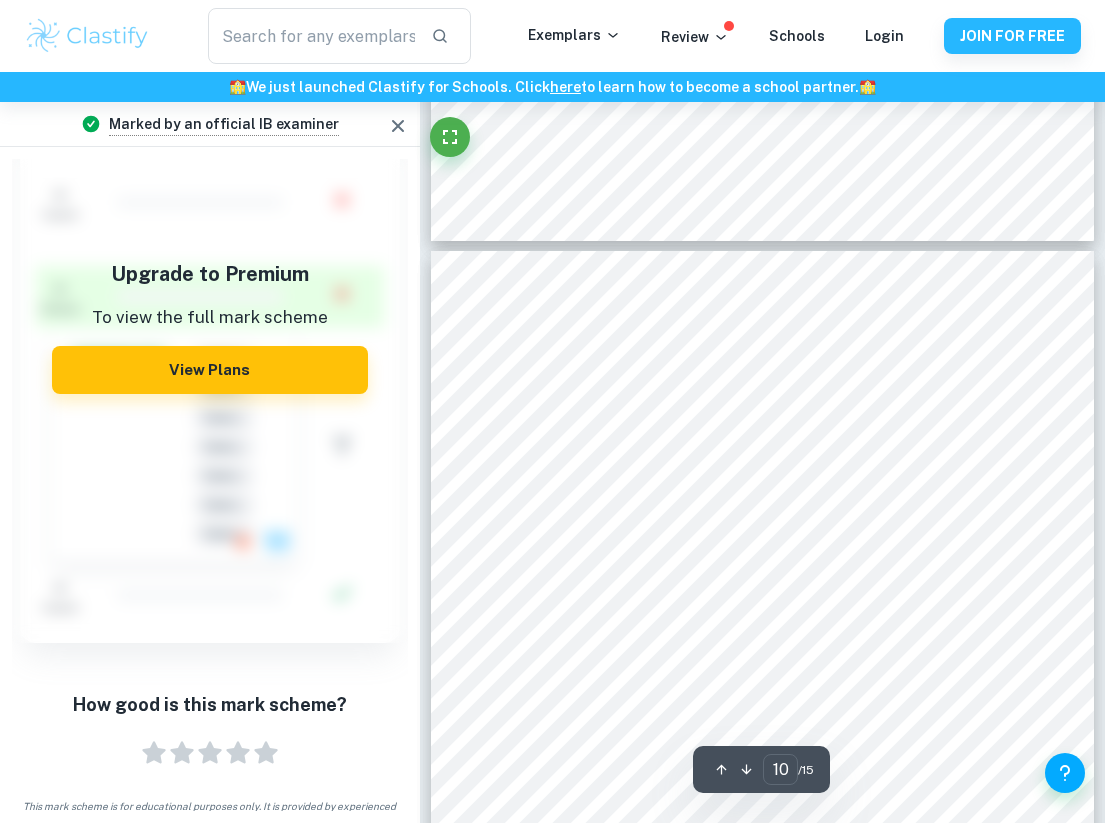 scroll, scrollTop: 7669, scrollLeft: 0, axis: vertical 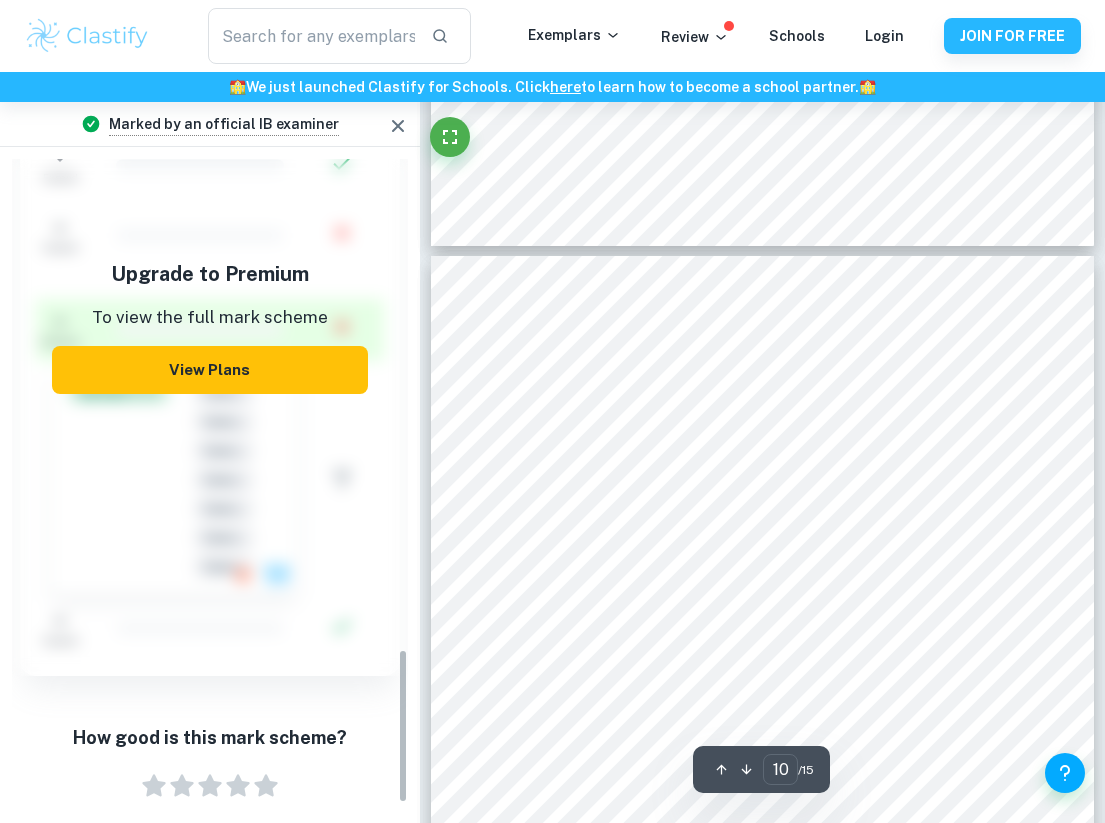 click on "View Plans" at bounding box center [210, 371] 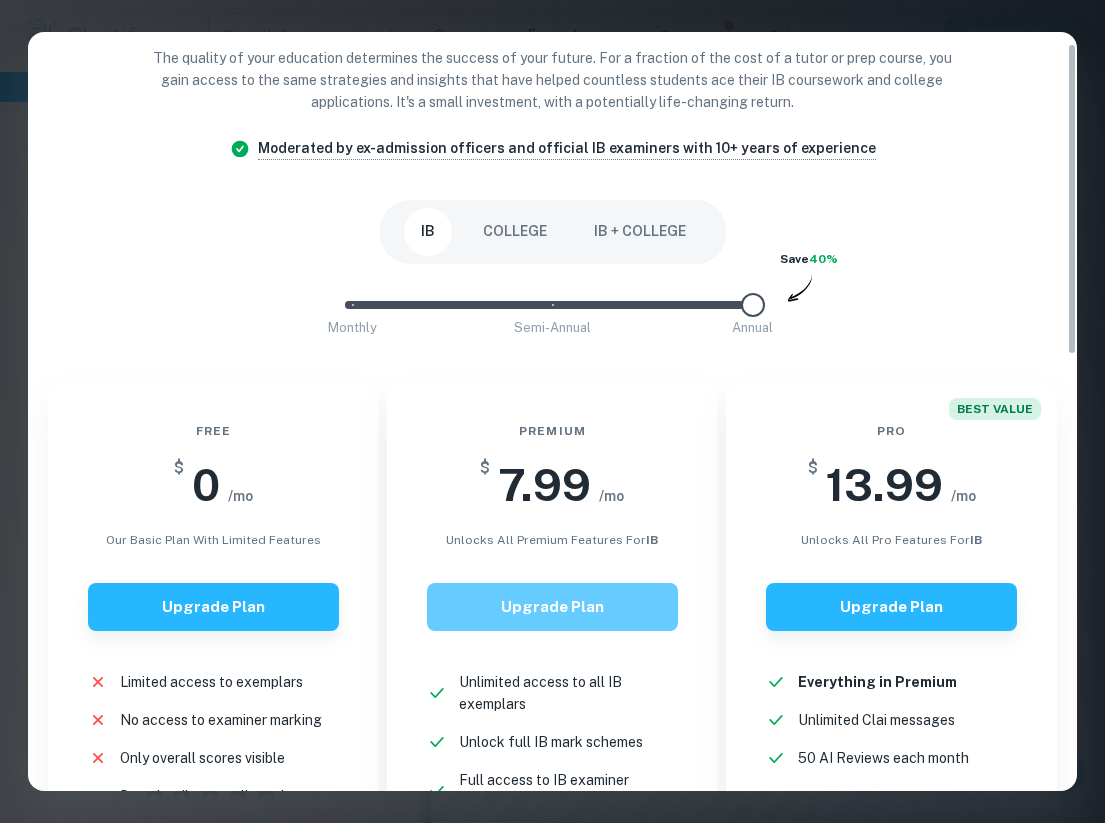 scroll, scrollTop: 29, scrollLeft: 0, axis: vertical 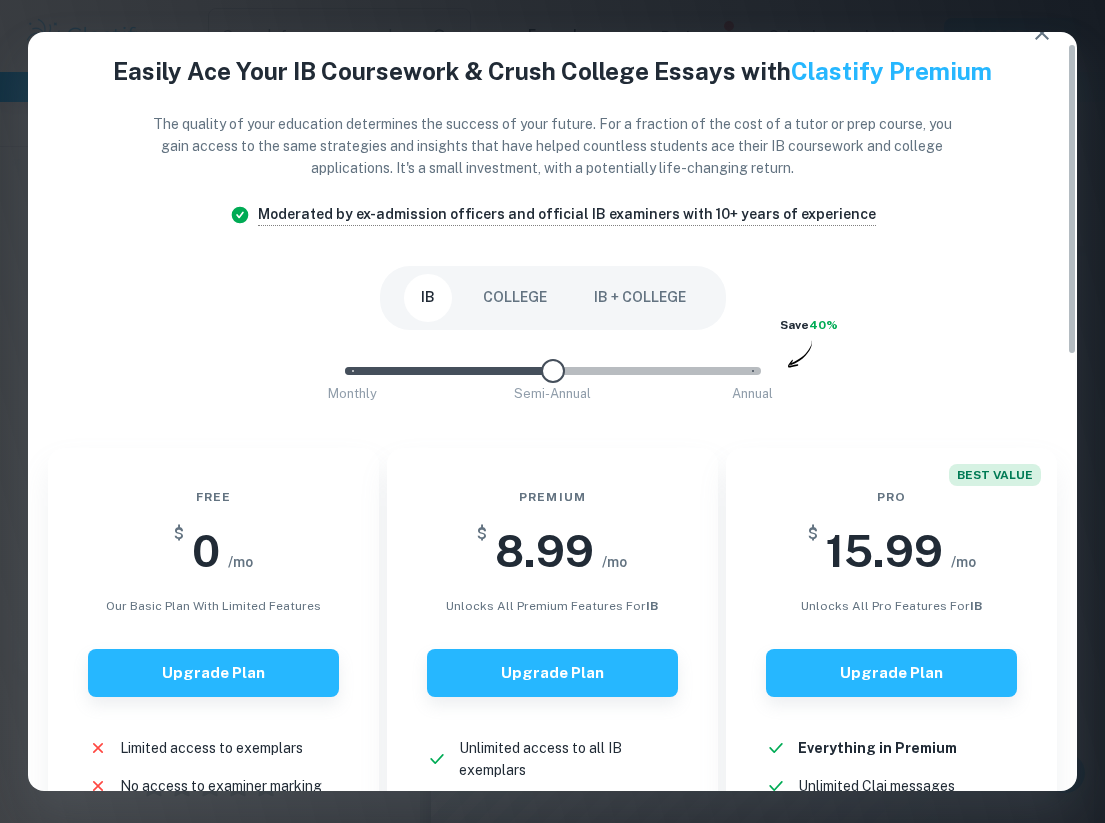 drag, startPoint x: 623, startPoint y: 382, endPoint x: 588, endPoint y: 384, distance: 35.057095 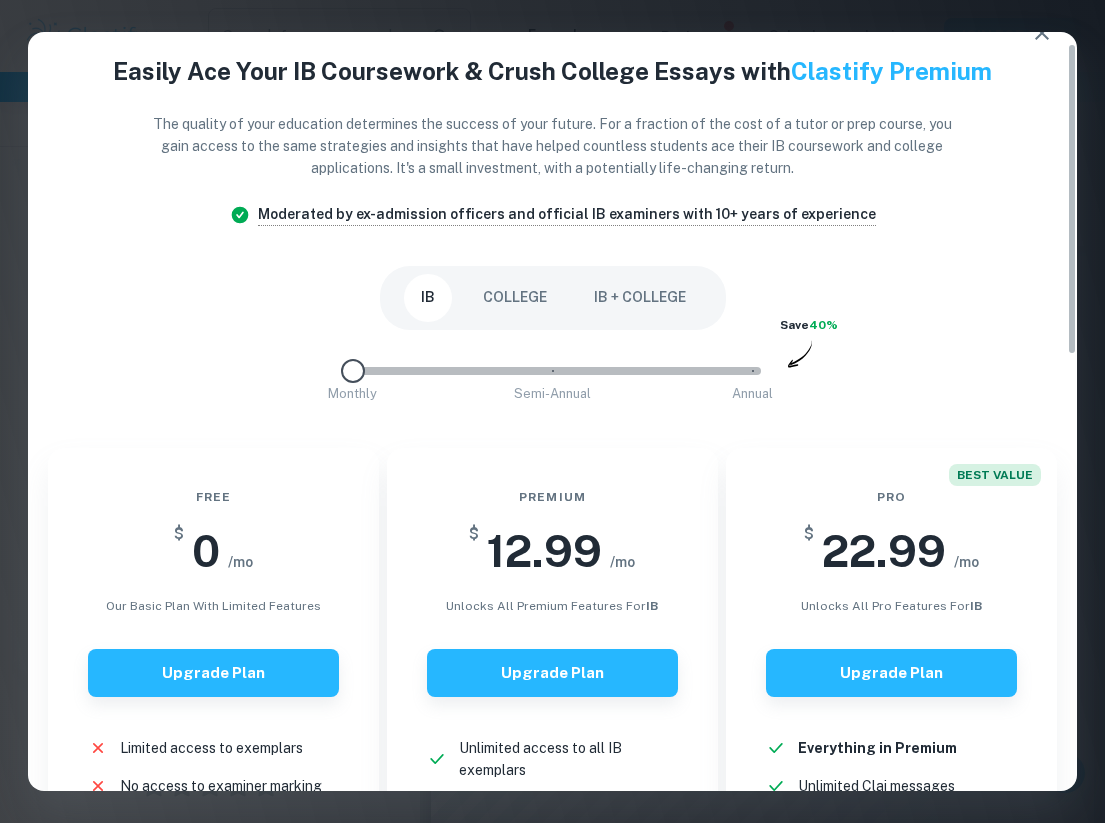 click on "Monthly Semi-Annual Annual" at bounding box center (553, 371) 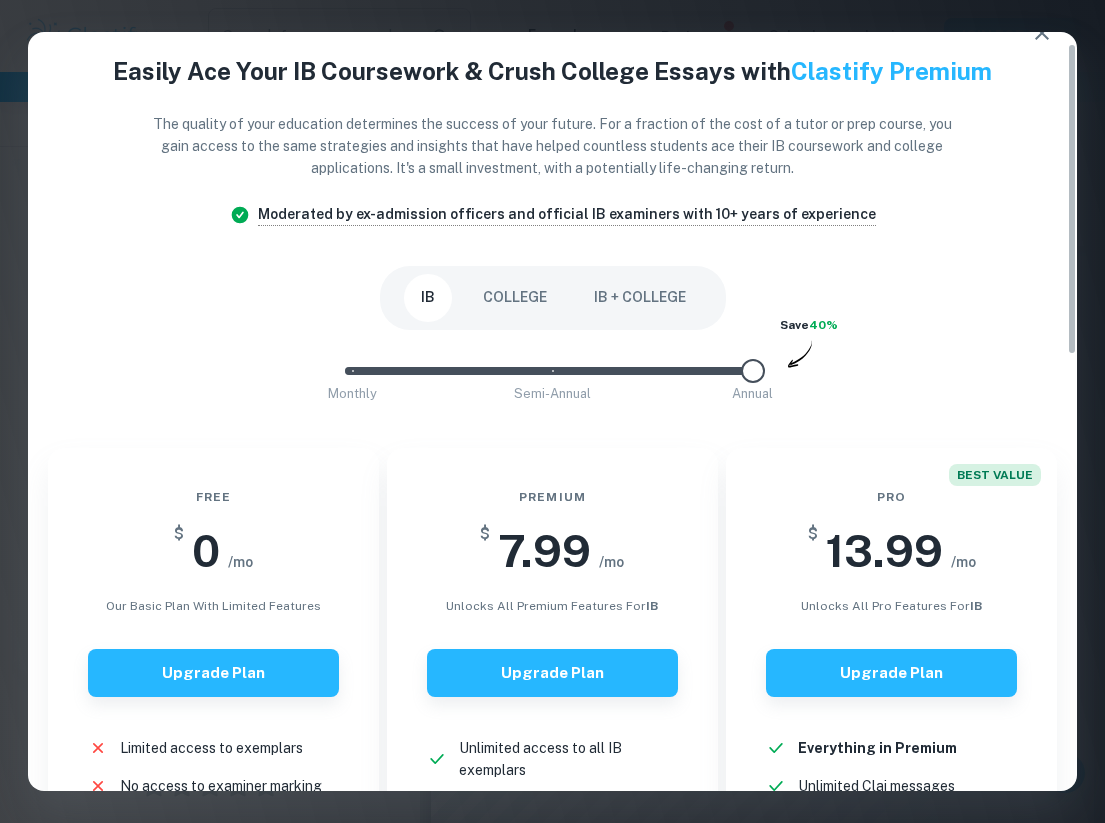 click on "COLLEGE" at bounding box center (515, 298) 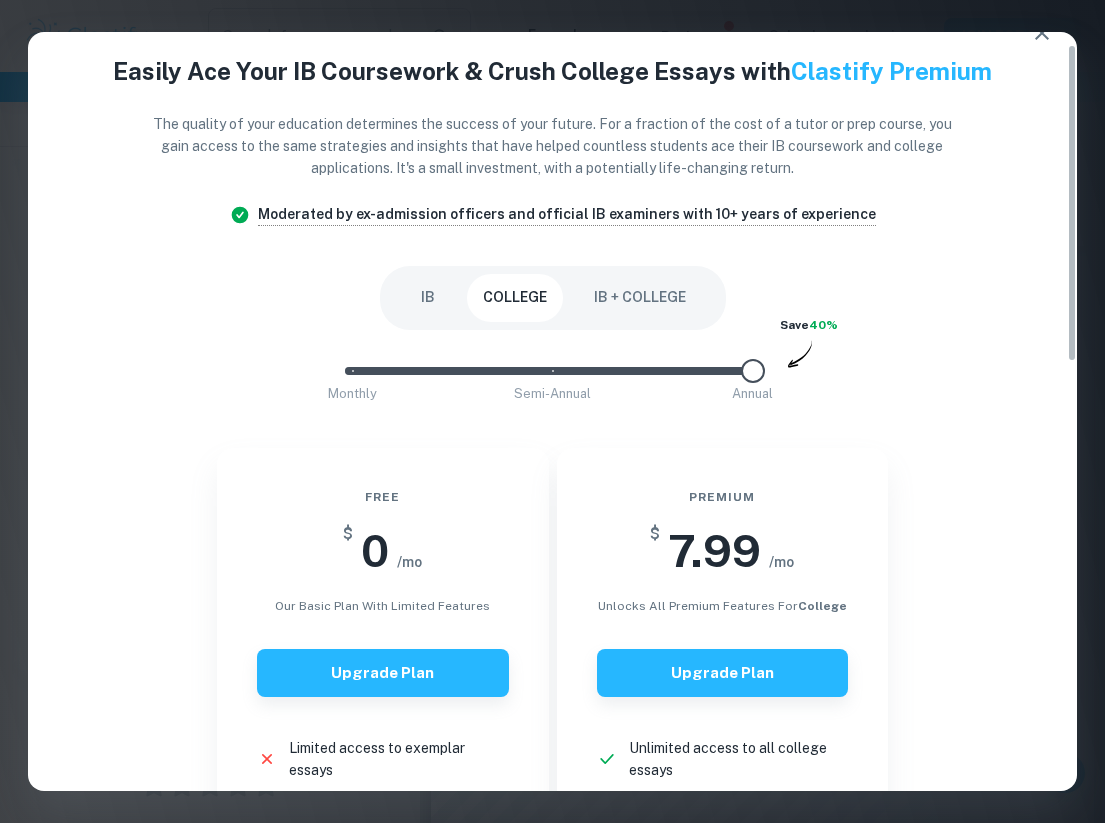 click on "IB + COLLEGE" at bounding box center (640, 298) 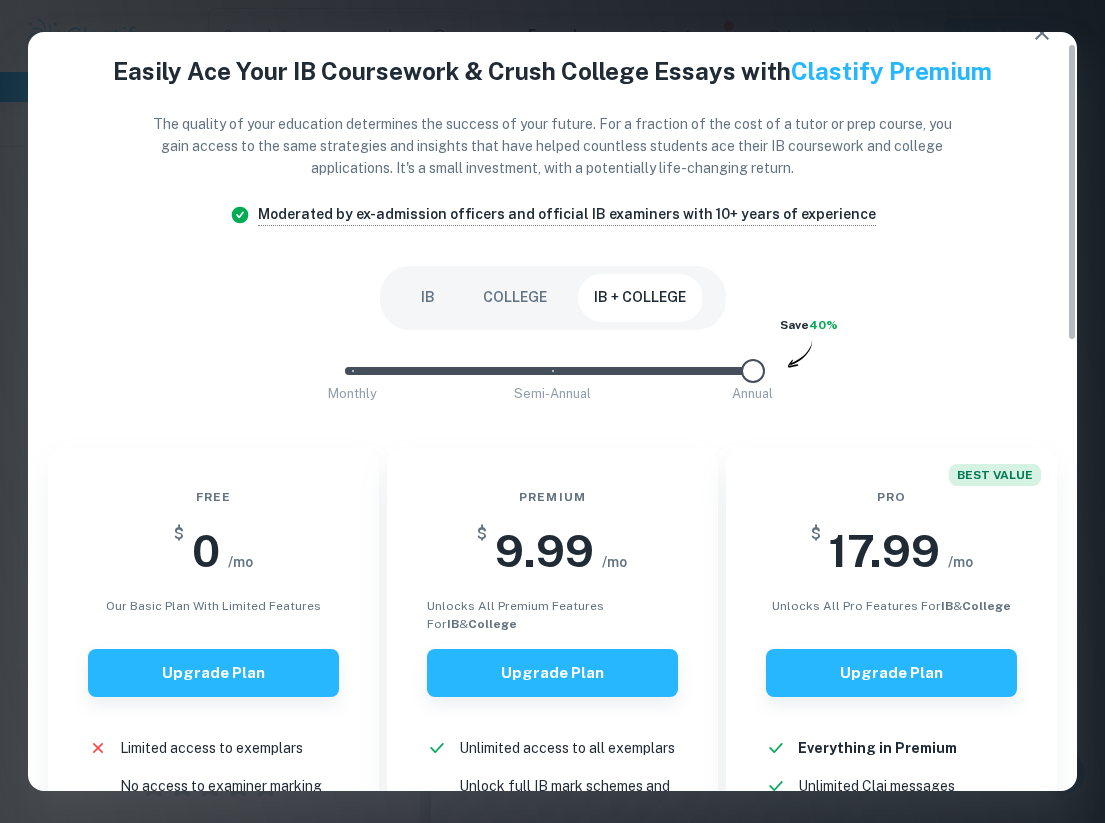 click on "COLLEGE" at bounding box center (515, 298) 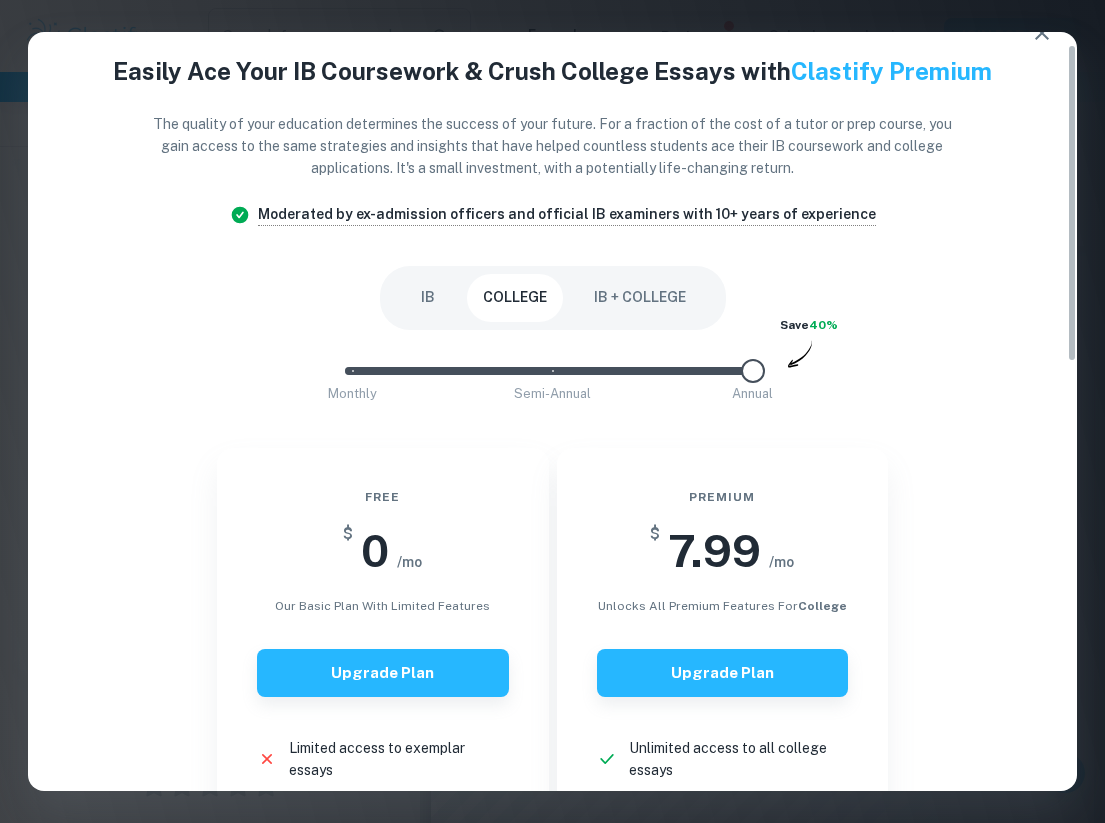 click on "IB" at bounding box center (428, 298) 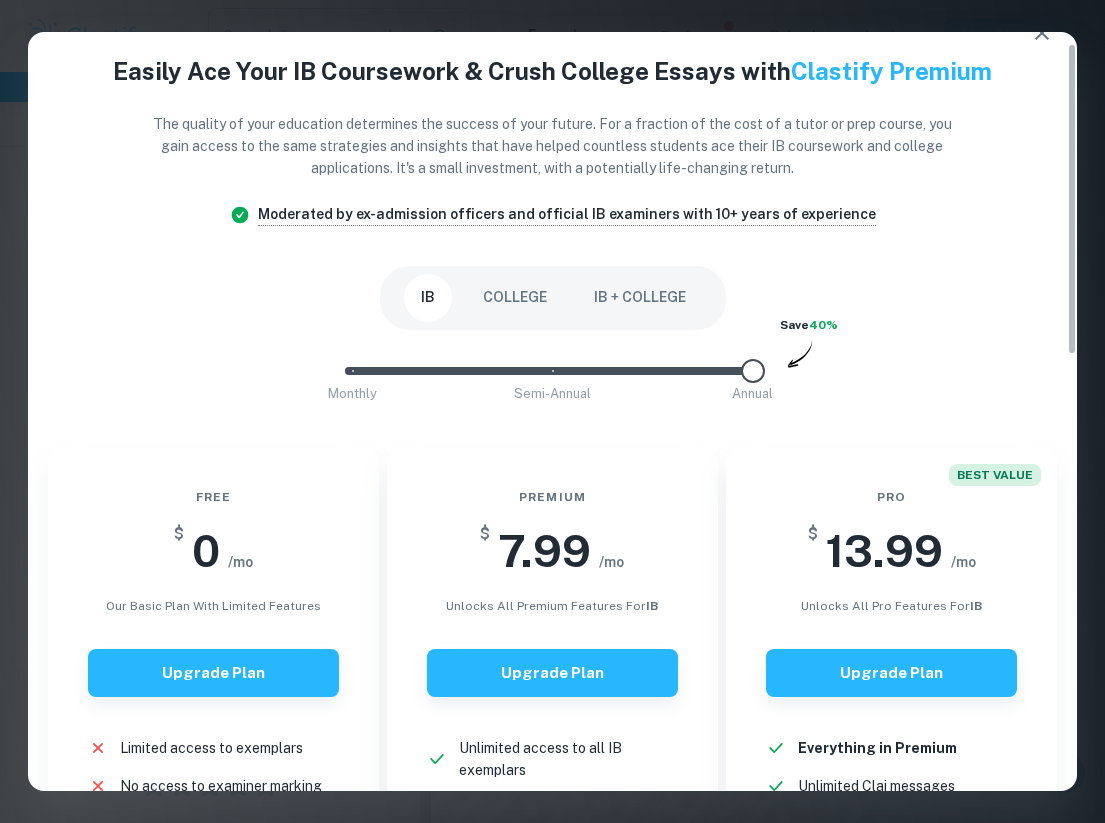 click on "Easily Ace Your IB Coursework & Crush College Essays with  Clastify Premium The quality of your education determines the success of your future. For a fraction of the cost of a tutor or prep course, you gain access to the same strategies and insights that have helped countless students ace their IB coursework and college applications. It's a small investment, with a potentially life-changing return. Moderated by ex-admission officers and official IB examiners with 10+ years of experience IB COLLEGE IB + COLLEGE Monthly Semi-Annual Annual Save  40% Free $ 0 /mo Our basic plan with limited features Upgrade Plan Limited access to exemplars No access to examiner marking Only overall scores visible Downloading not allowed Ads New! Premium $ 7.99 /mo unlocks all premium features for  IB Upgrade Plan Unlimited access to all IB exemplars Unlock full IB mark schemes Full access to IB examiner comments See exact scores of IB exemplars Download 15 IB exemplars per month Copy text from IB exemplars No ads New! BEST VALUE" at bounding box center (552, 411) 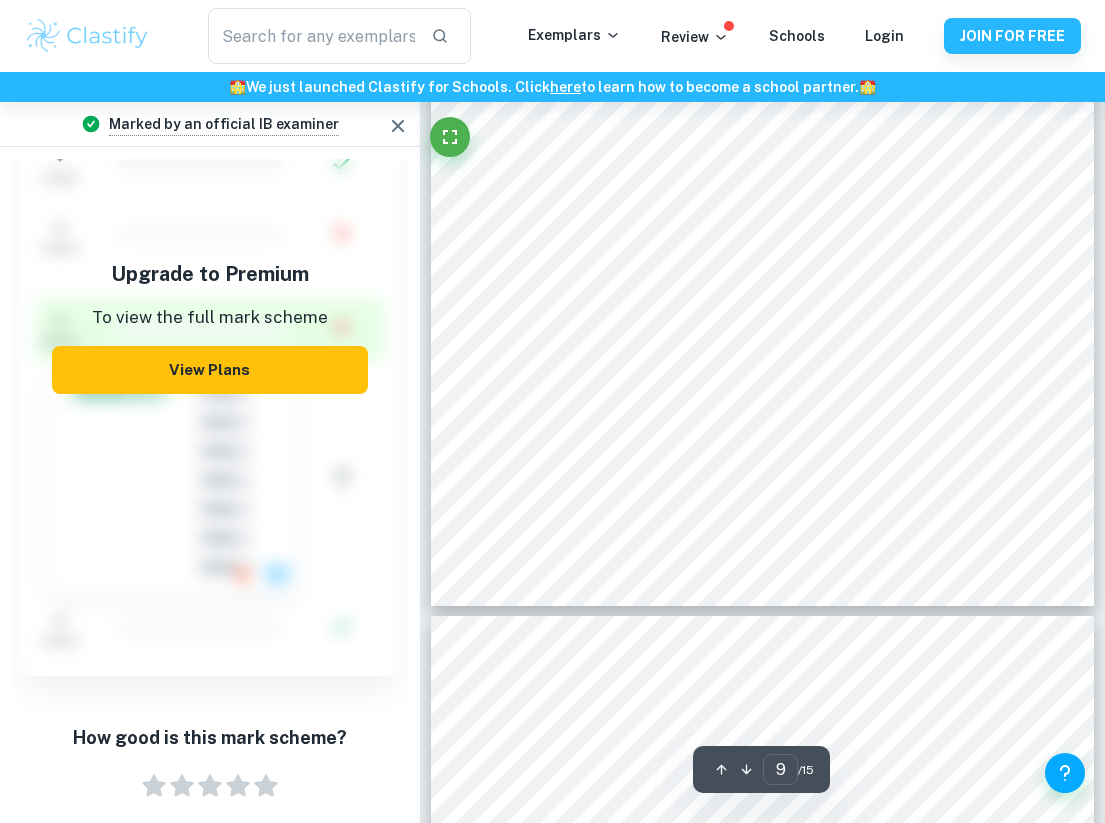 scroll, scrollTop: 7413, scrollLeft: 0, axis: vertical 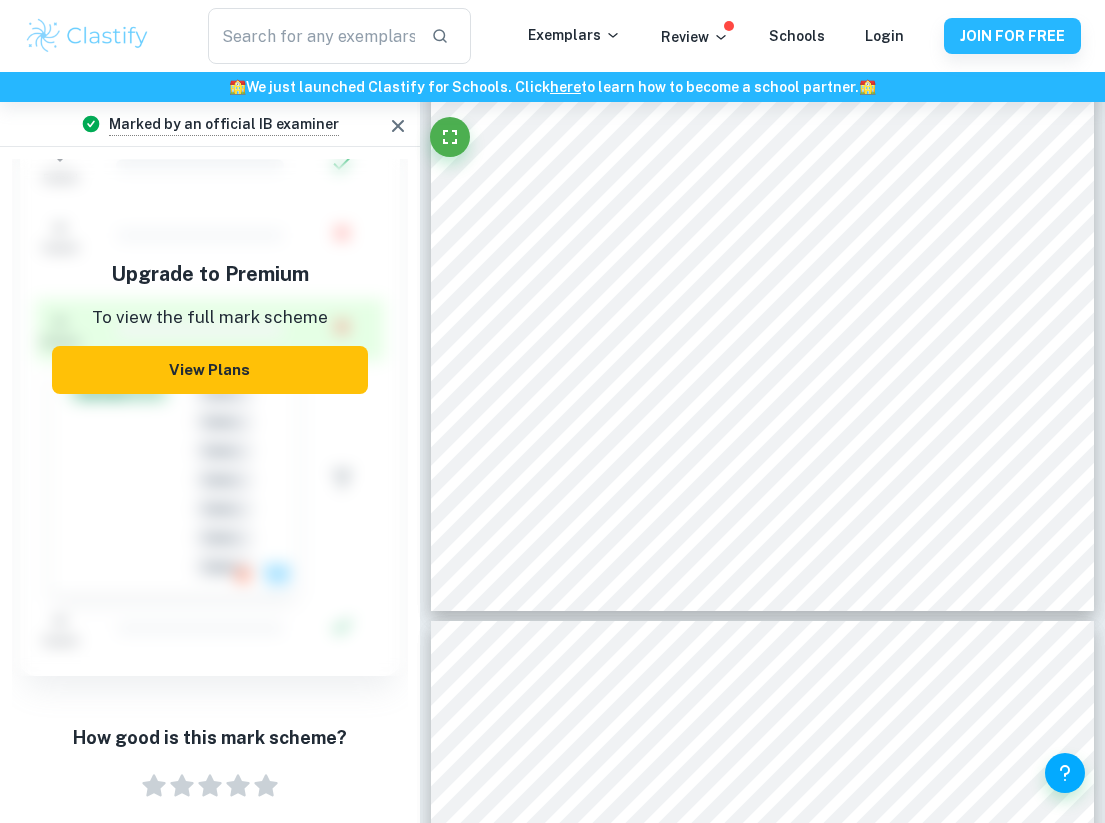 click at bounding box center (449, 522) 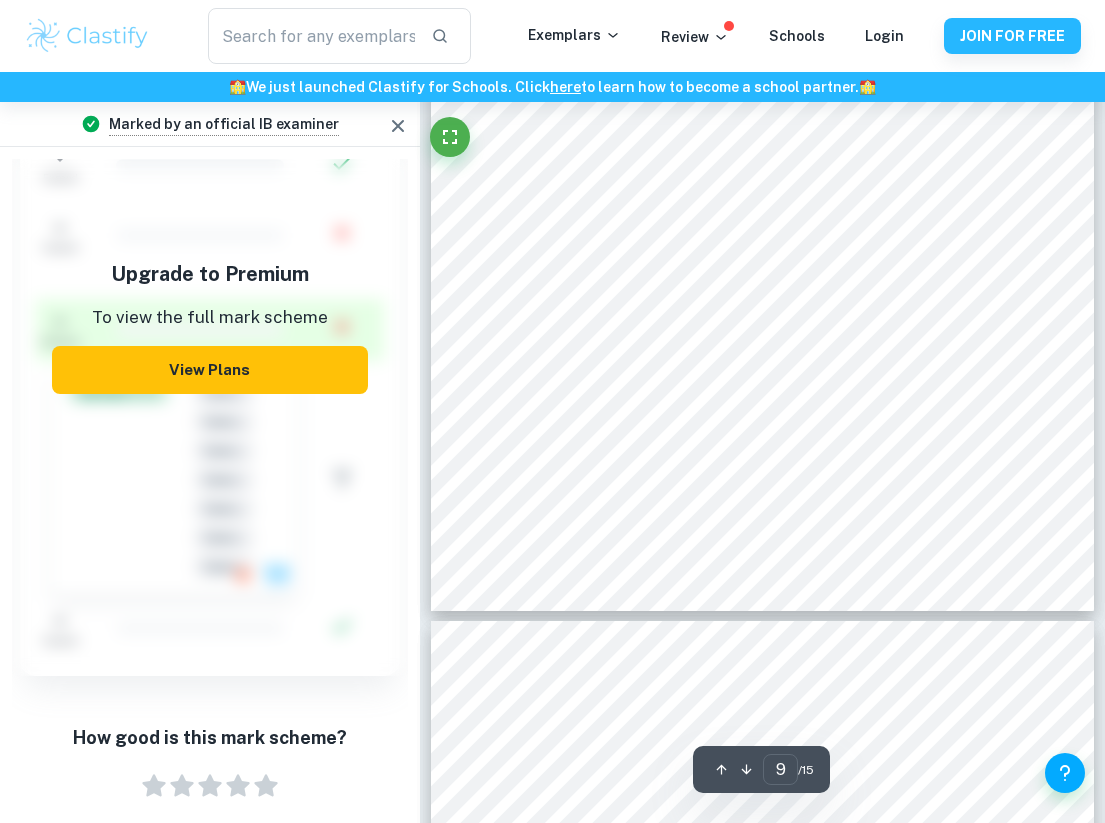 scroll, scrollTop: 1881, scrollLeft: 0, axis: vertical 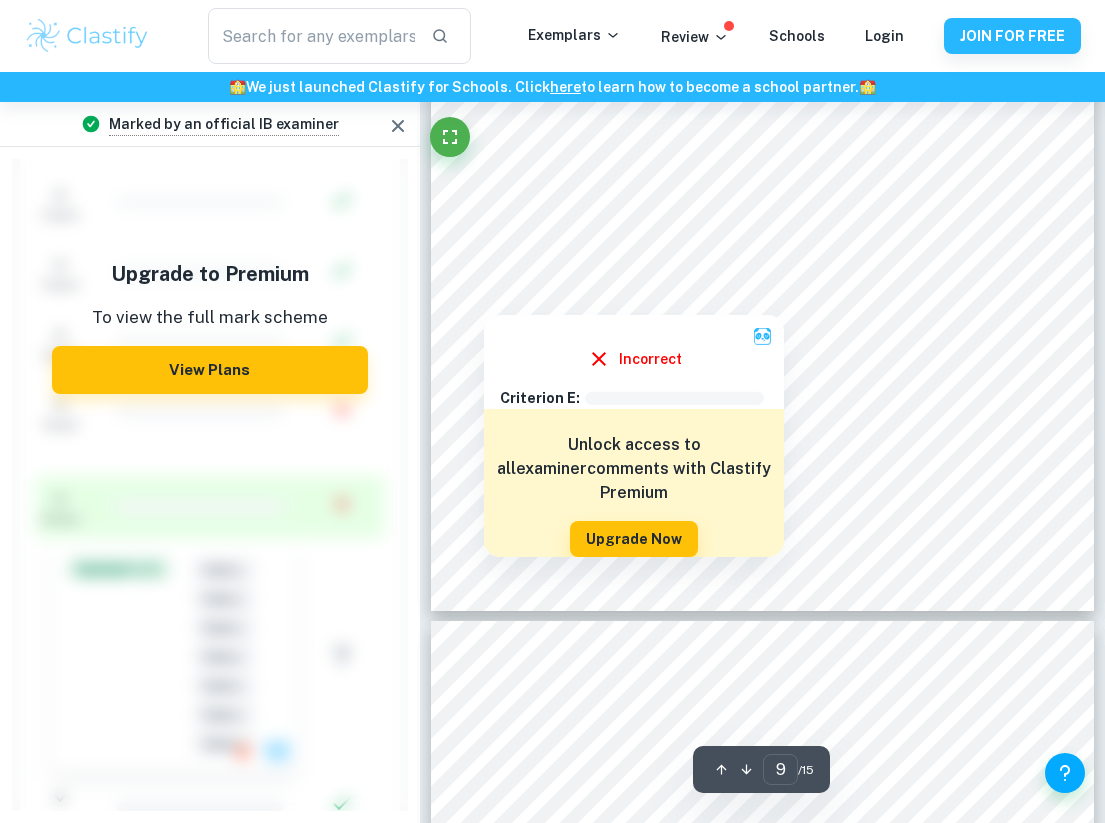click at bounding box center [484, 303] 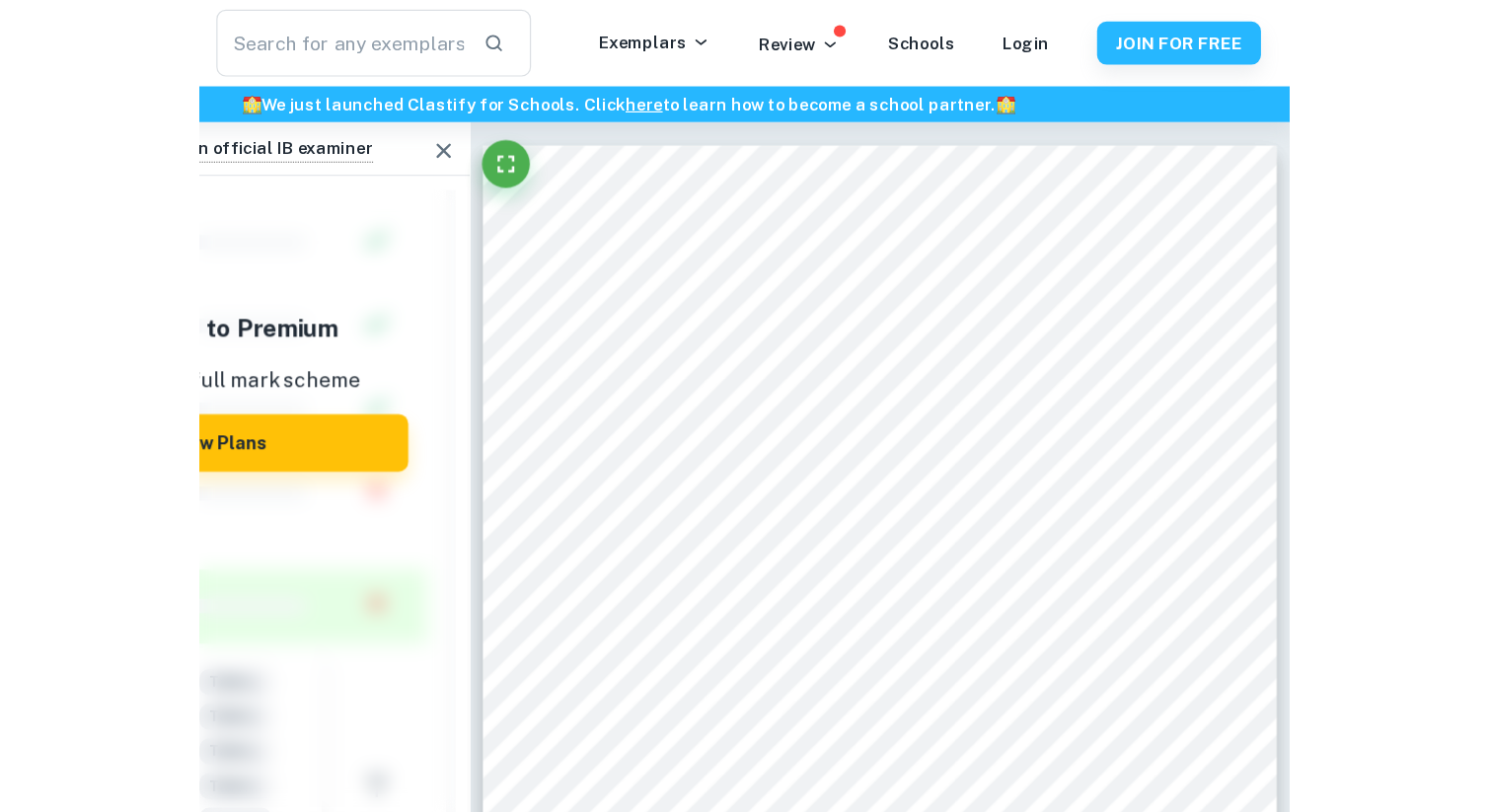 scroll, scrollTop: 0, scrollLeft: 0, axis: both 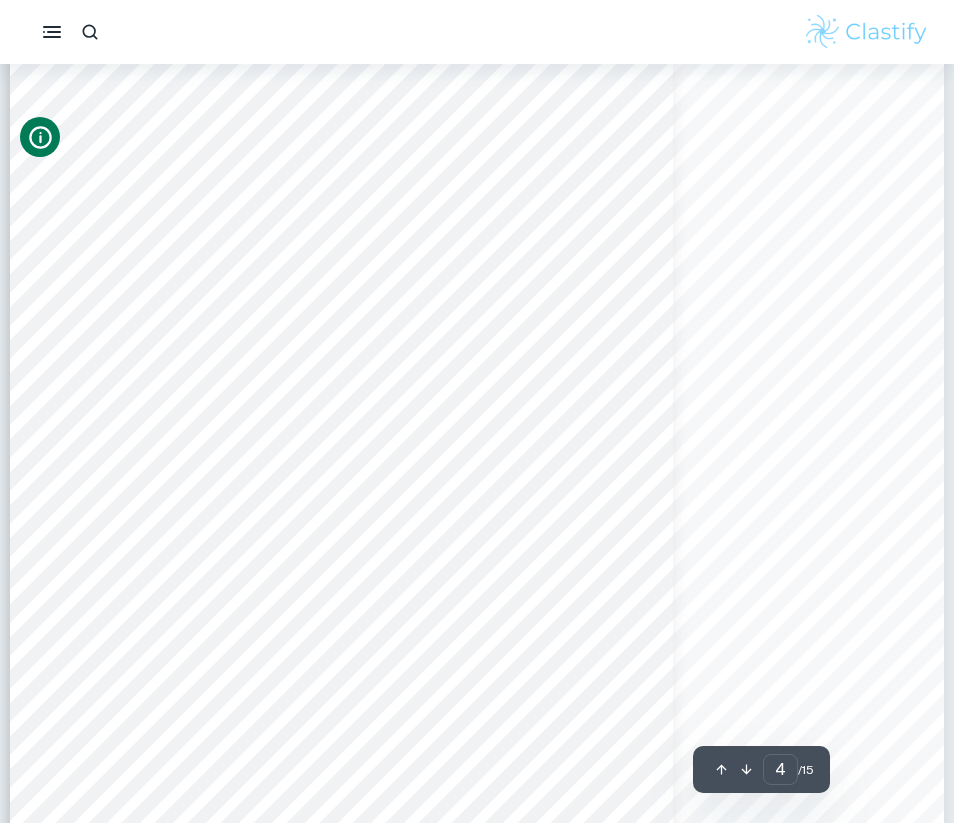 click 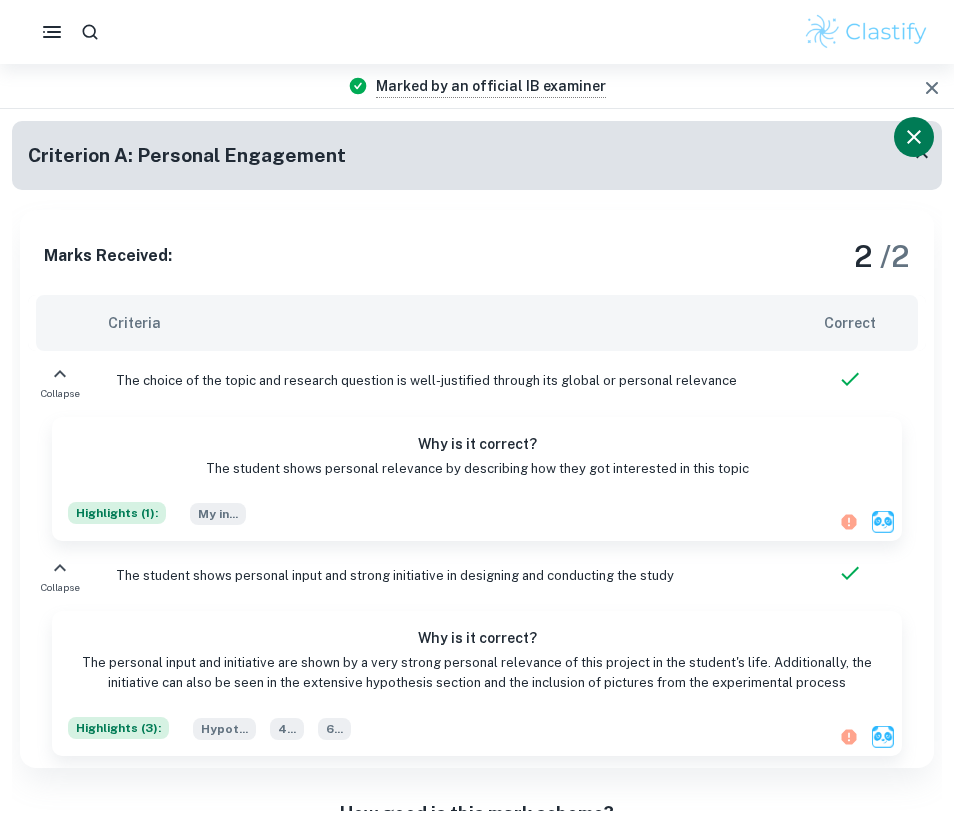 click on "Upgrade to Premium" at bounding box center [477, 1360] 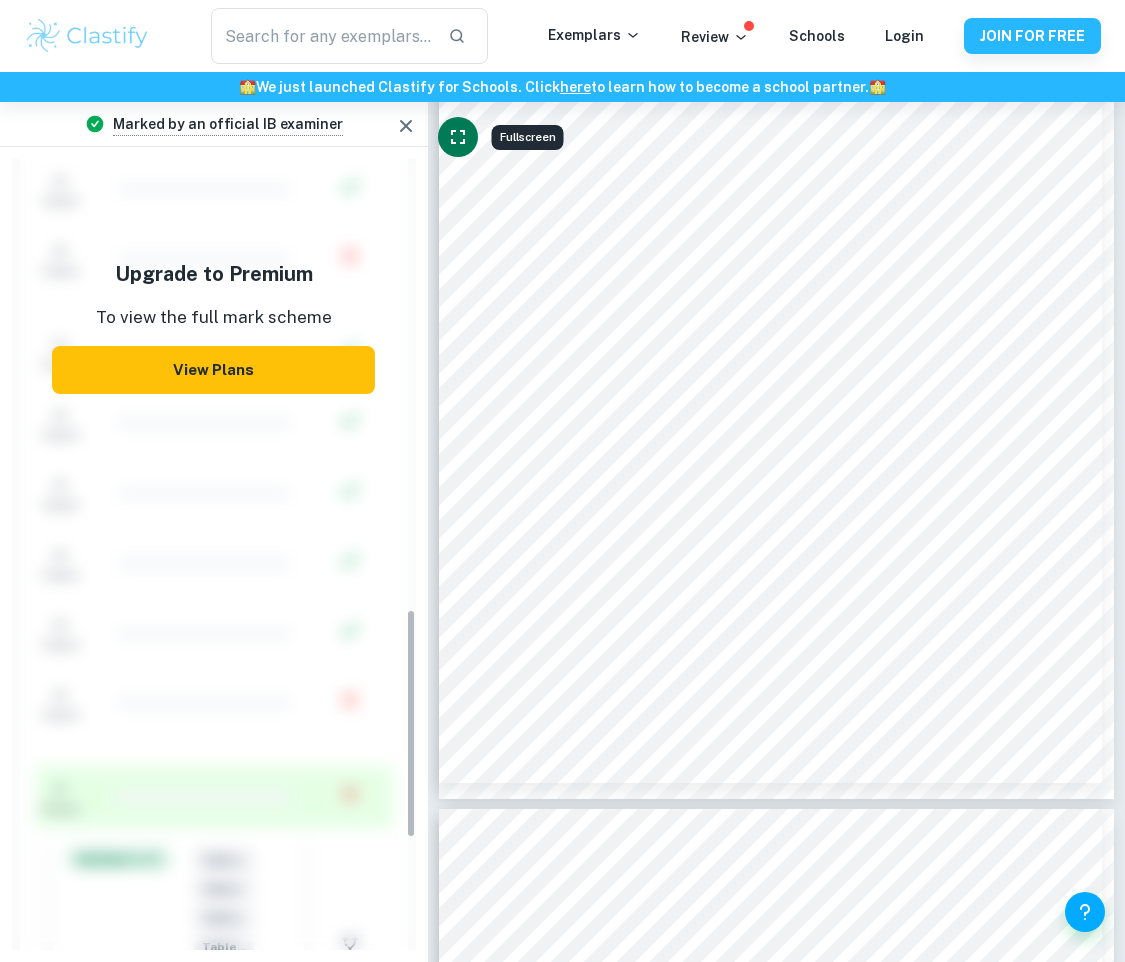 scroll, scrollTop: 1549, scrollLeft: 0, axis: vertical 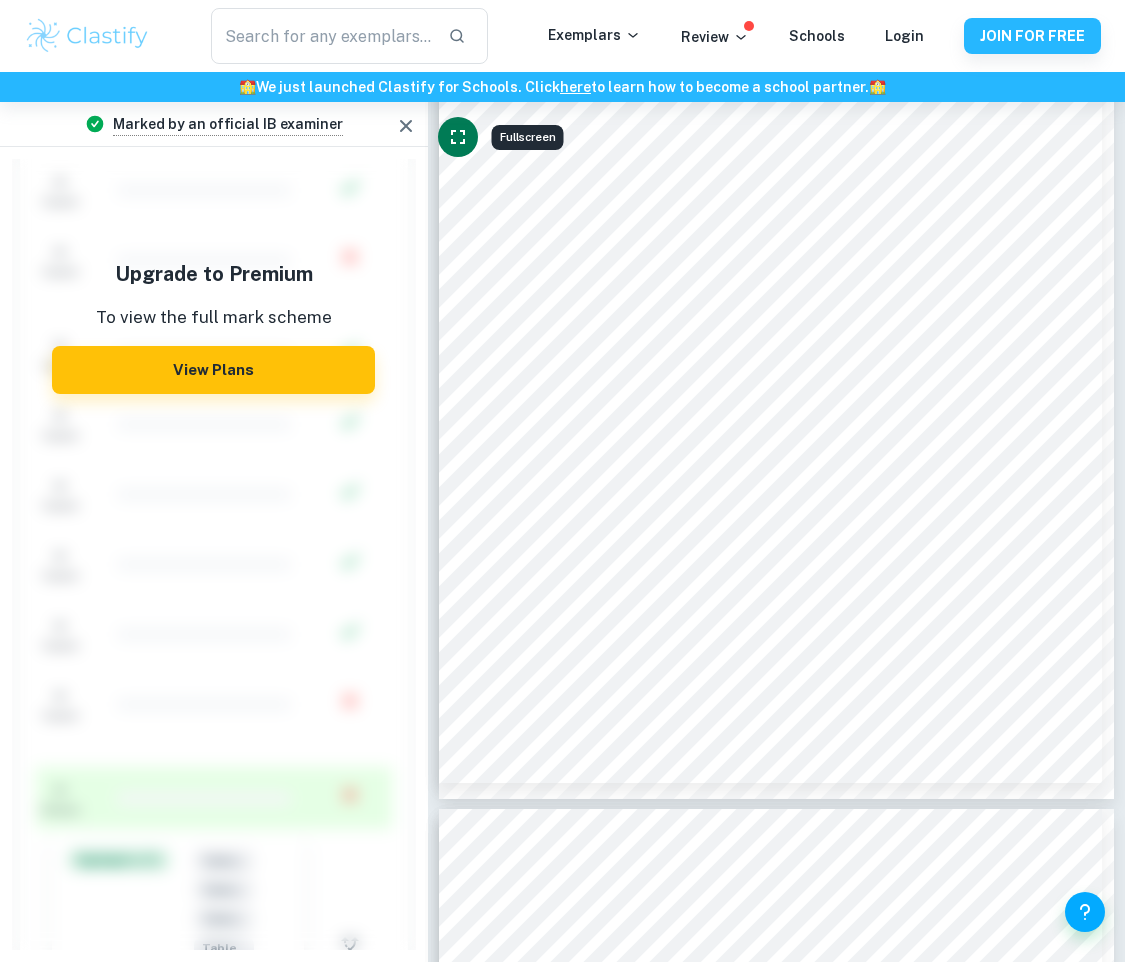 click on "Upgrade to Premium To view the full mark scheme View Plans" at bounding box center (213, 546) 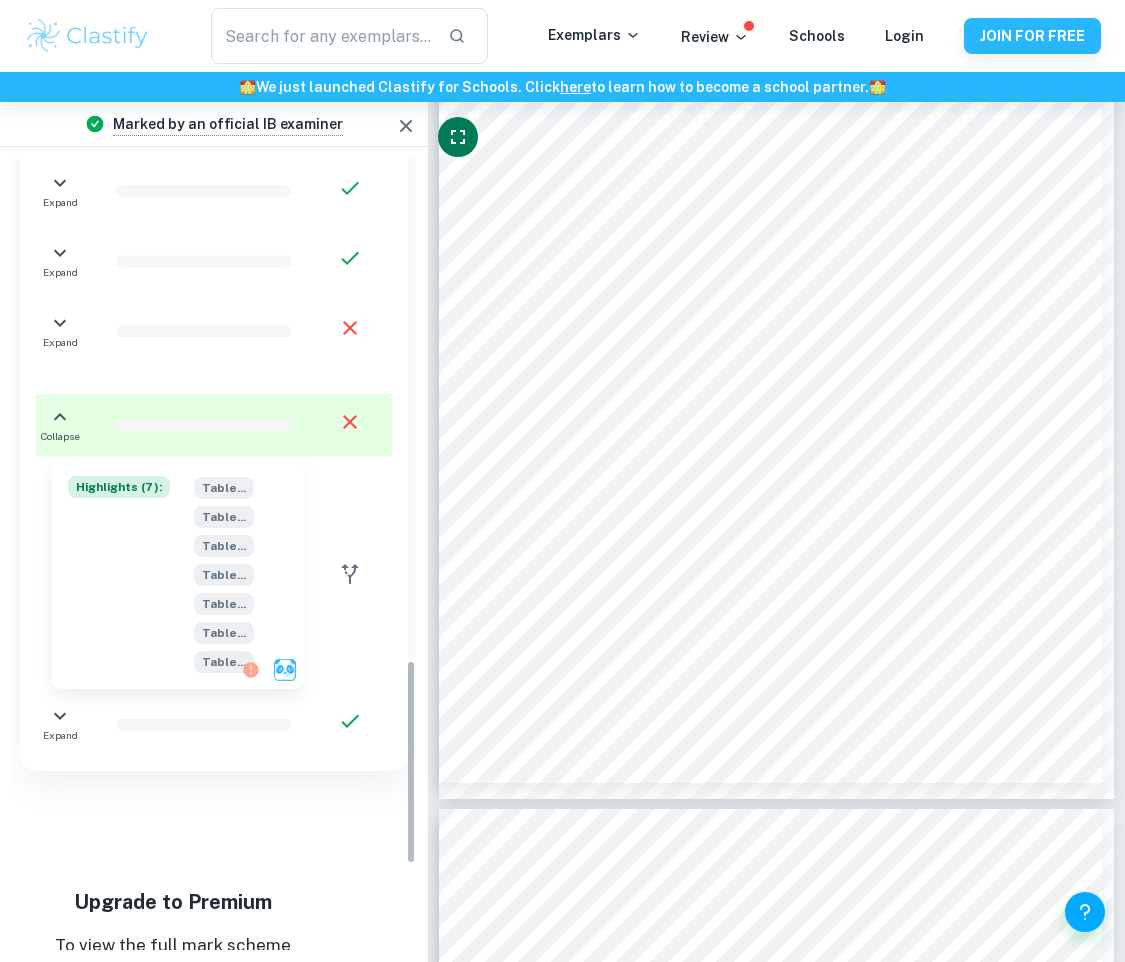 scroll, scrollTop: 1892, scrollLeft: 0, axis: vertical 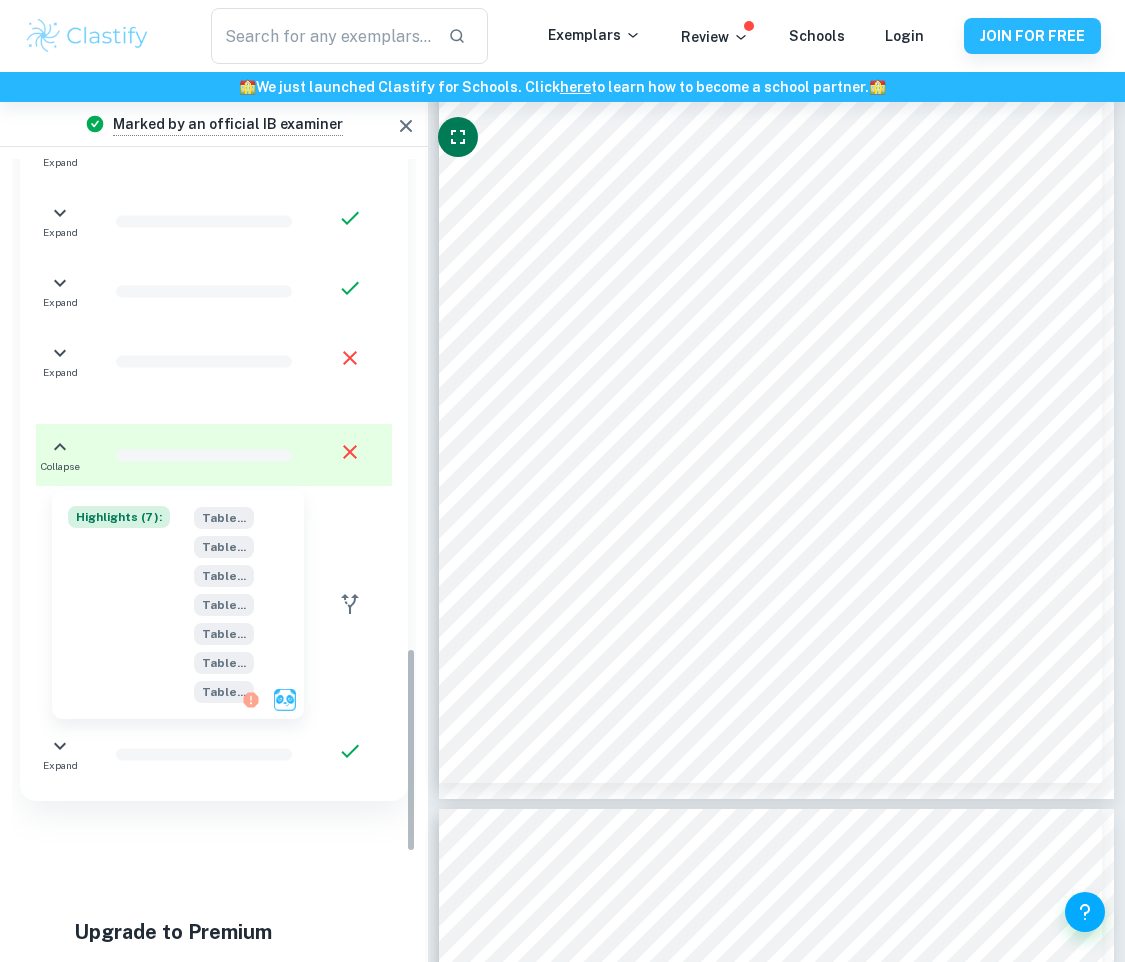 click at bounding box center (200, 361) 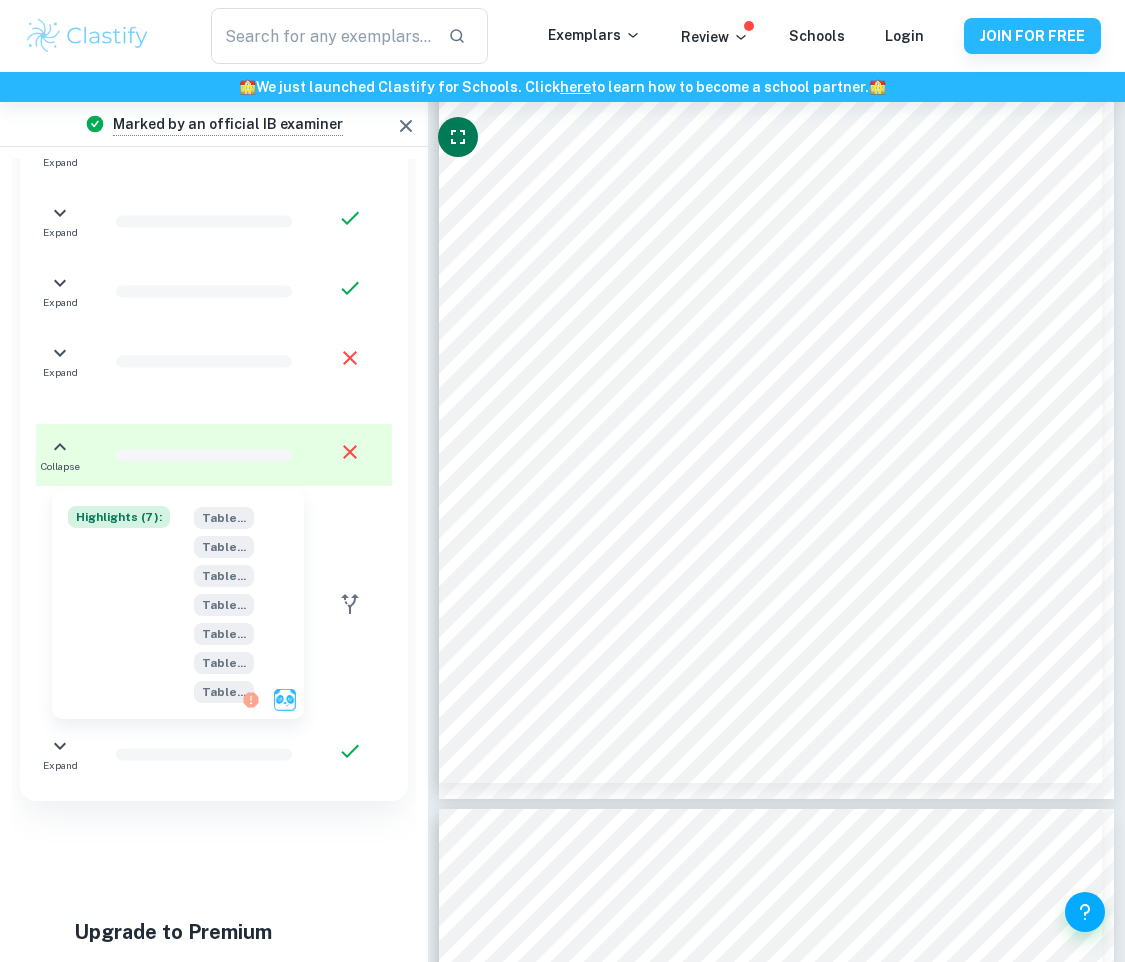 click at bounding box center (200, 361) 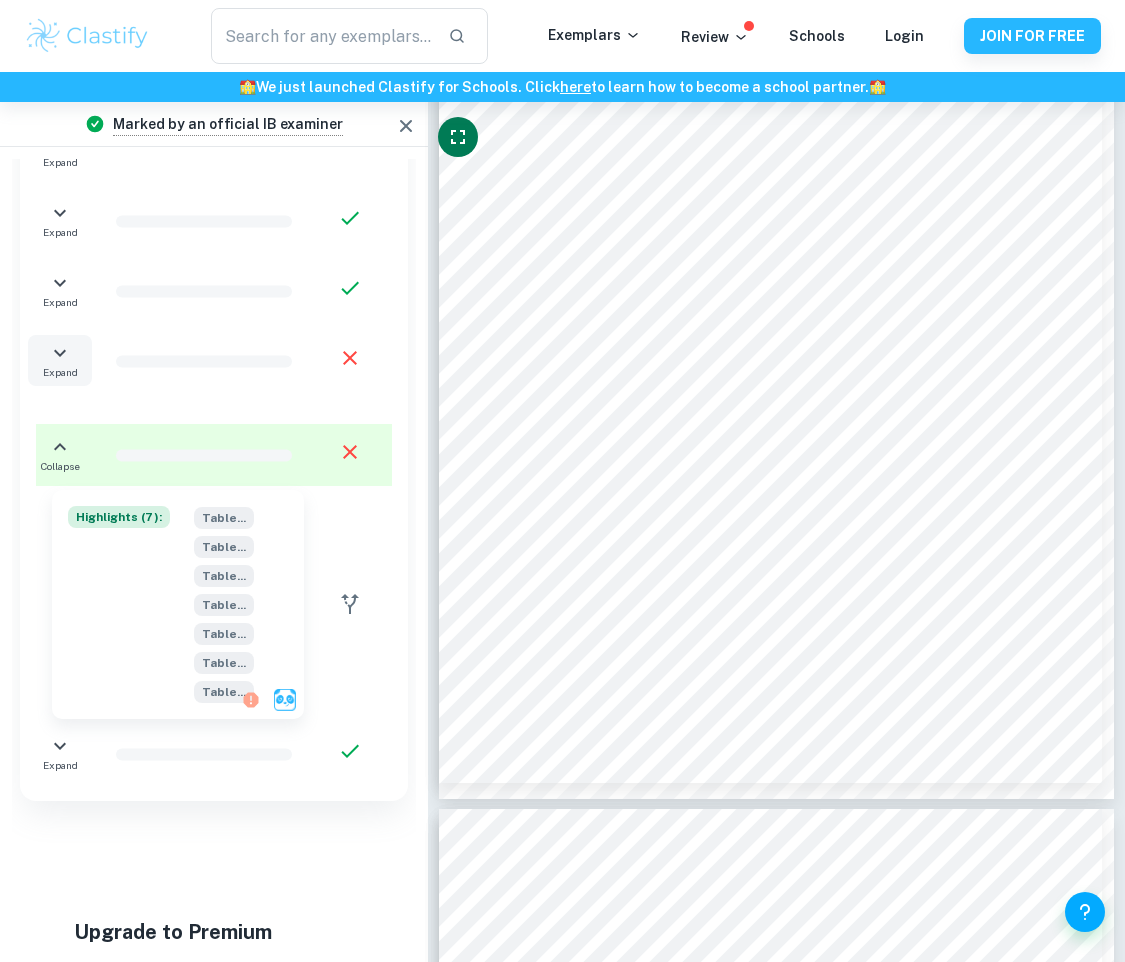 click 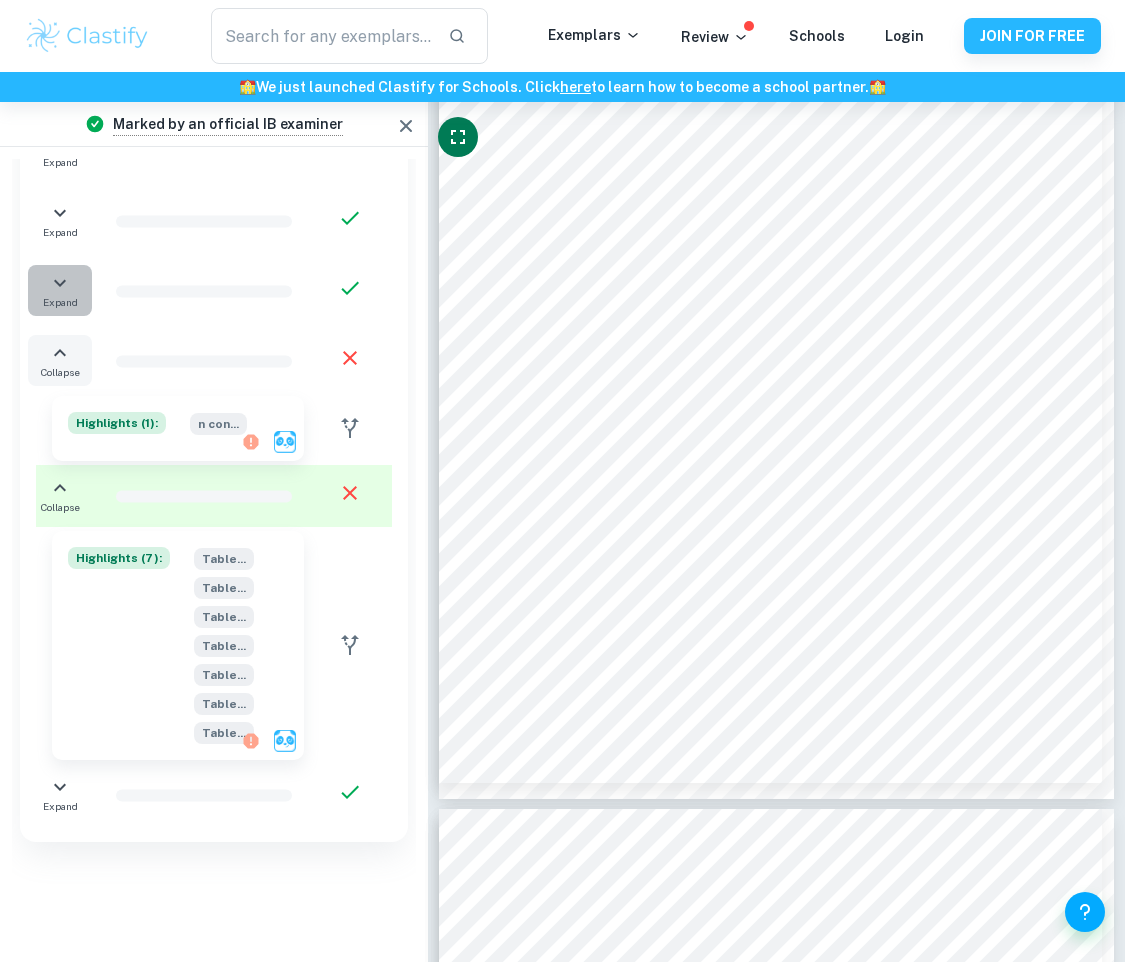 click on "Expand" at bounding box center [60, 302] 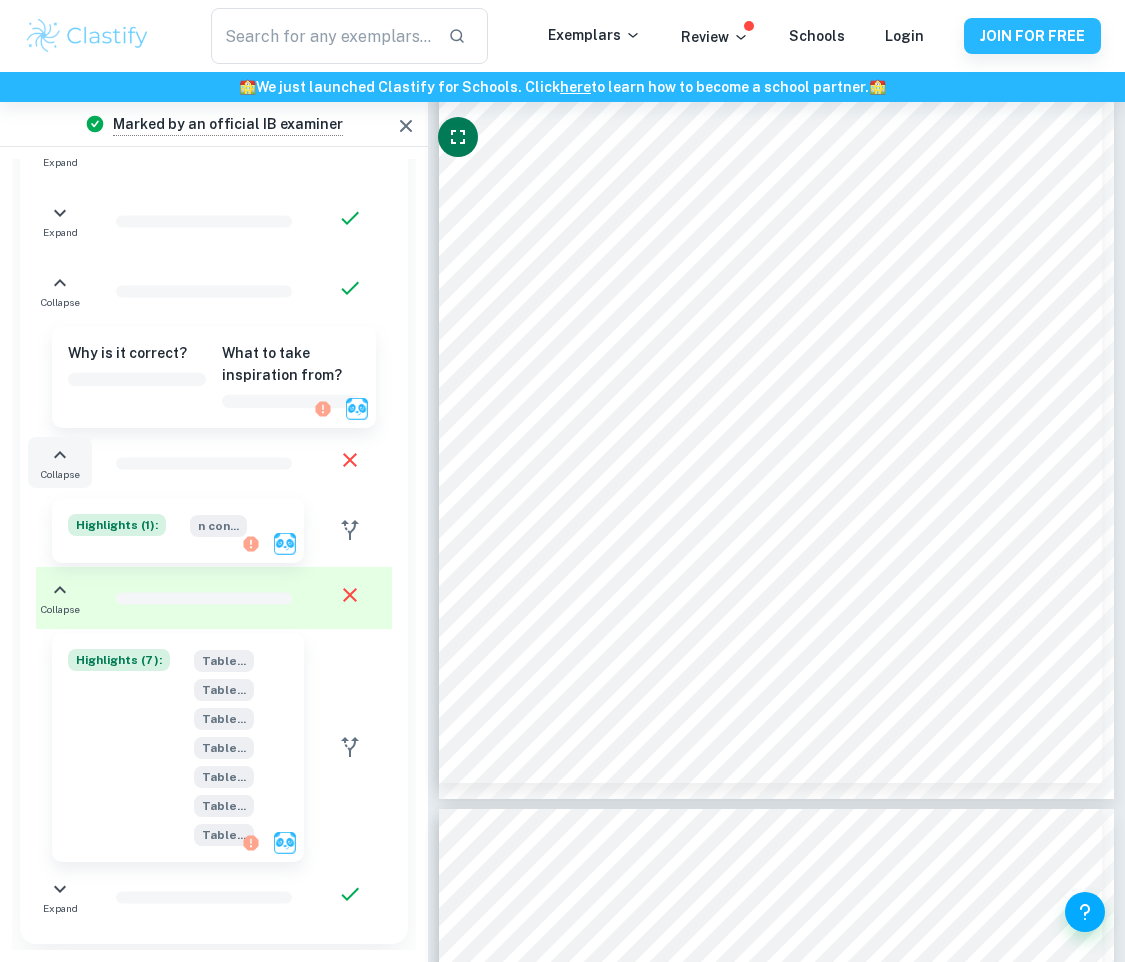 click at bounding box center [137, 379] 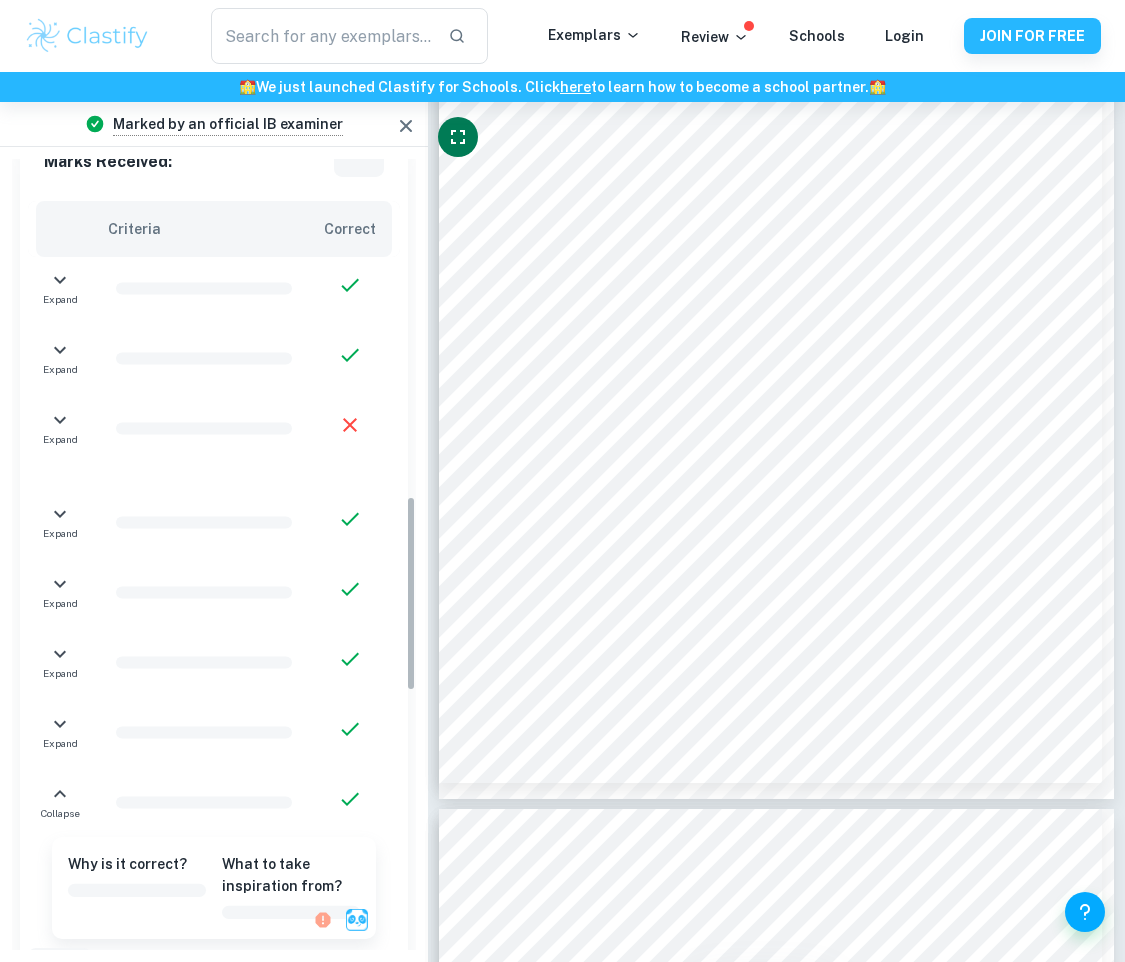 scroll, scrollTop: 1350, scrollLeft: 0, axis: vertical 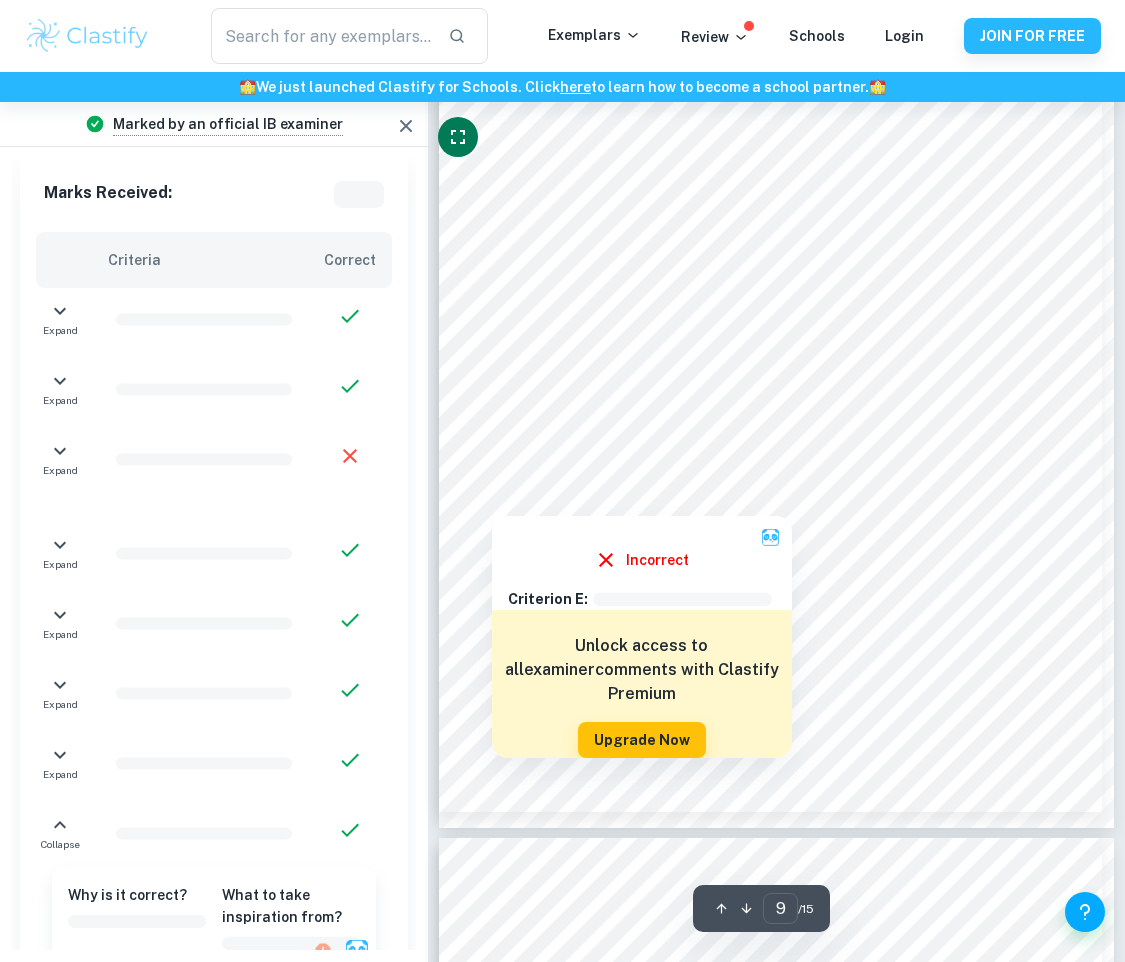 click on "Incorrect Criterion E :   Comment: Unlock access to all  examiner  comments with Clastify Premium Upgrade Now" at bounding box center [642, 632] 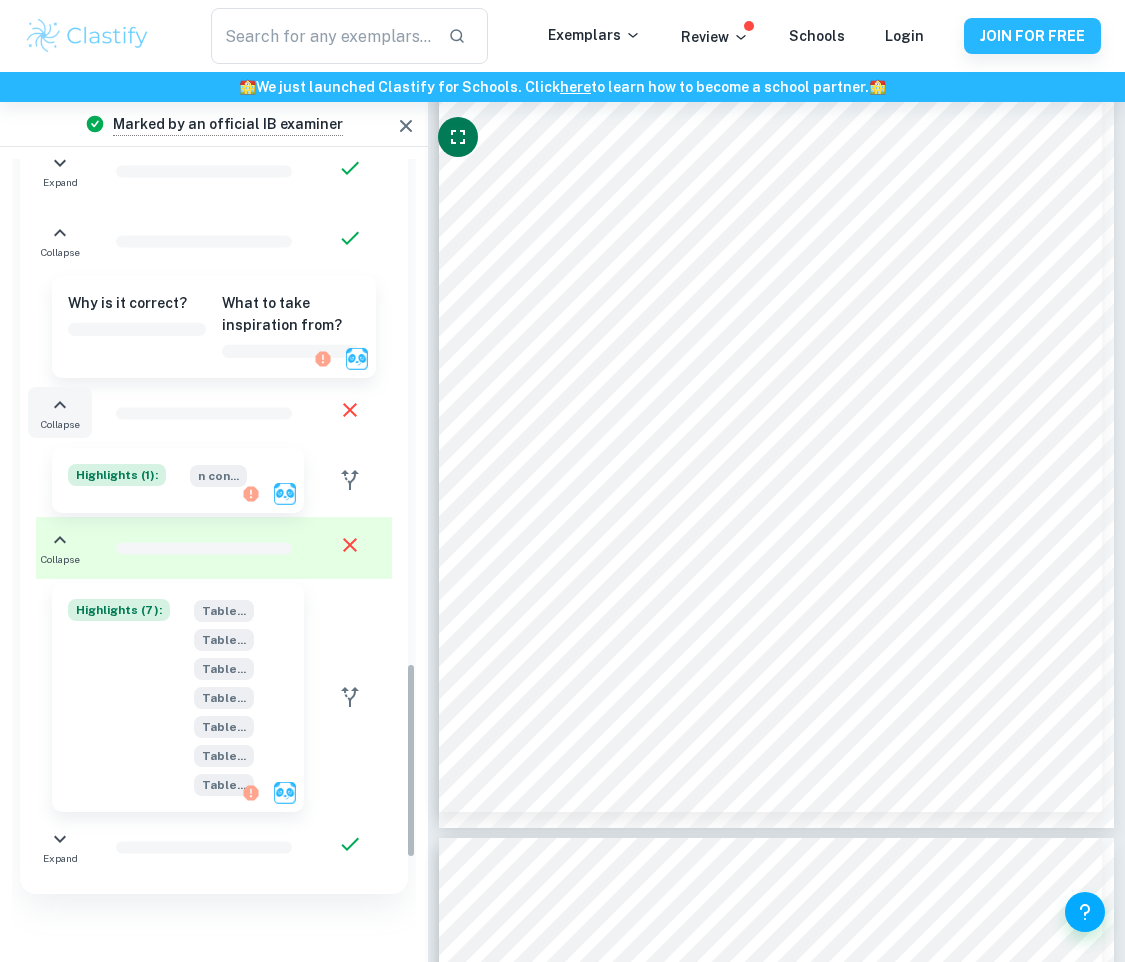scroll, scrollTop: 2411, scrollLeft: 0, axis: vertical 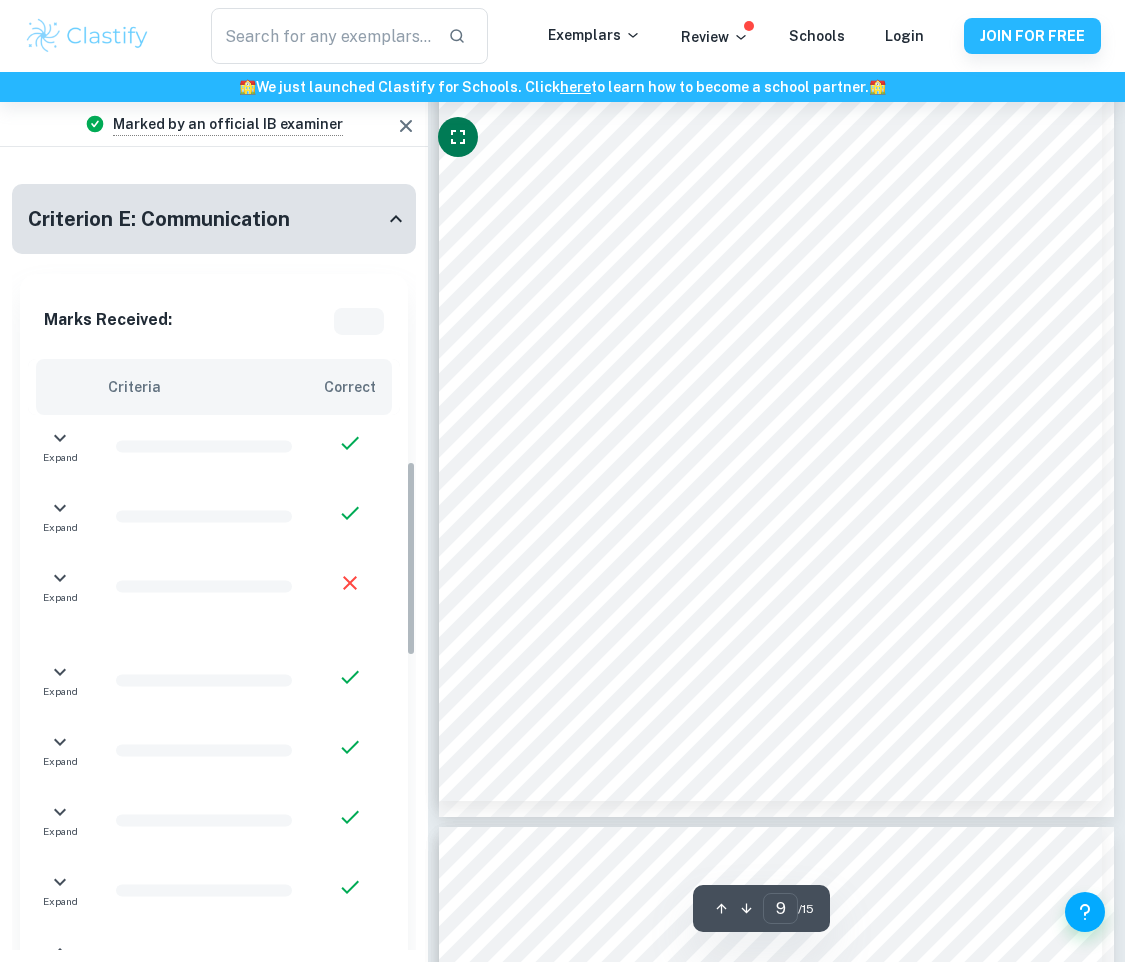 click at bounding box center (200, 586) 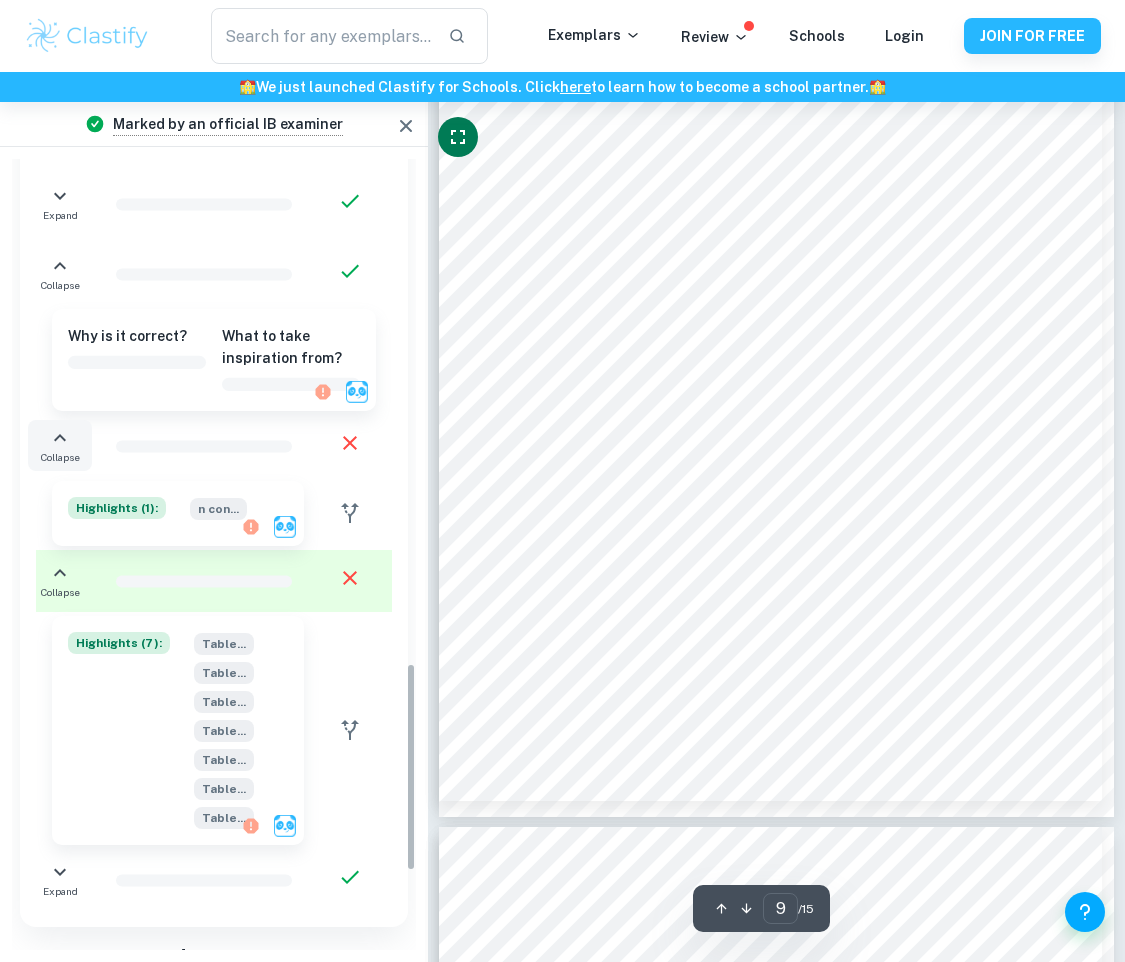 scroll, scrollTop: 1915, scrollLeft: 0, axis: vertical 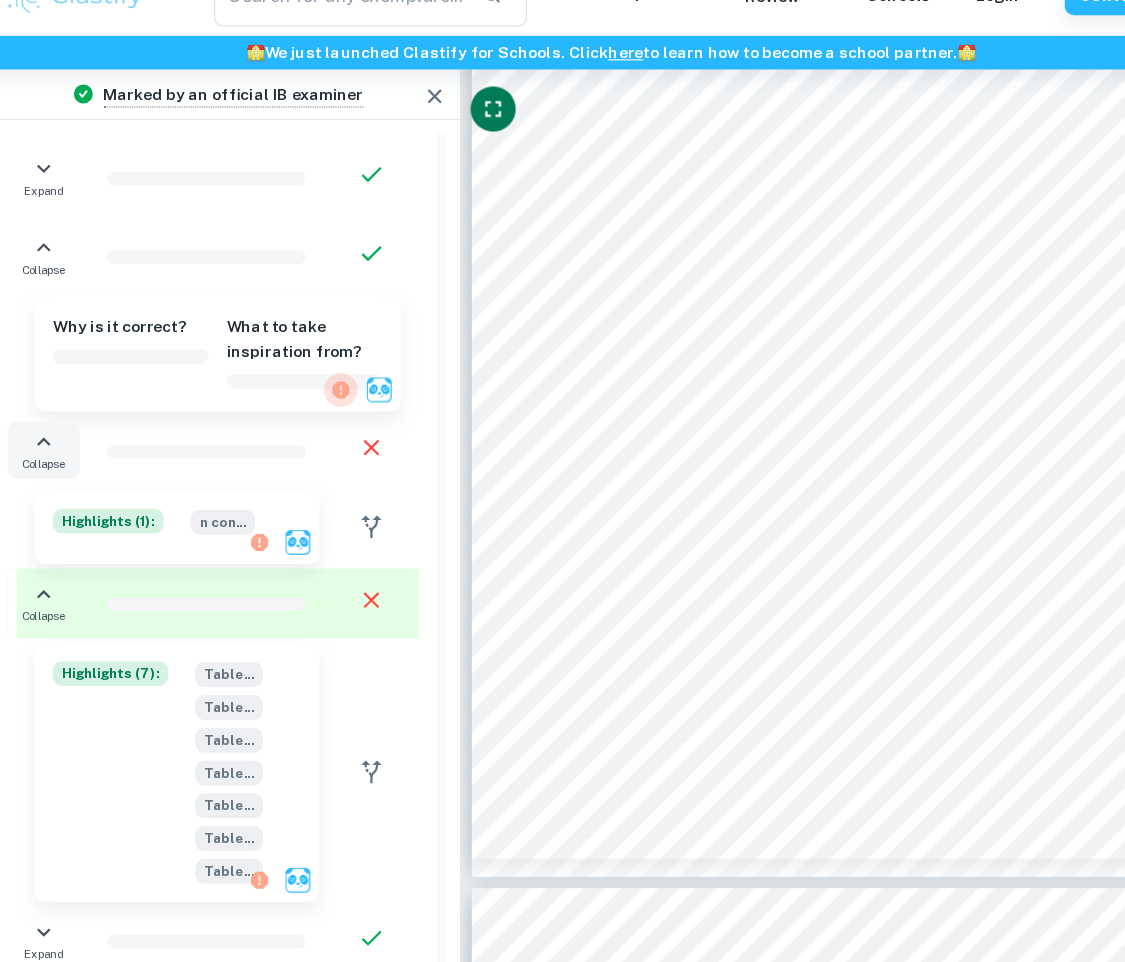 click 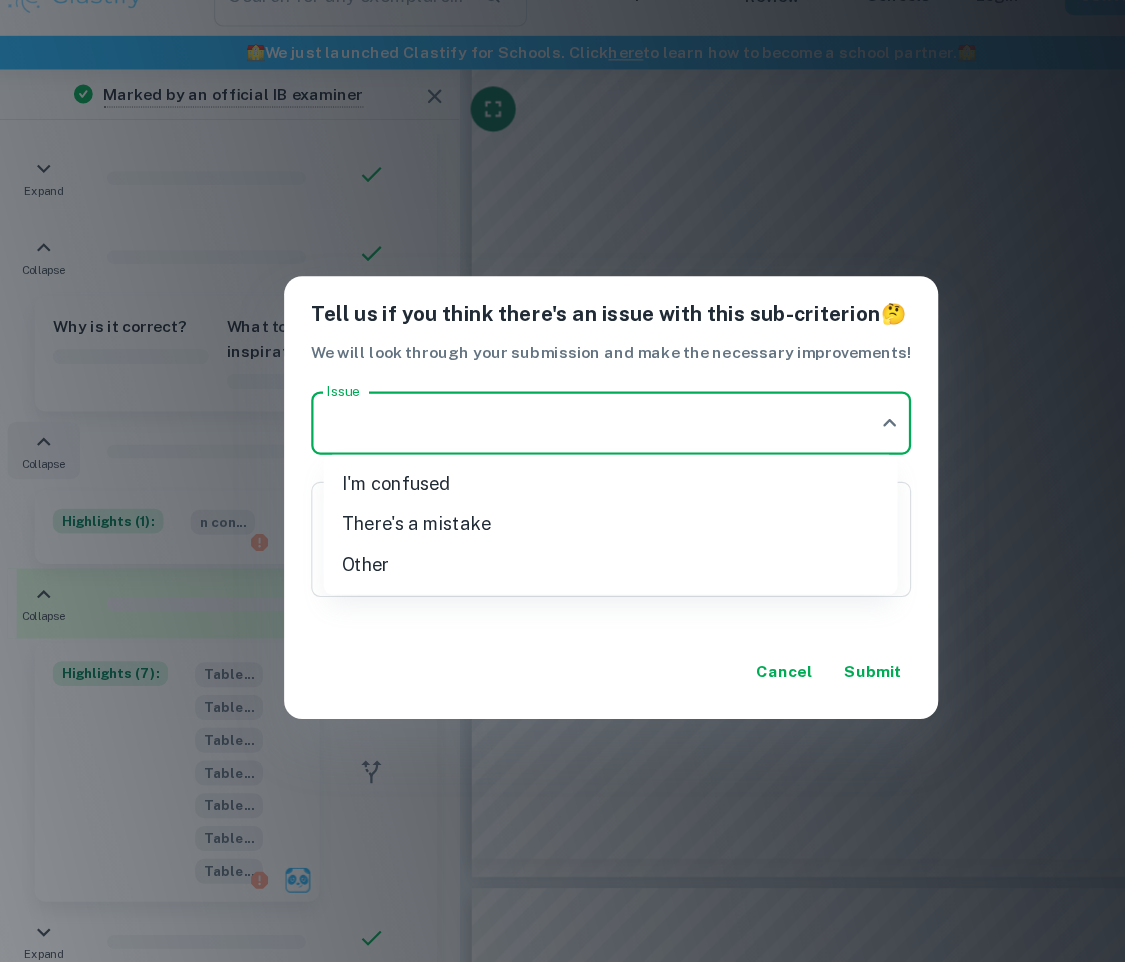 click on "We value your privacy We use cookies to enhance your browsing experience, serve personalised ads or content, and analyse our traffic. By clicking "Accept All", you consent to our use of cookies.   Cookie Policy Customise   Reject All   Accept All   Customise Consent Preferences   We use cookies to help you navigate efficiently and perform certain functions. You will find detailed information about all cookies under each consent category below. The cookies that are categorised as "Necessary" are stored on your browser as they are essential for enabling the basic functionalities of the site. ...  Show more For more information on how Google's third-party cookies operate and handle your data, see:   Google Privacy Policy Necessary Always Active Necessary cookies are required to enable the basic features of this site, such as providing secure log-in or adjusting your consent preferences. These cookies do not store any personally identifiable data. Functional Analytics Performance Advertisement Uncategorised" at bounding box center (562, -7070) 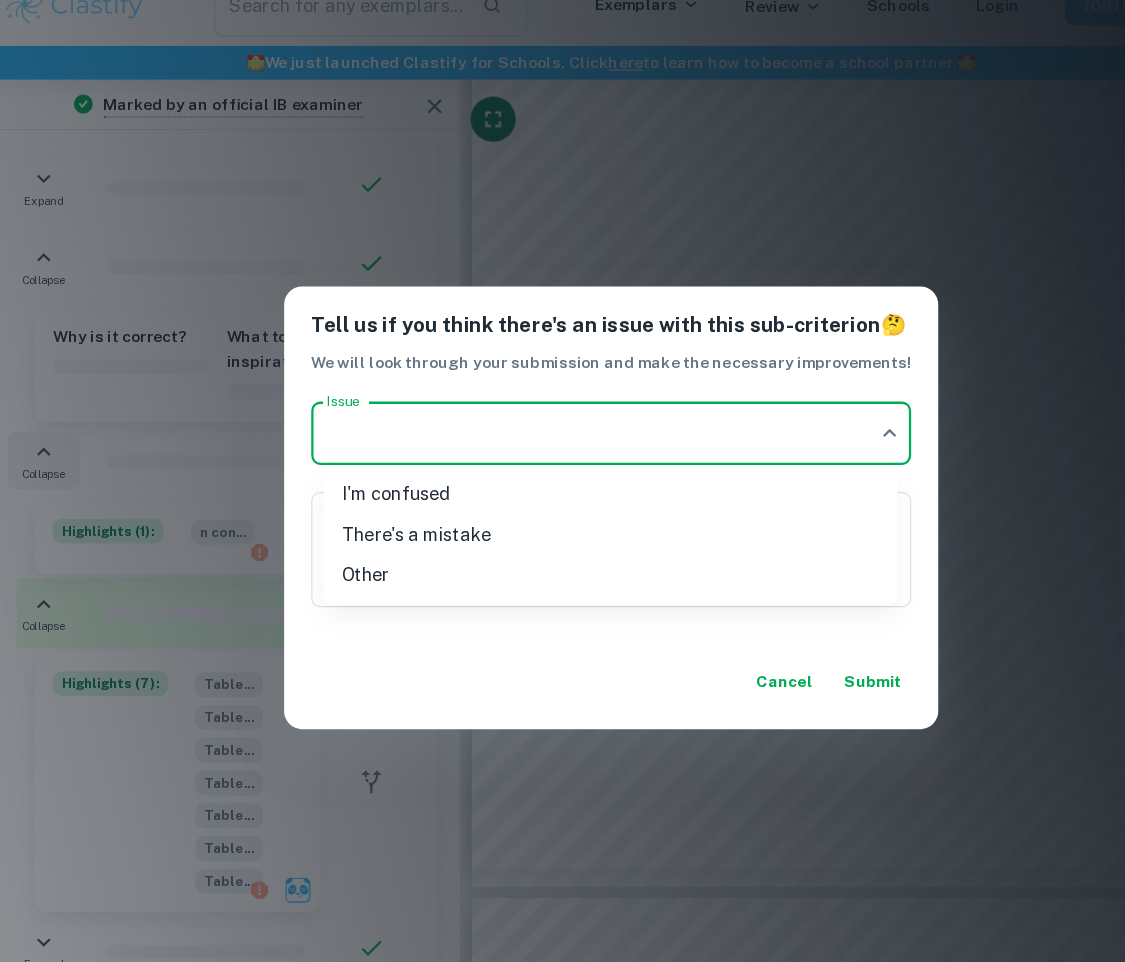 click at bounding box center (562, 481) 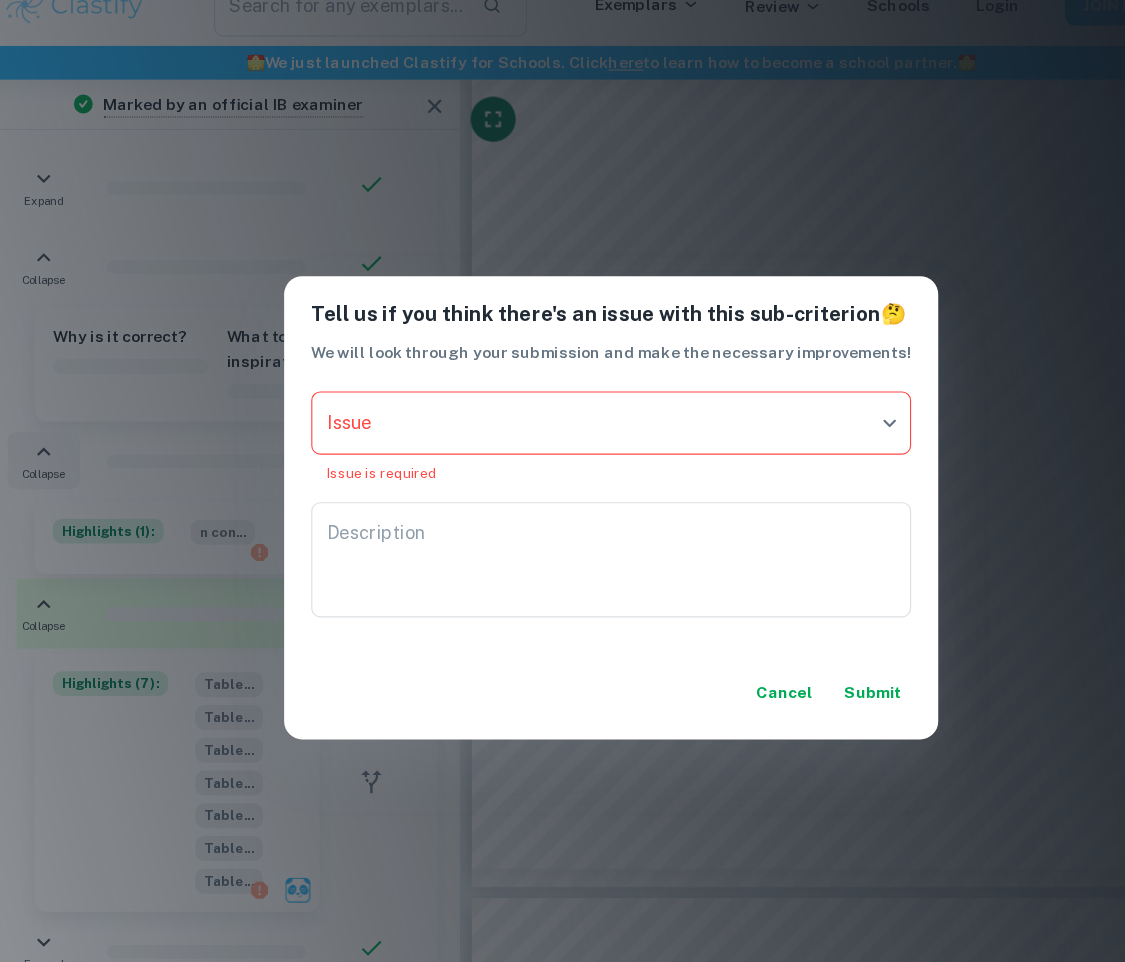 click on "Tell us if you think there's an issue with this sub-criterion  🤔 We will look through your submission and make the necessary improvements! Issue ​ Issue Issue is required Description x Description Cancel Submit" at bounding box center [562, 481] 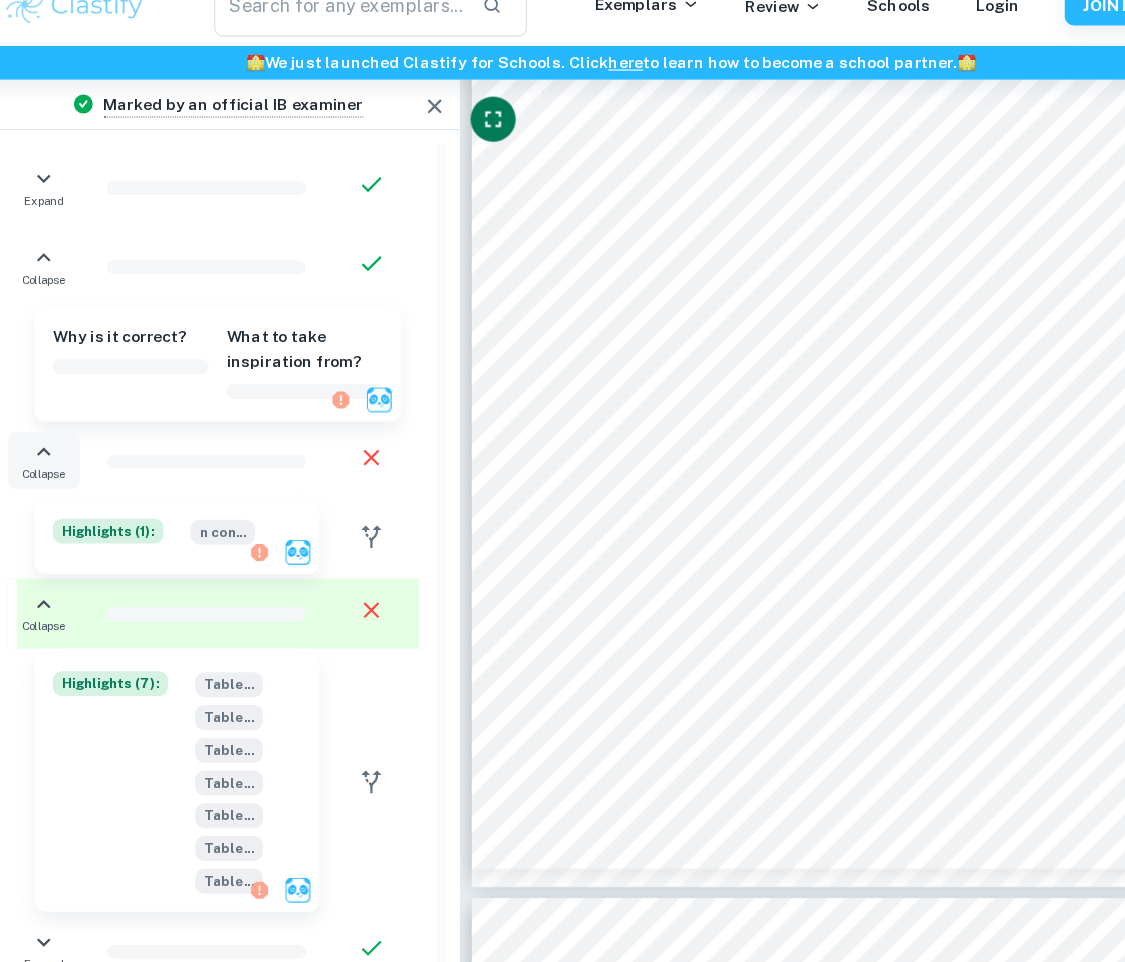 click at bounding box center [137, 356] 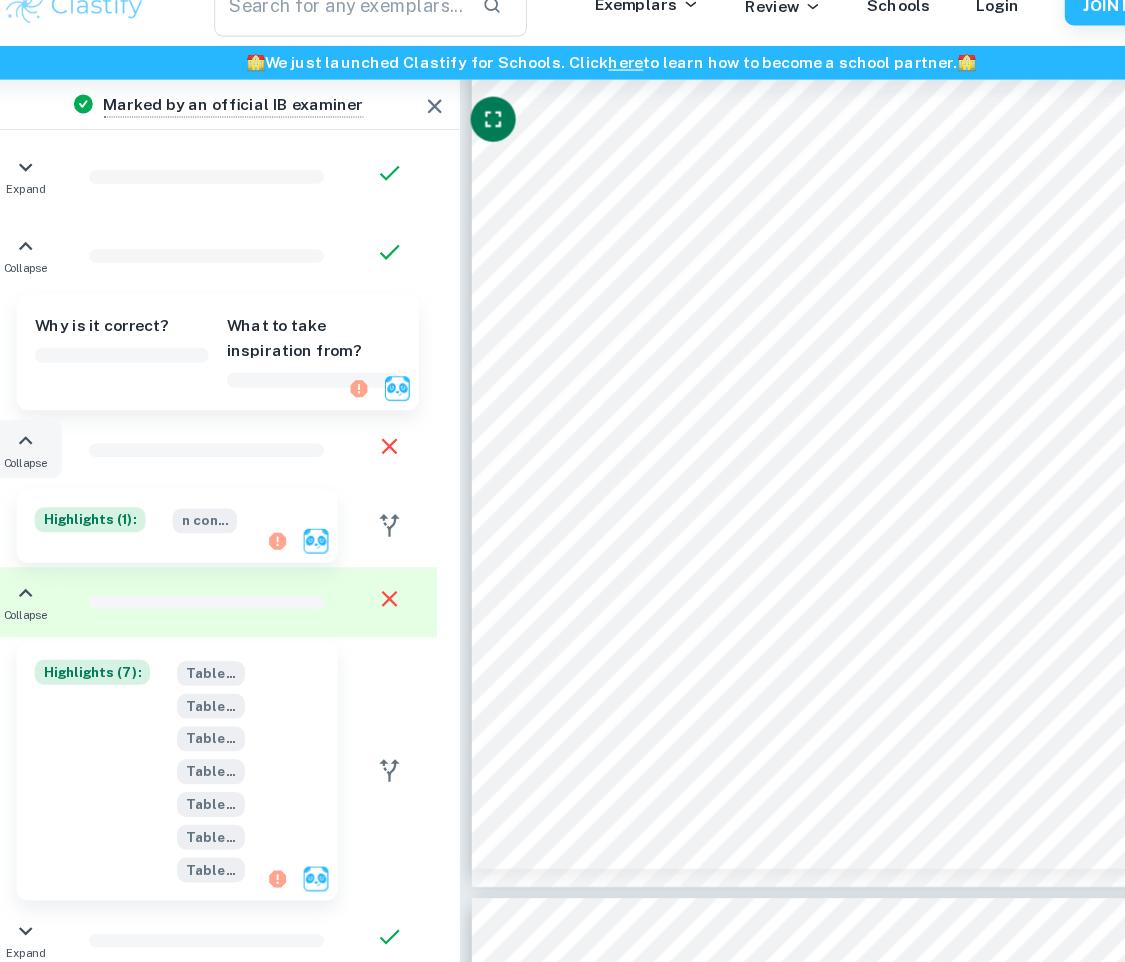 scroll, scrollTop: 0, scrollLeft: 0, axis: both 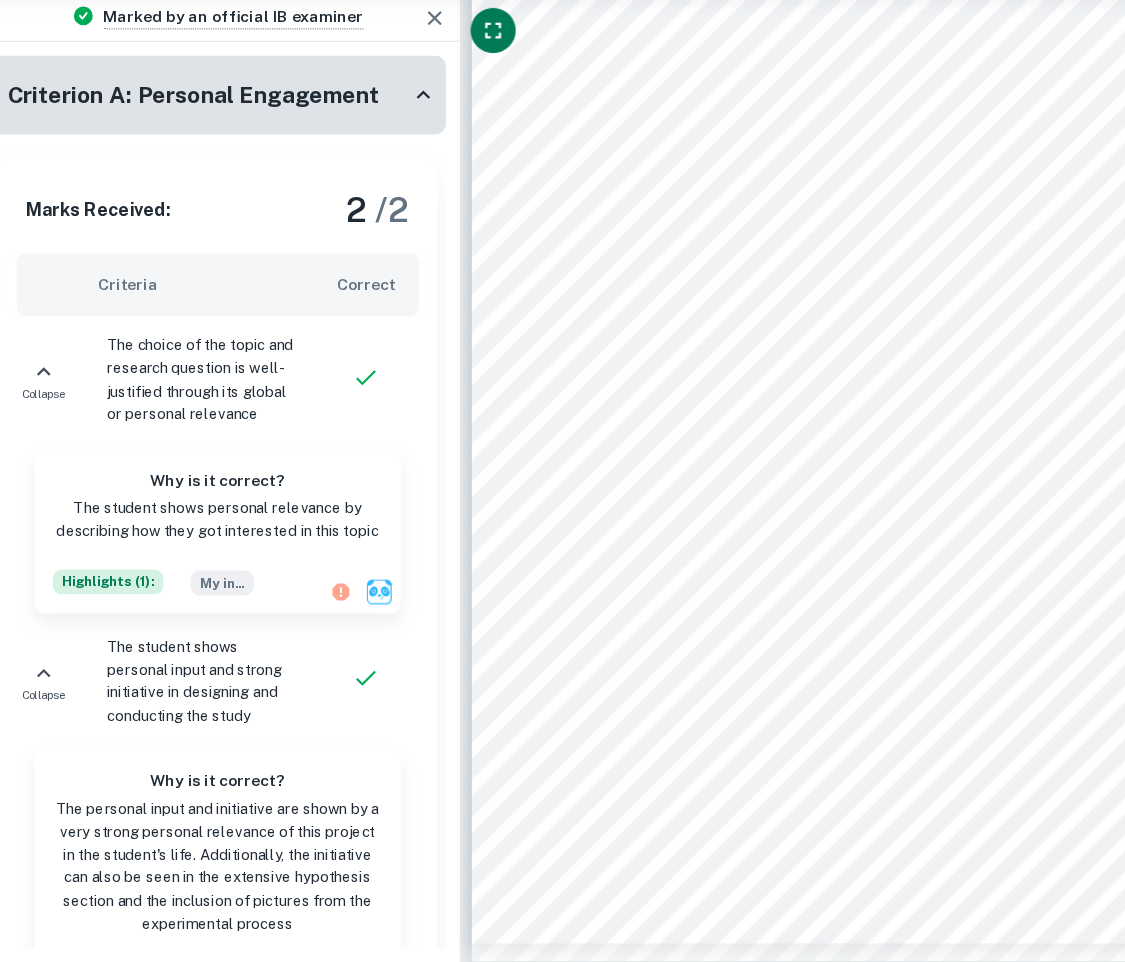 click 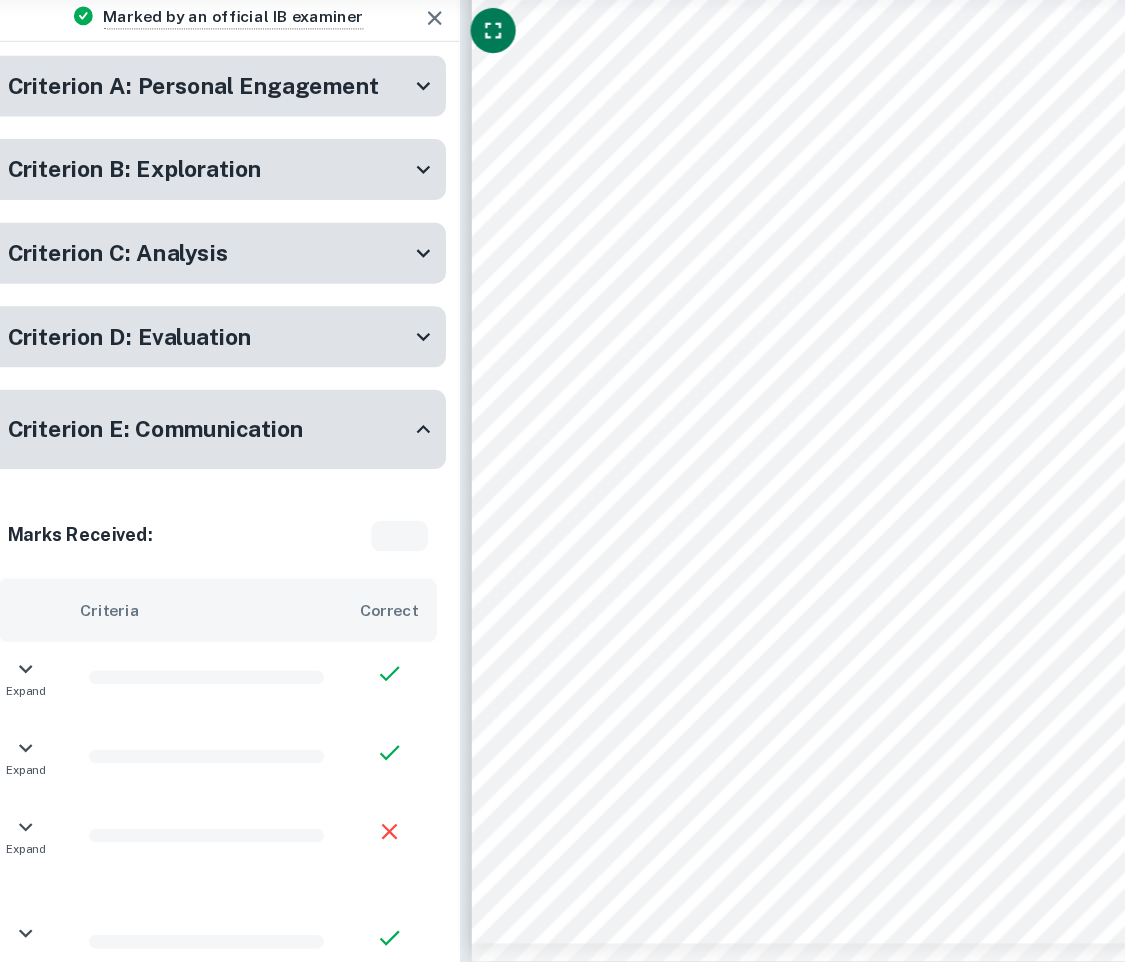 click on "Criterion C: Analysis" at bounding box center [206, 334] 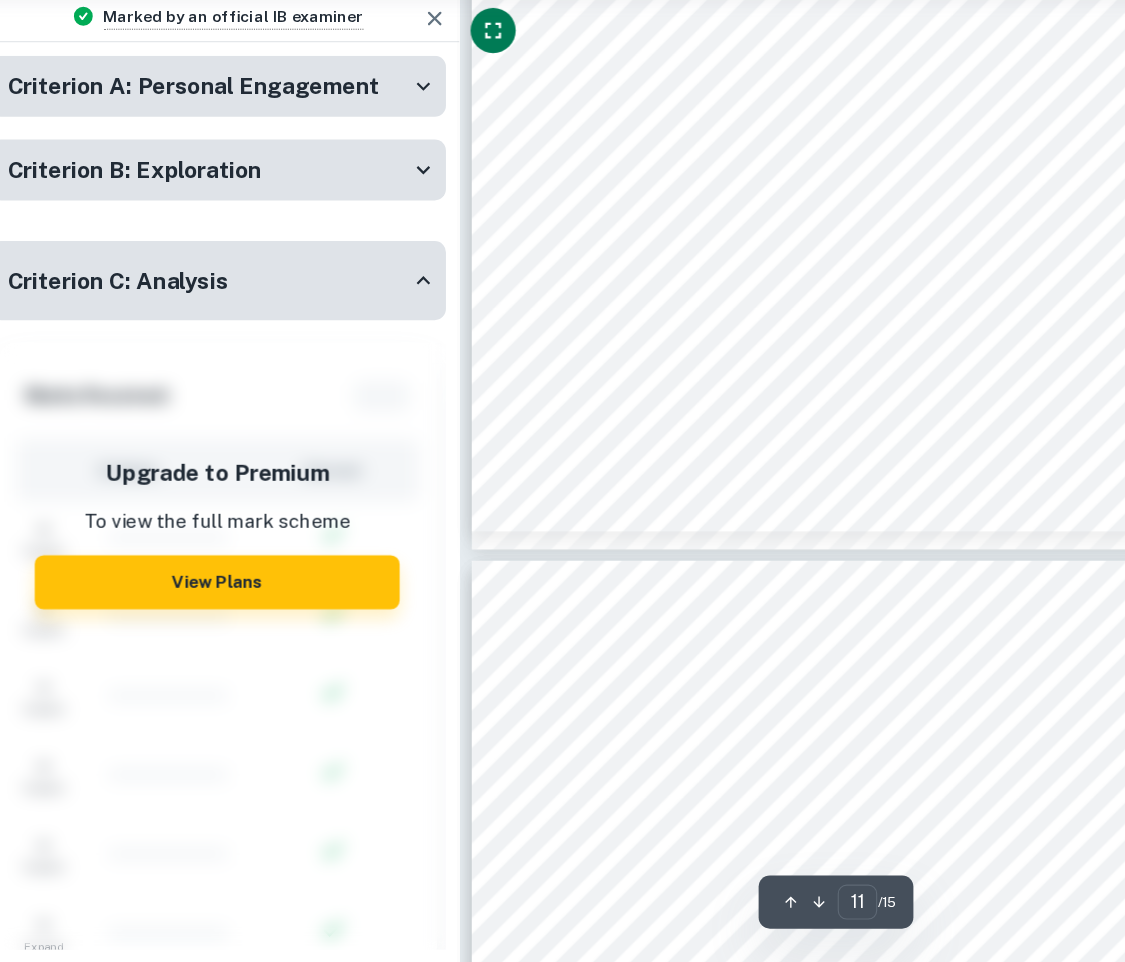 scroll, scrollTop: 8936, scrollLeft: 0, axis: vertical 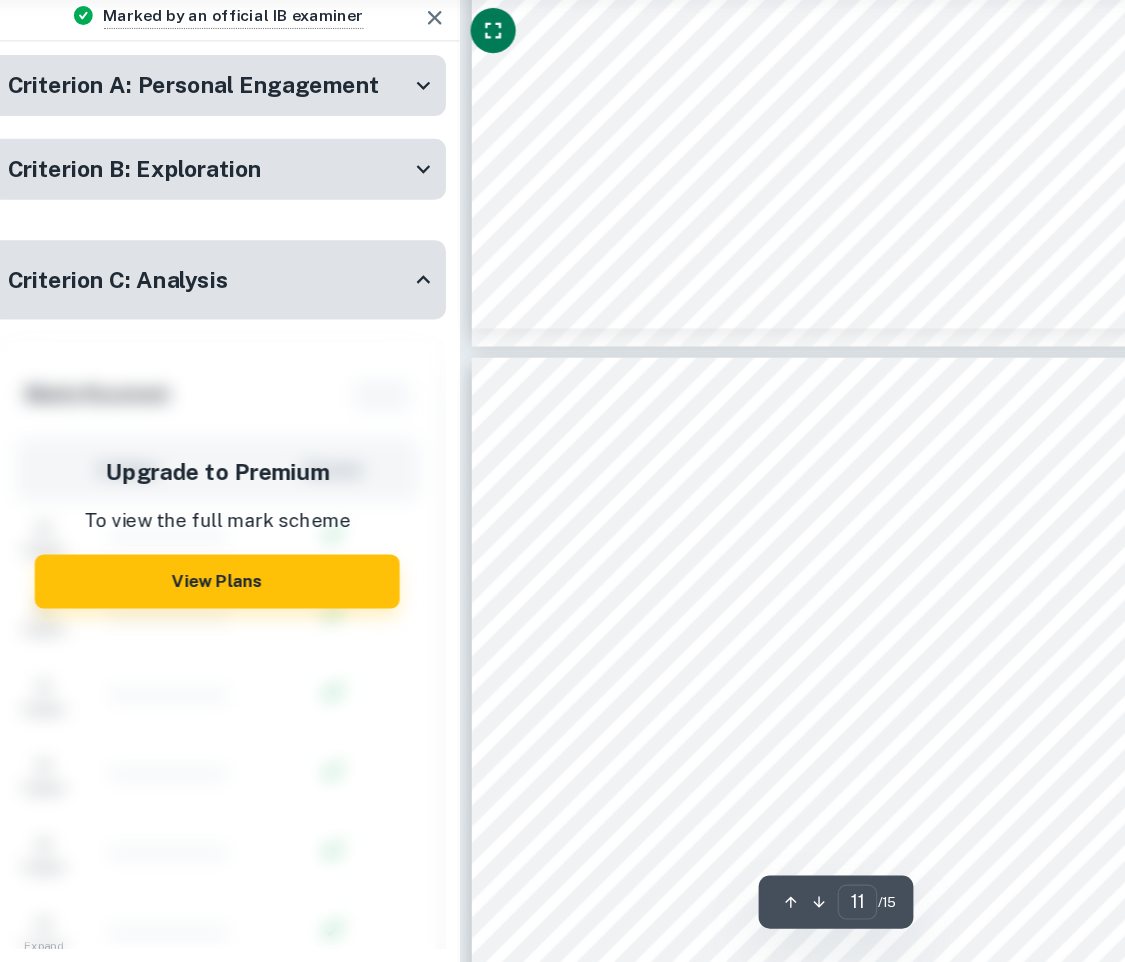click 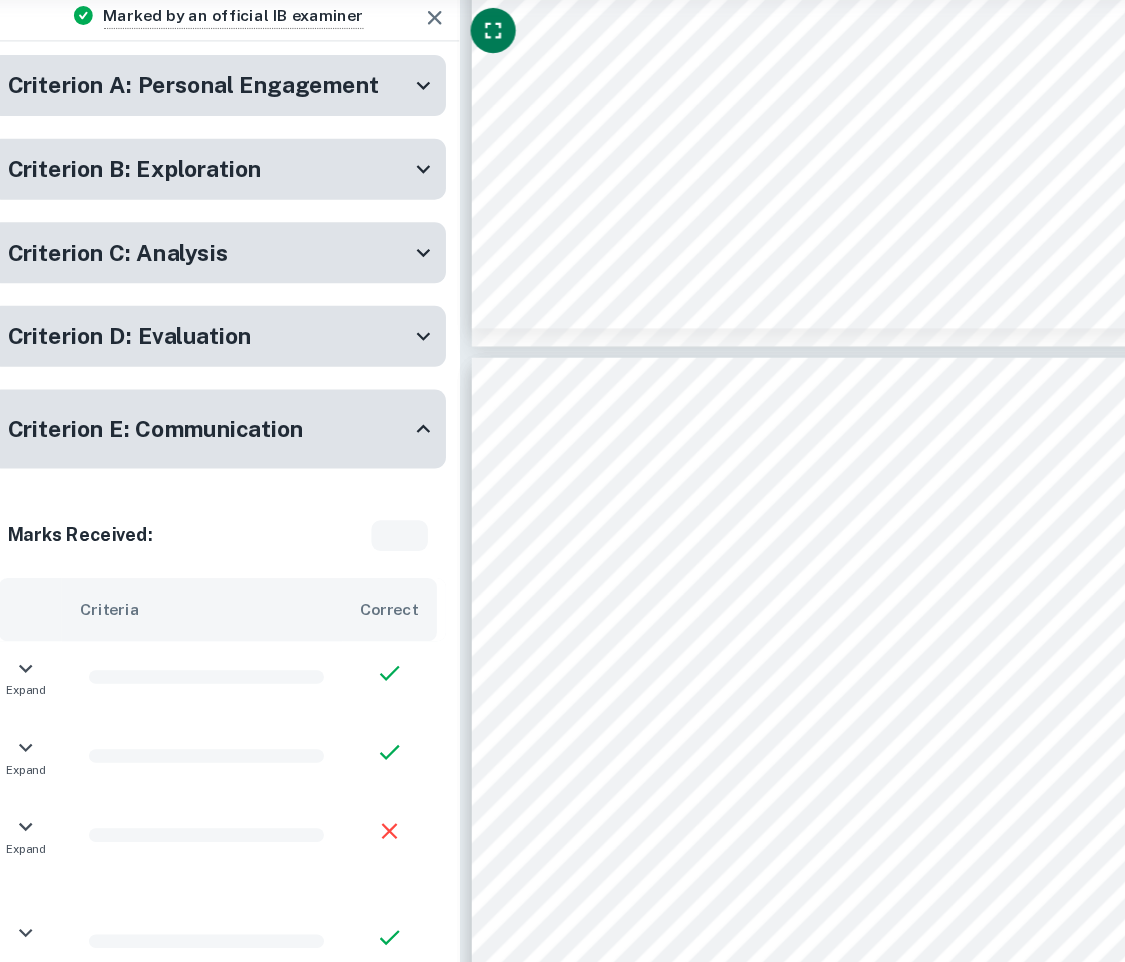 click on "Criterion E: Communication" at bounding box center [206, 490] 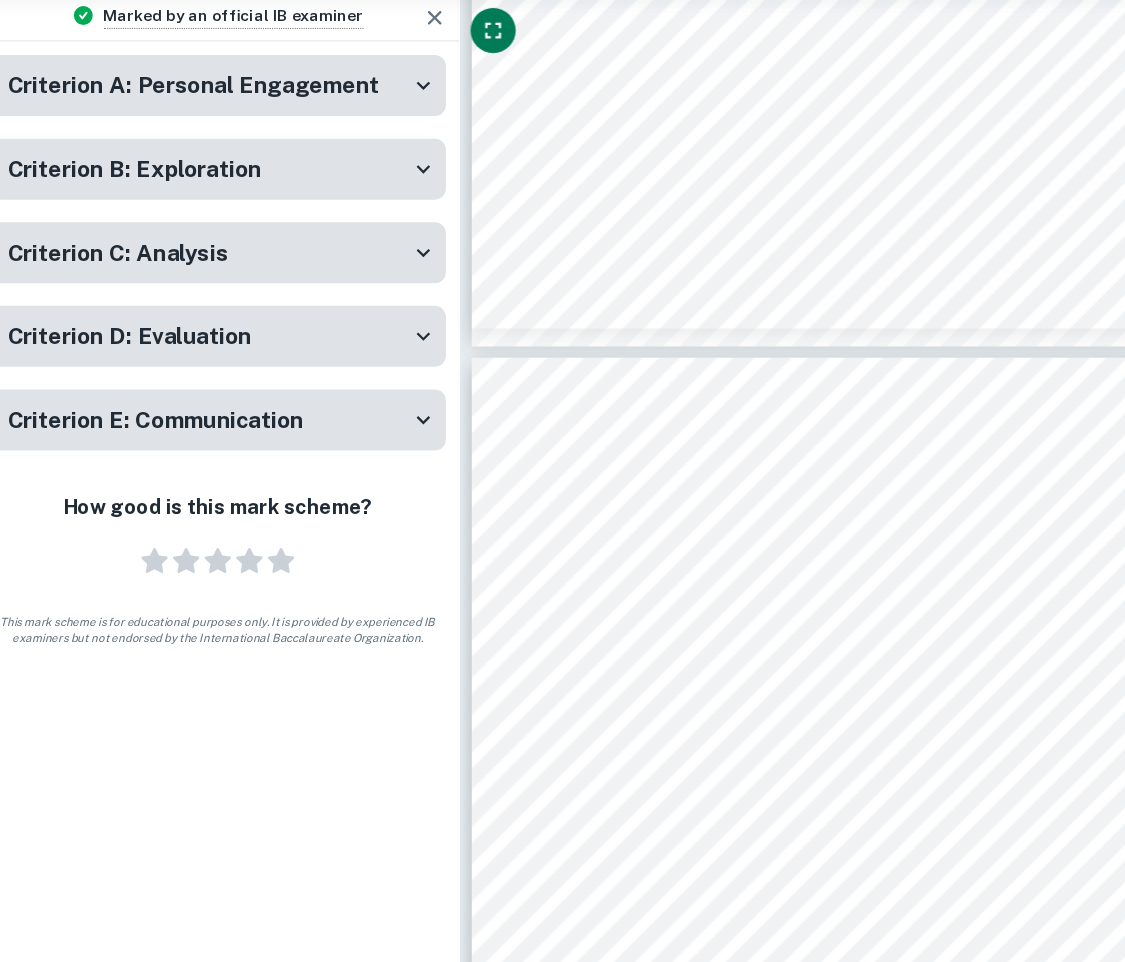 click on "Criterion D: Evaluation" at bounding box center (206, 408) 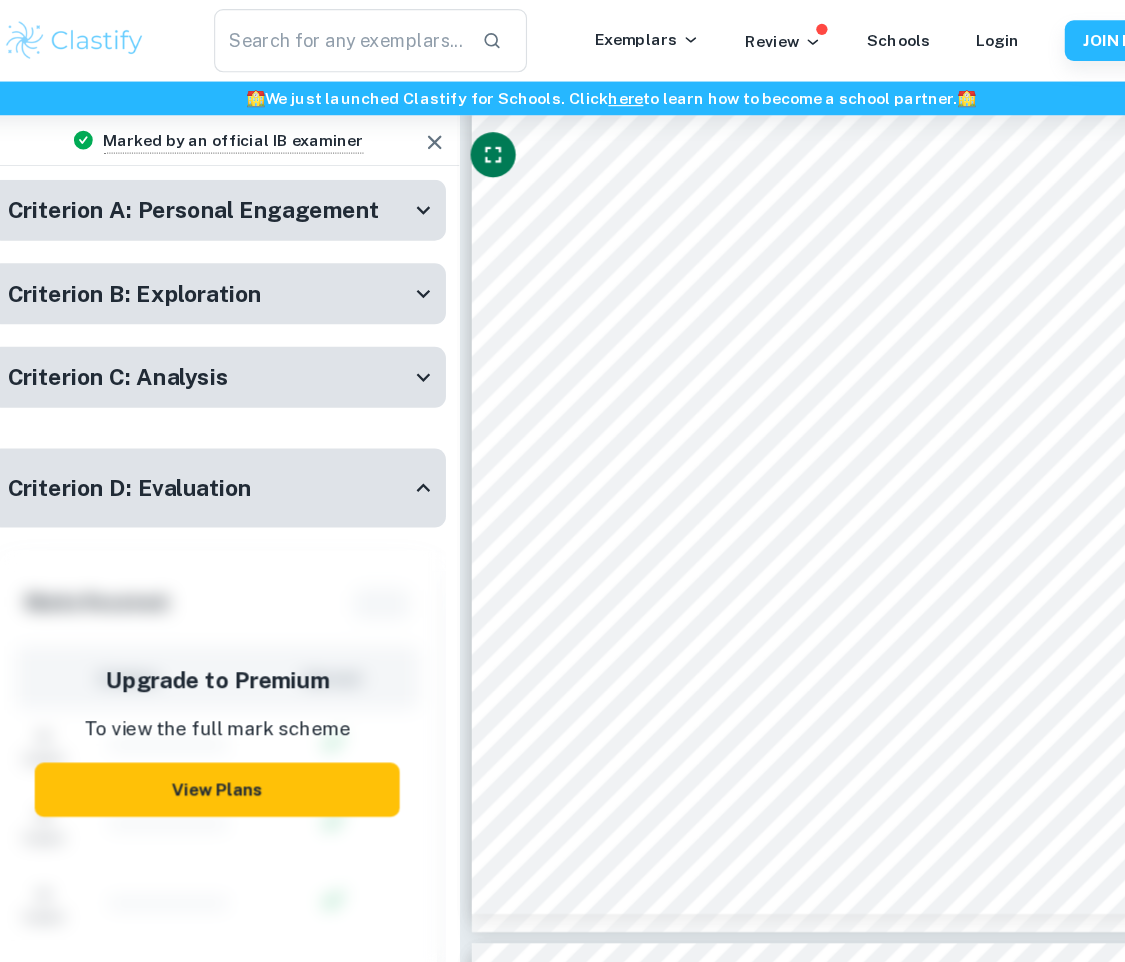 scroll, scrollTop: 9367, scrollLeft: 0, axis: vertical 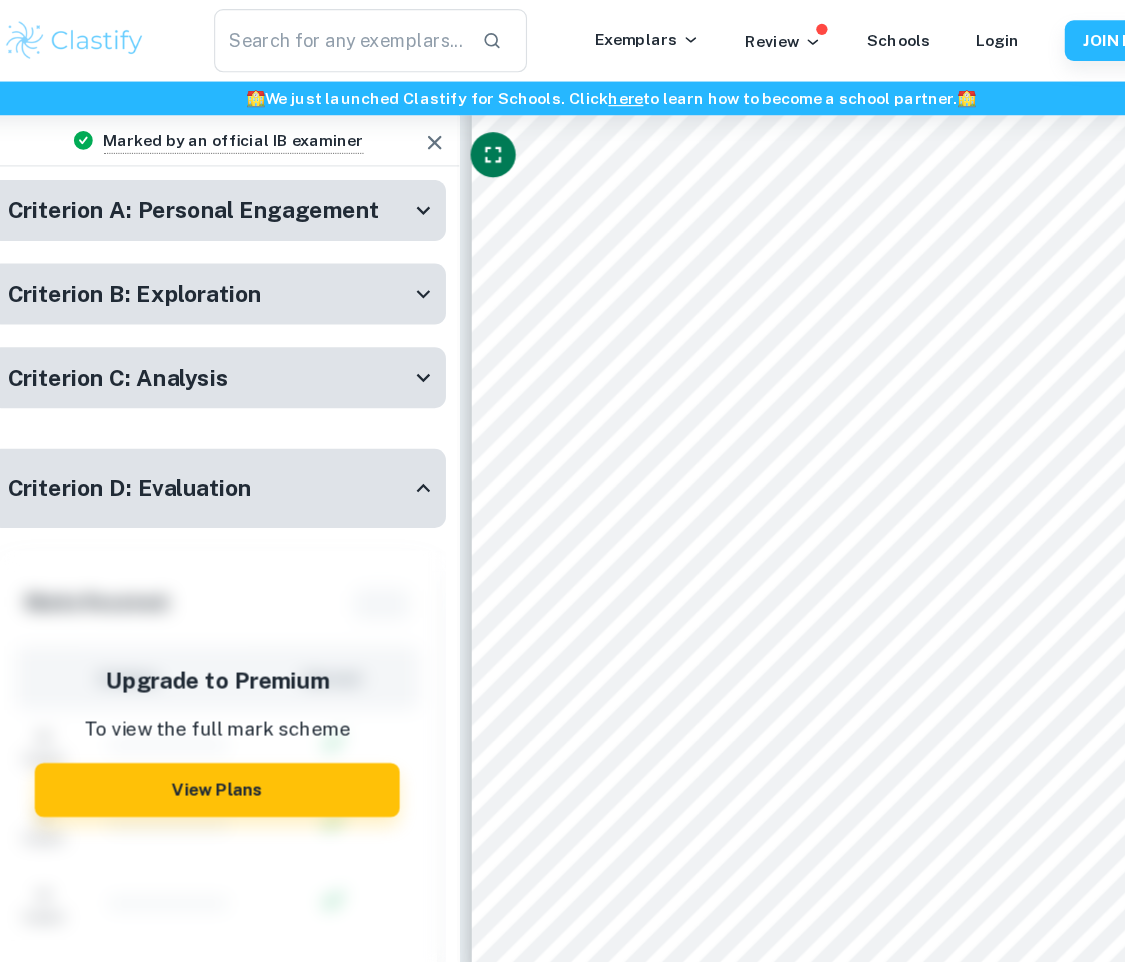 click on "Criterion C: Analysis" at bounding box center (206, 334) 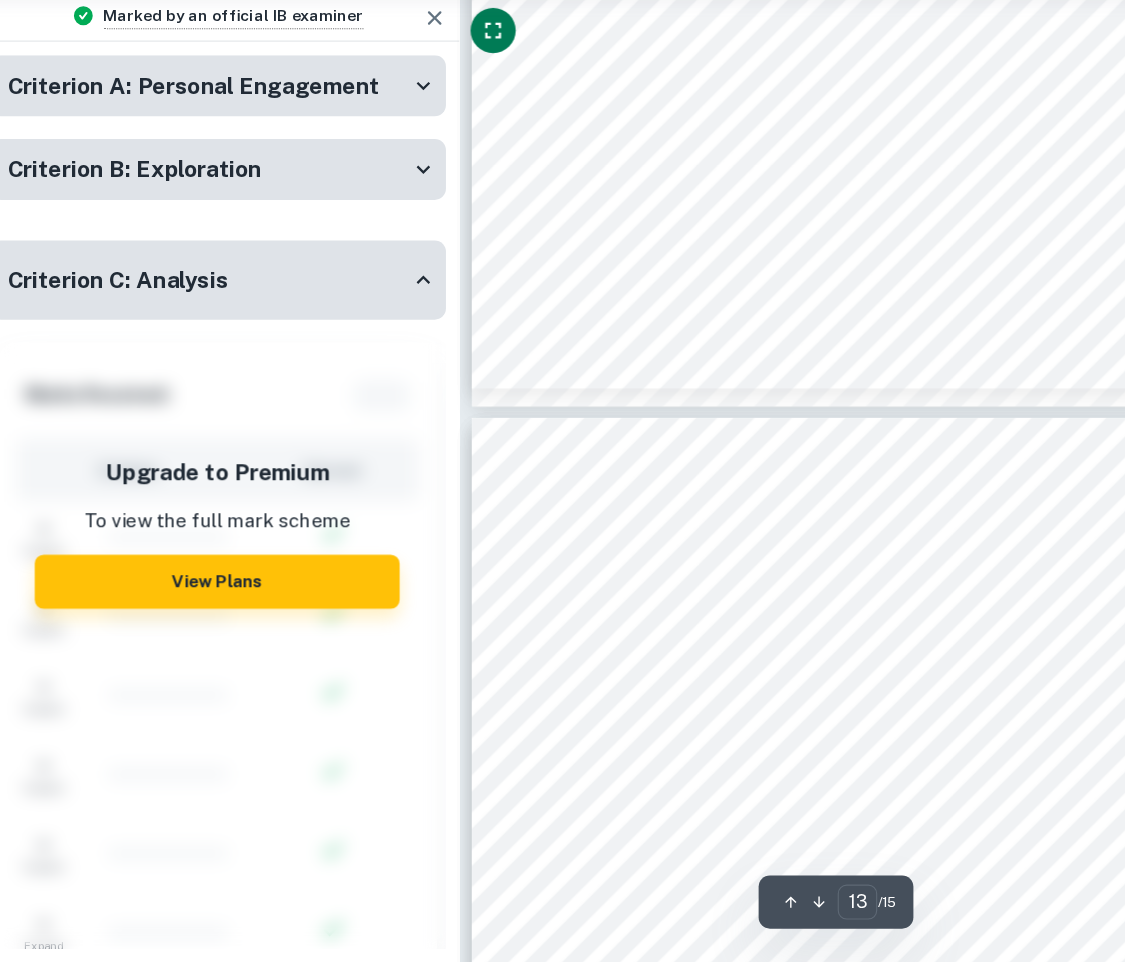 scroll, scrollTop: 10758, scrollLeft: 0, axis: vertical 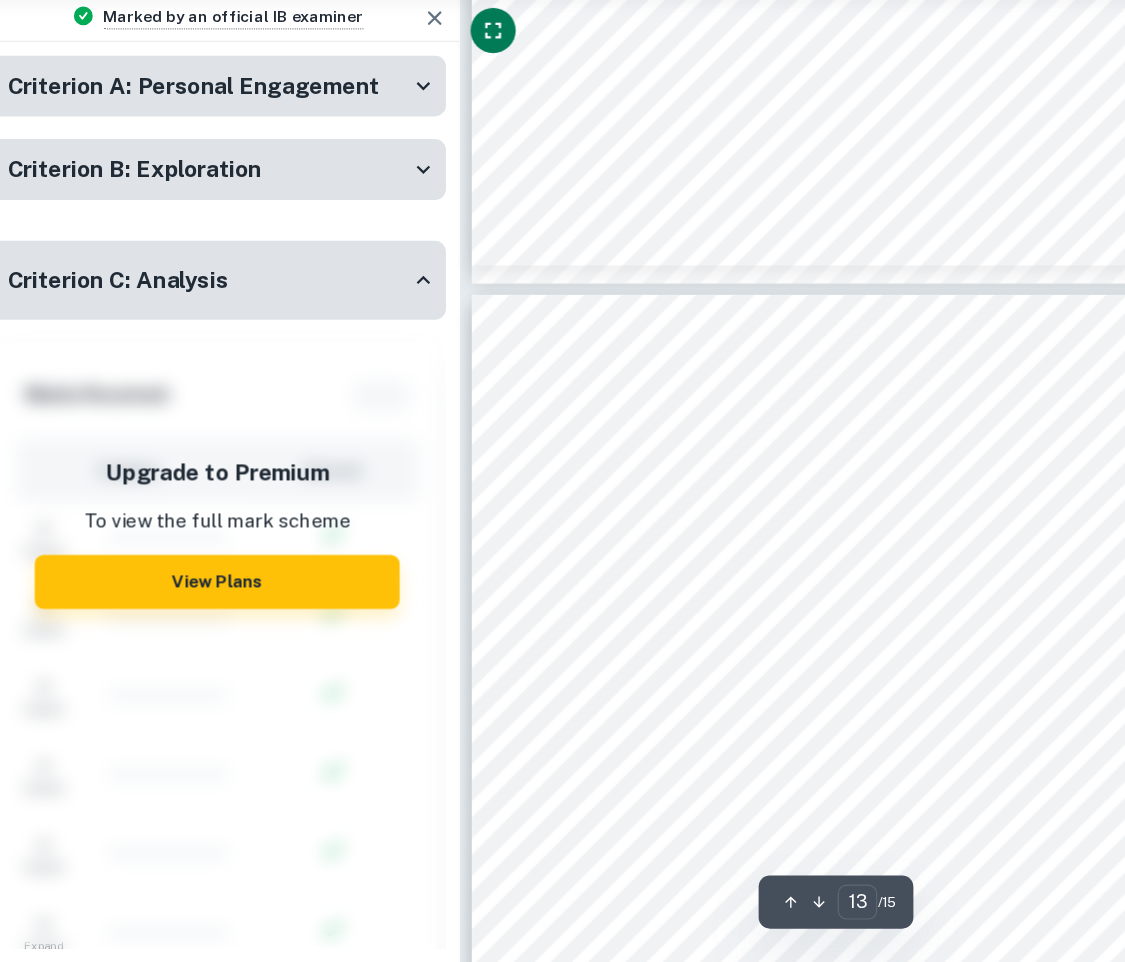 click on "Criterion C: Analysis" at bounding box center (206, 358) 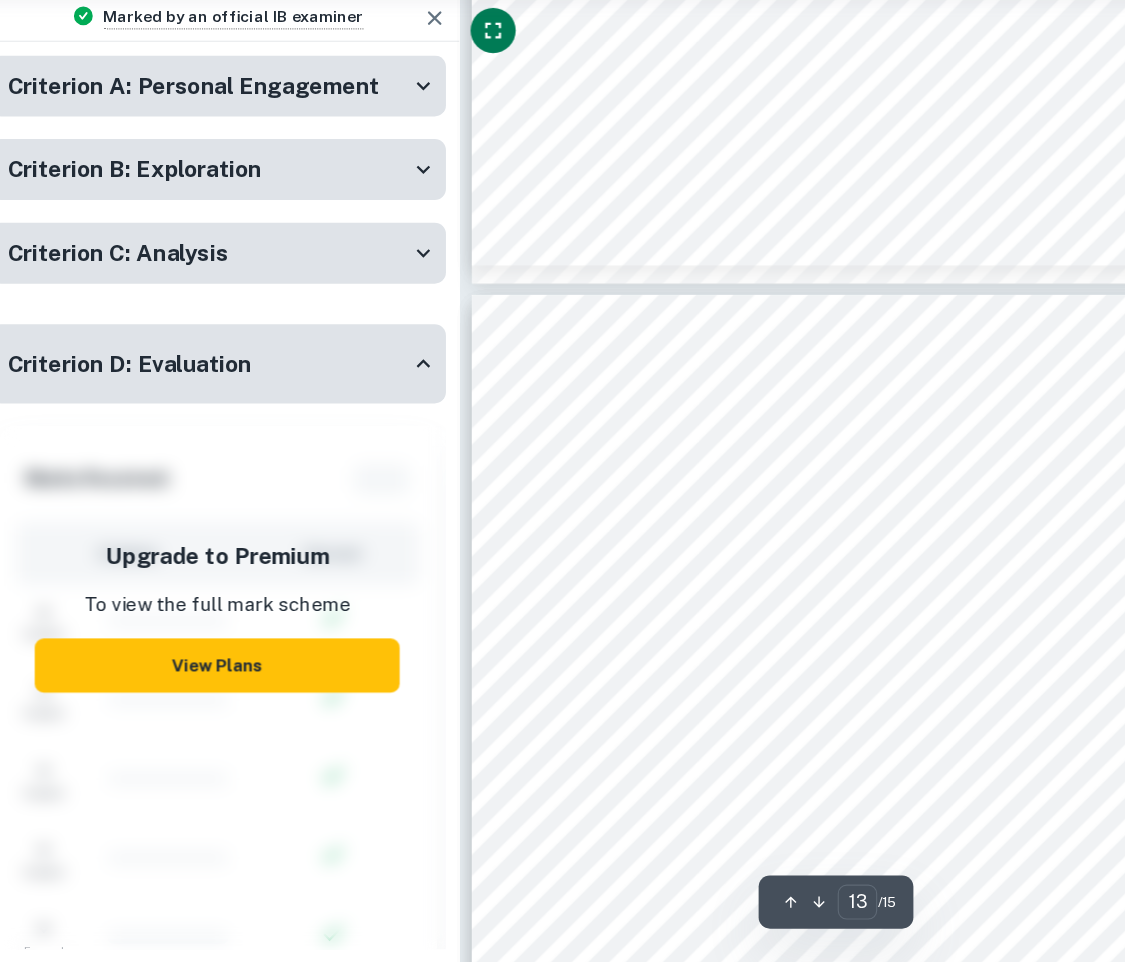 scroll, scrollTop: 10777, scrollLeft: 0, axis: vertical 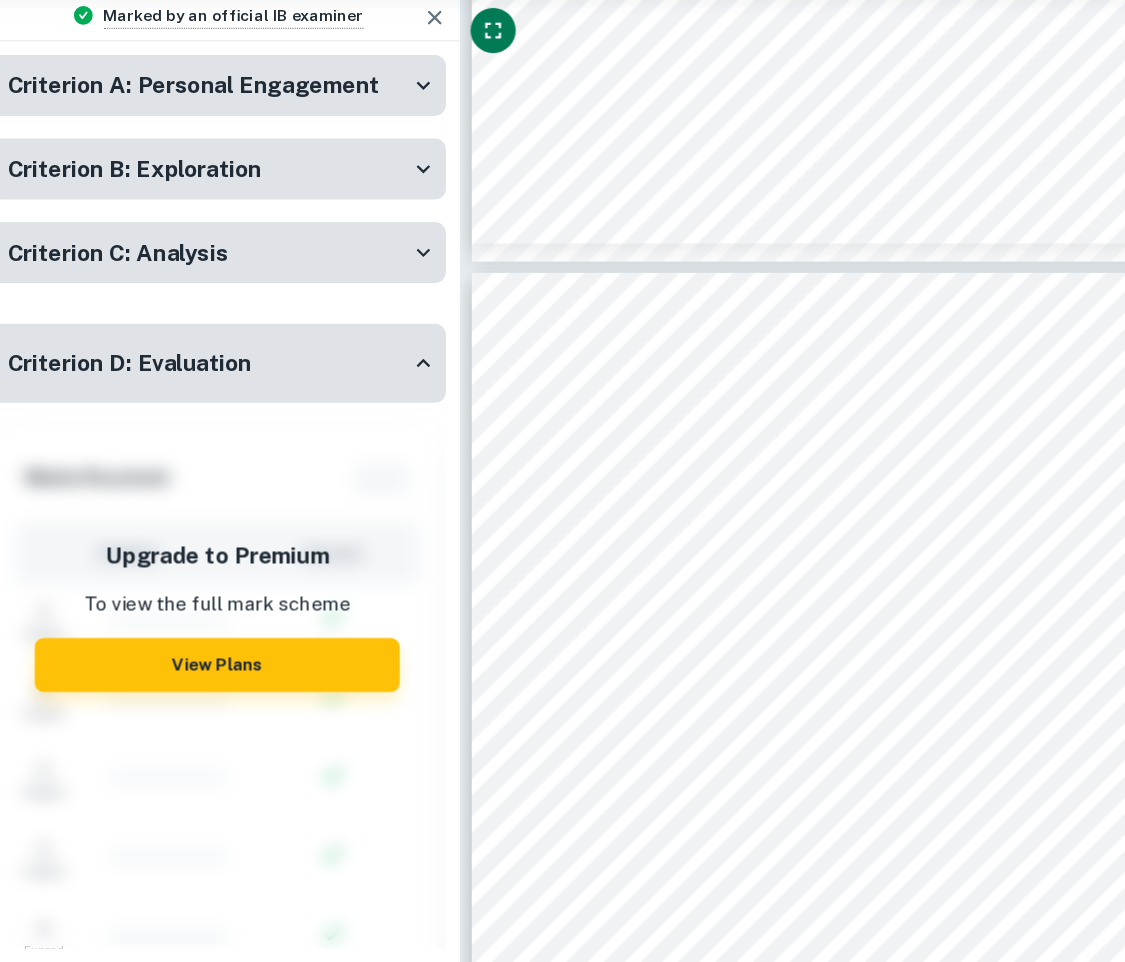 click on "Criterion D: Evaluation" at bounding box center [206, 432] 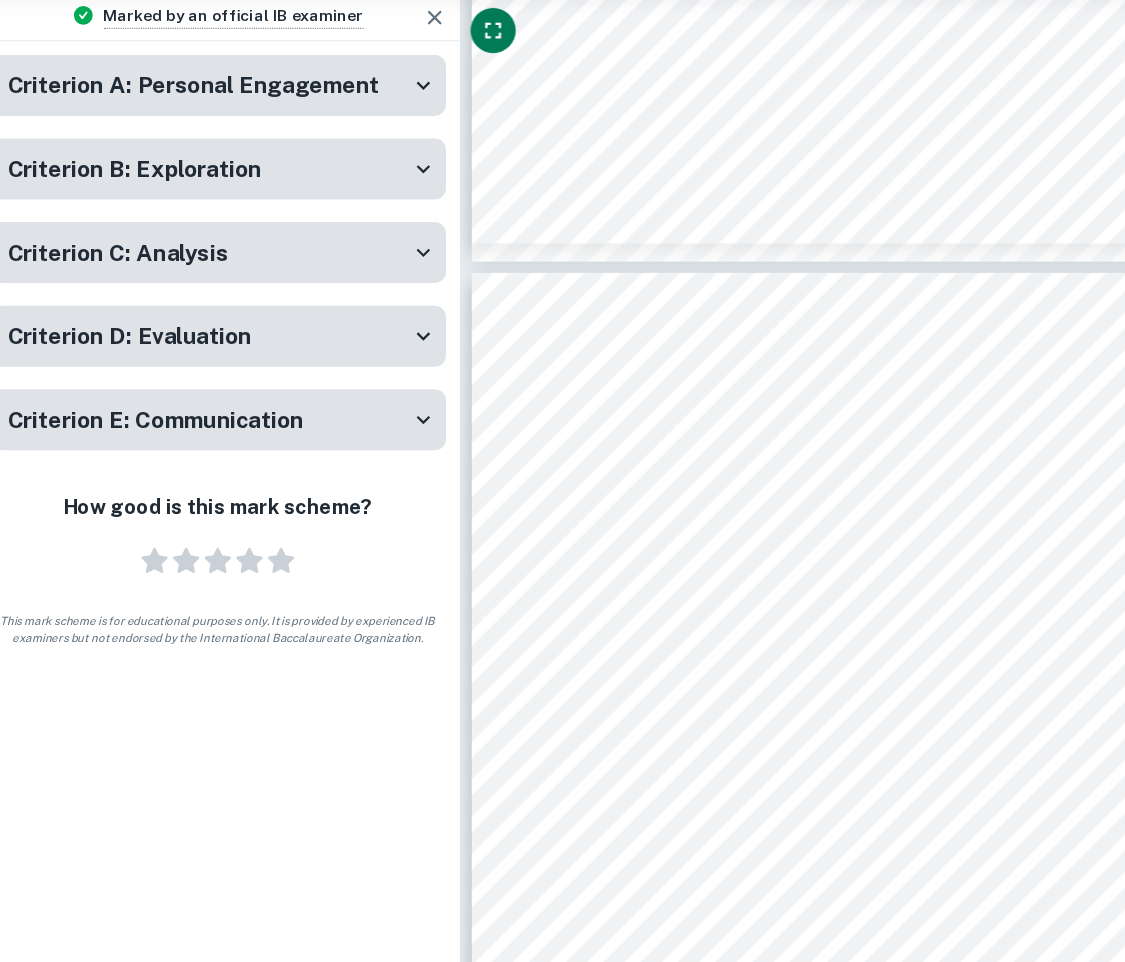 click on "Criterion E: Communication" at bounding box center [206, 482] 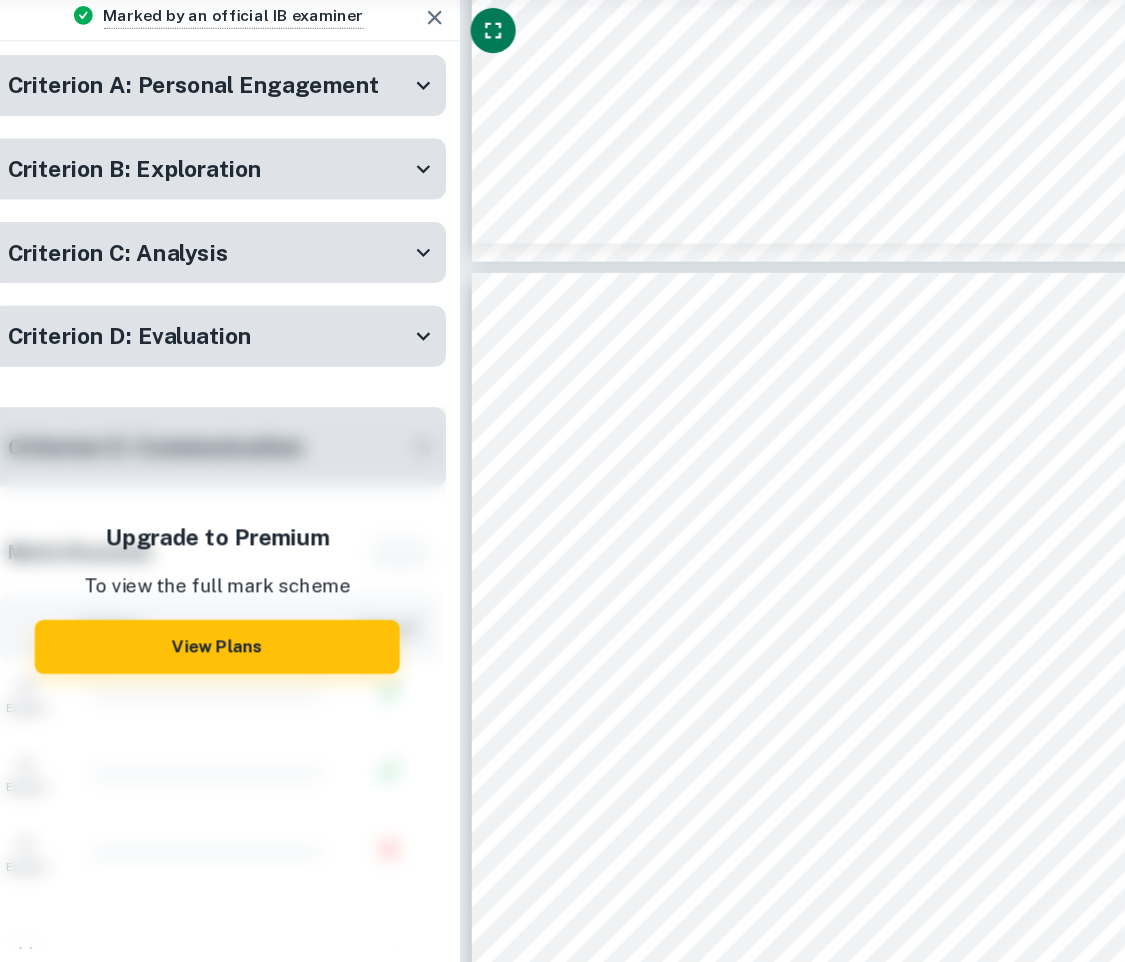 click on "Upgrade to Premium To view the full mark scheme View Plans" at bounding box center [213, 1177] 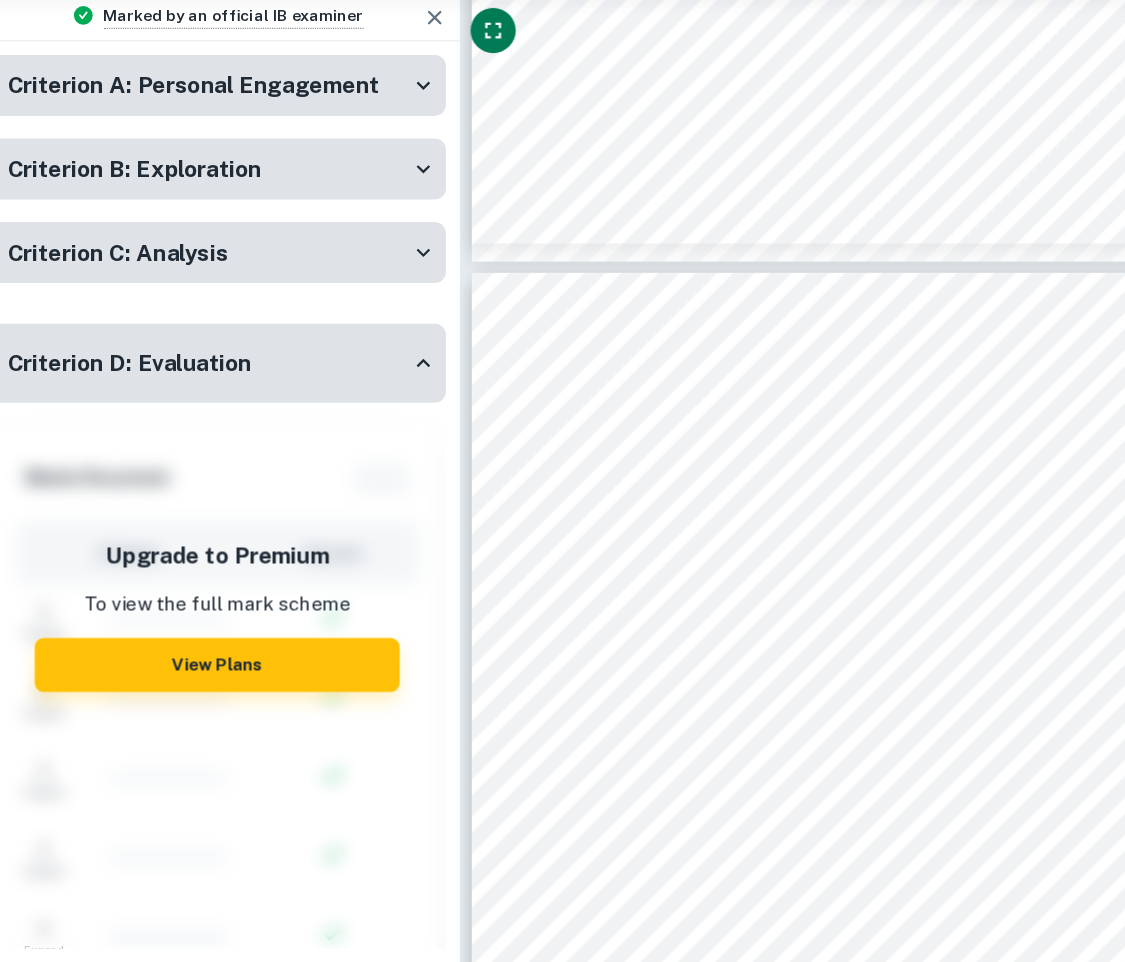 click on "Criterion D: Evaluation" at bounding box center (214, 432) 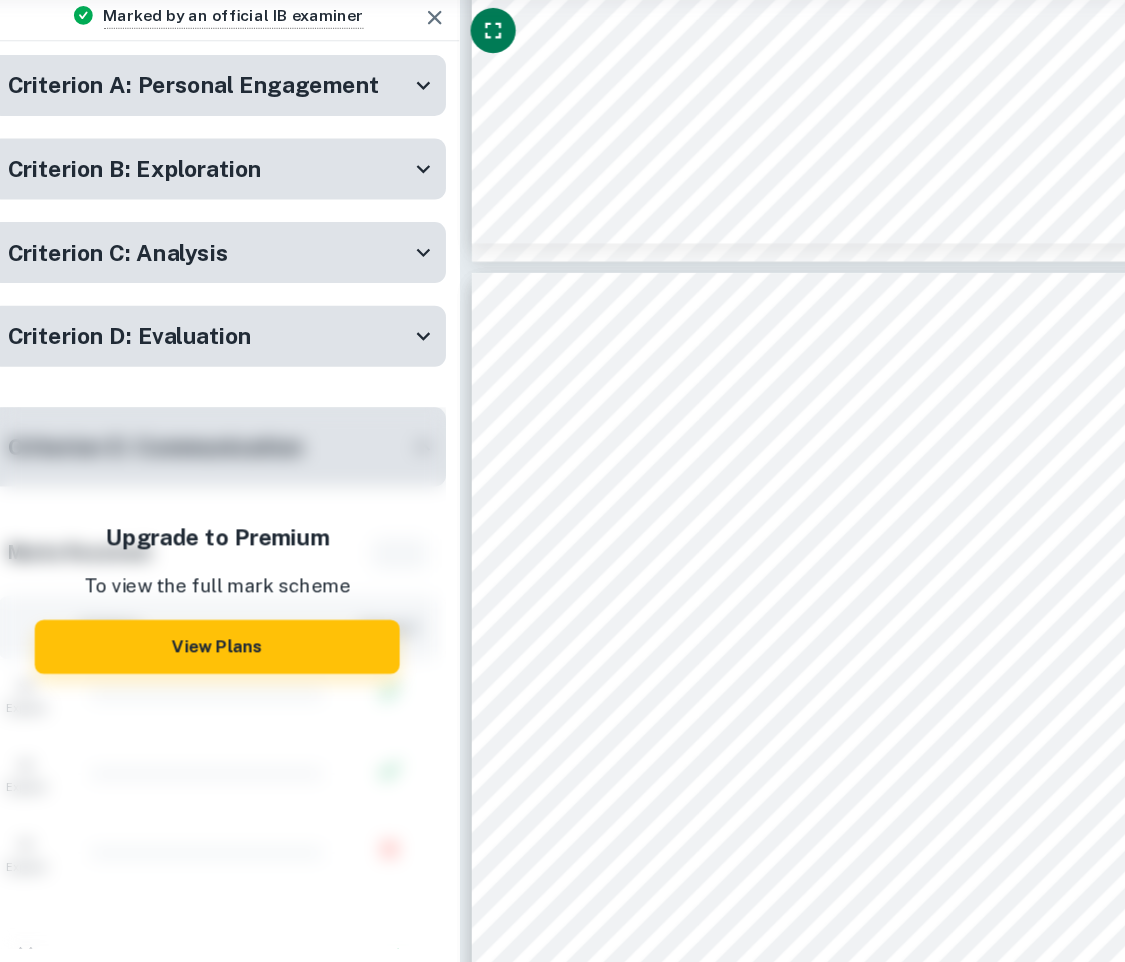 click on "Upgrade to Premium To view the full mark scheme View Plans" at bounding box center (213, 1177) 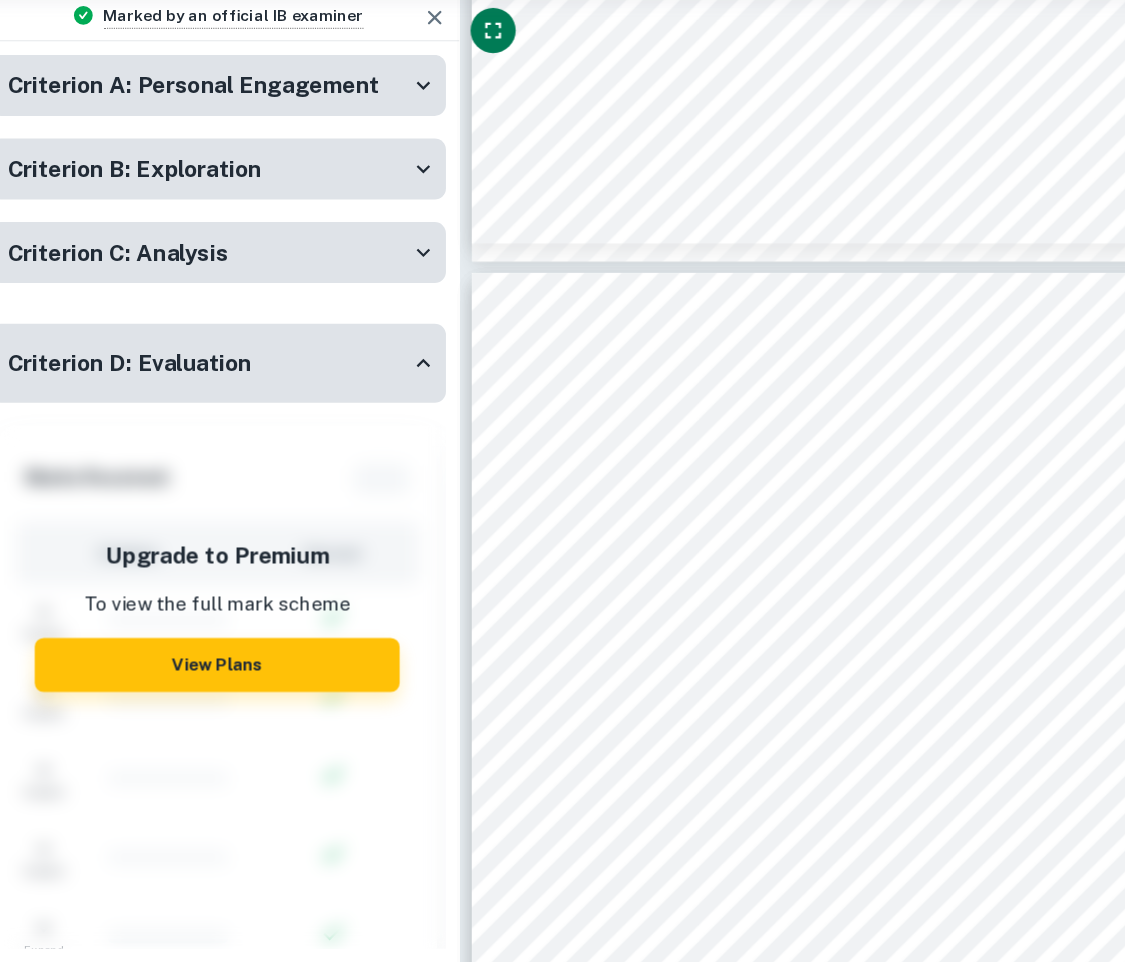 click on "Criterion D: Evaluation" at bounding box center (214, 432) 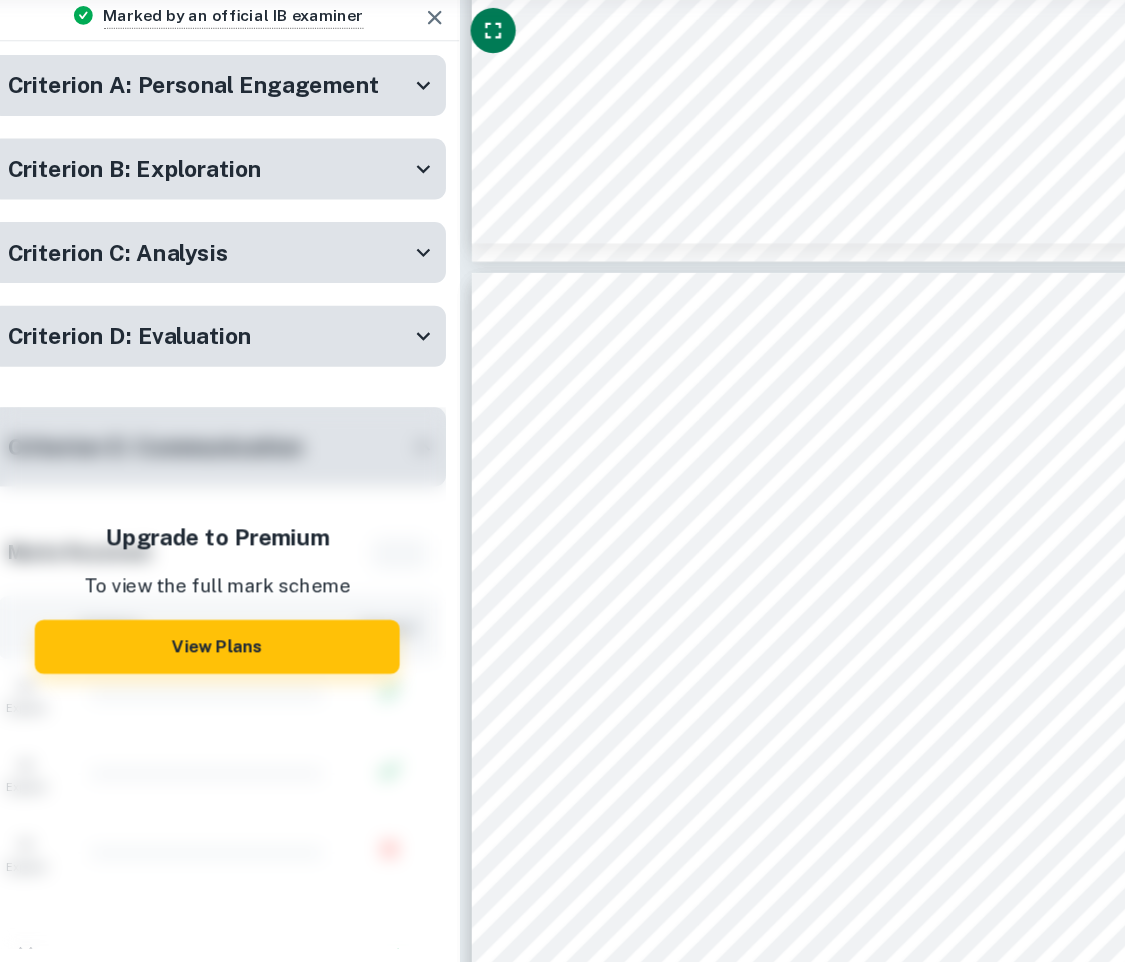 click on "Criterion D: Evaluation" at bounding box center (214, 408) 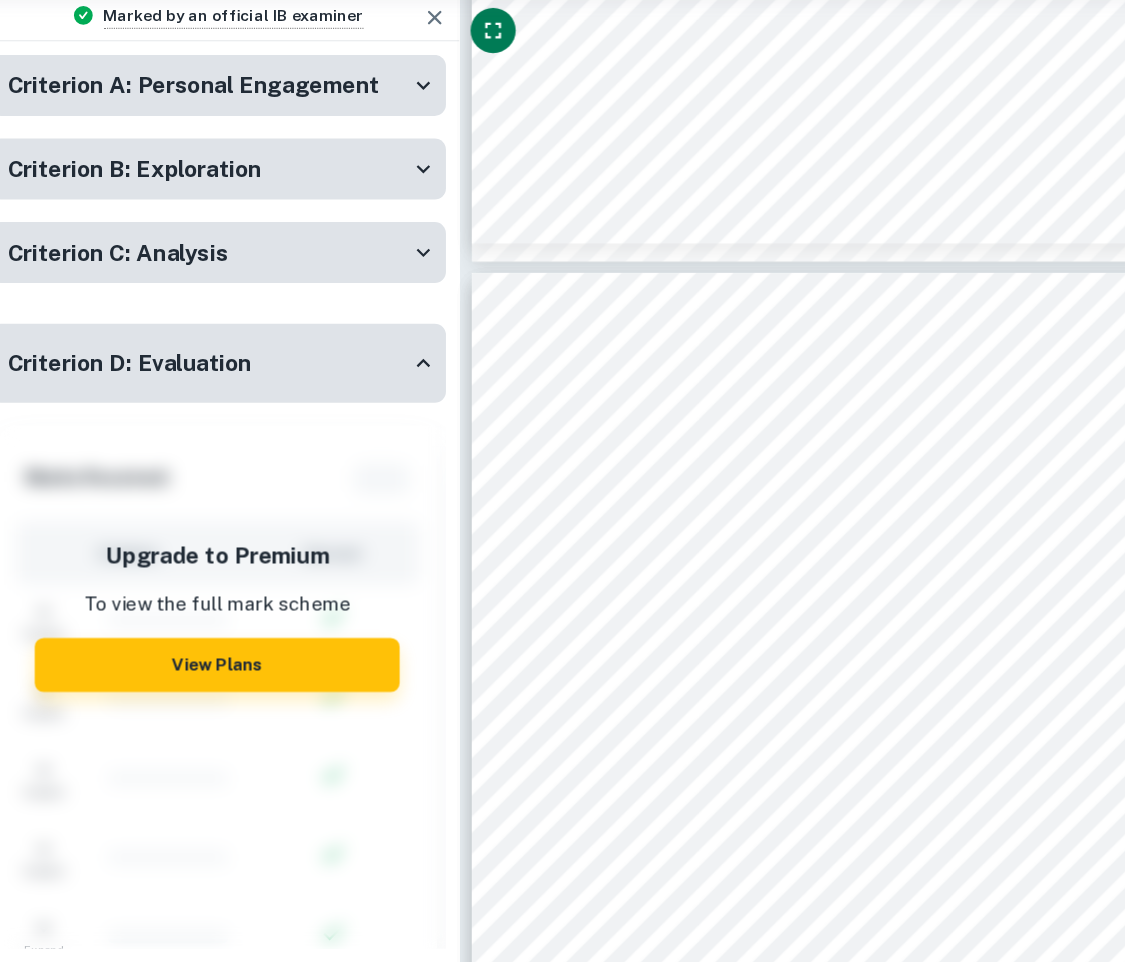click on "Upgrade to Premium To view the full mark scheme View Plans" at bounding box center (213, 876) 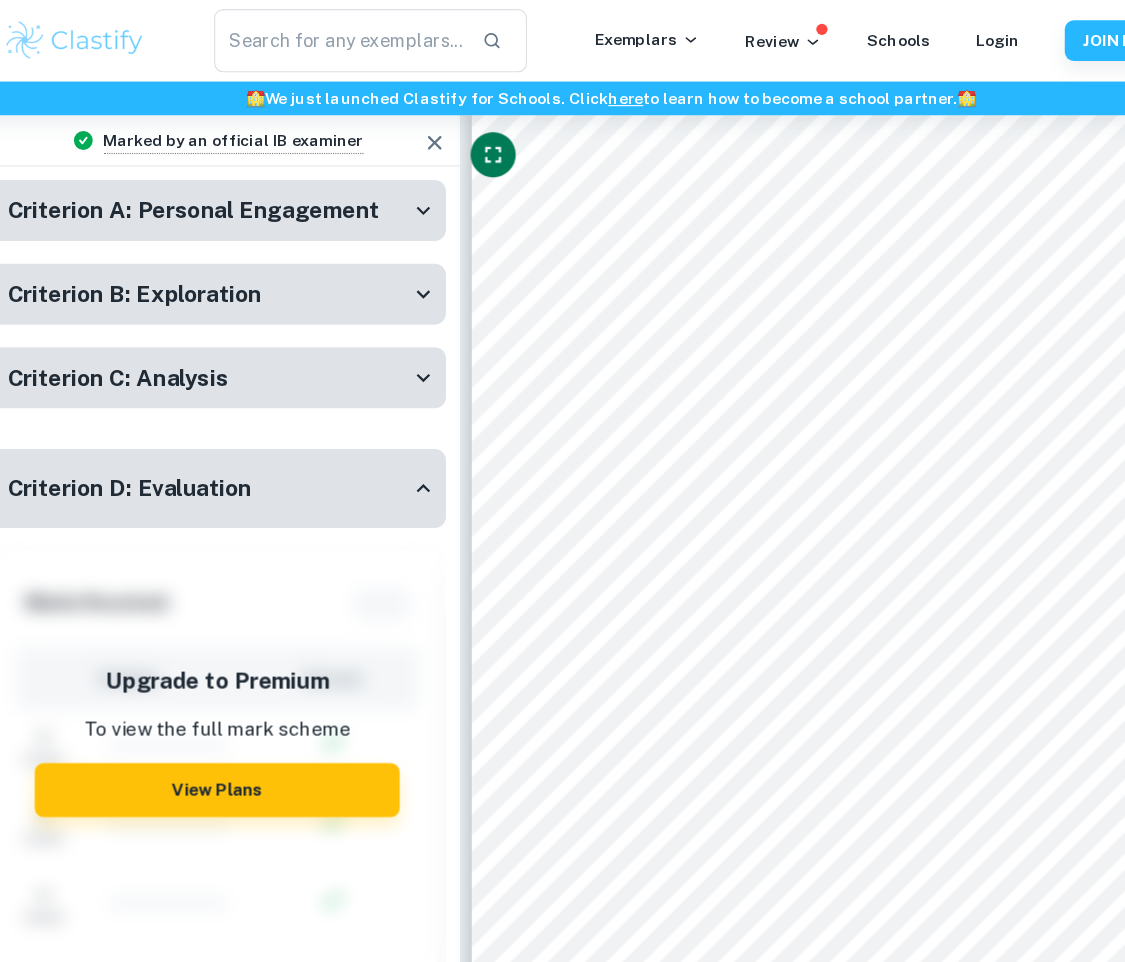 scroll, scrollTop: 10957, scrollLeft: 0, axis: vertical 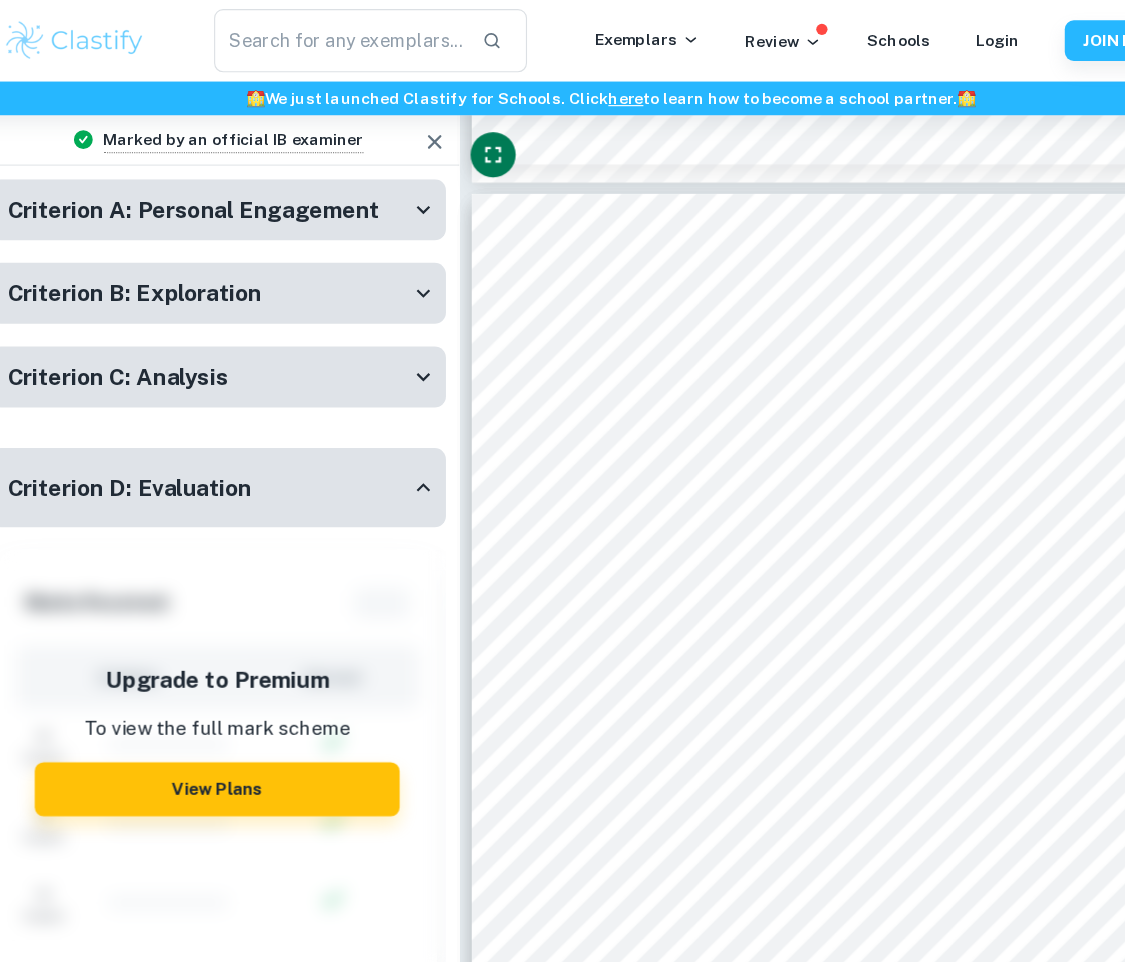 click on "Criterion A: Personal Engagement" at bounding box center (192, 186) 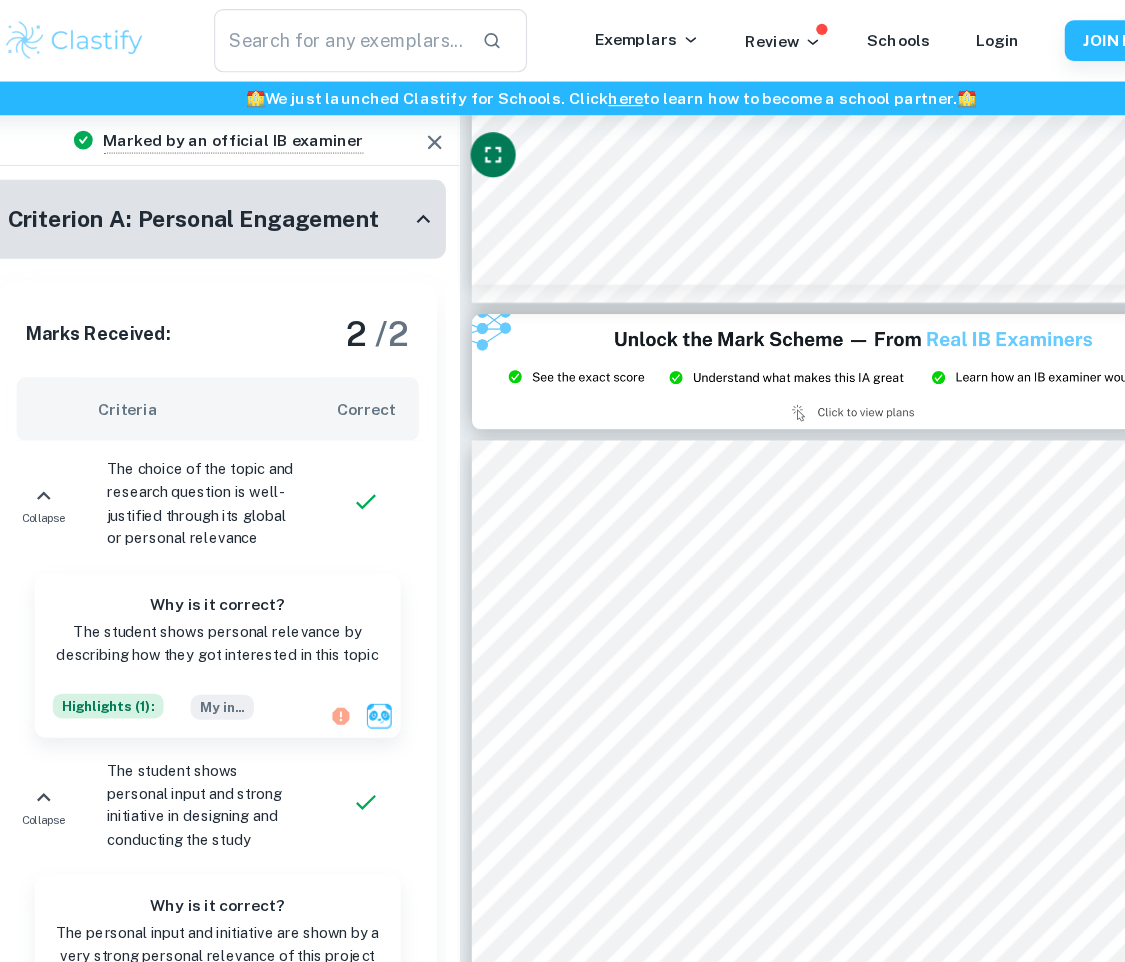 type on "14" 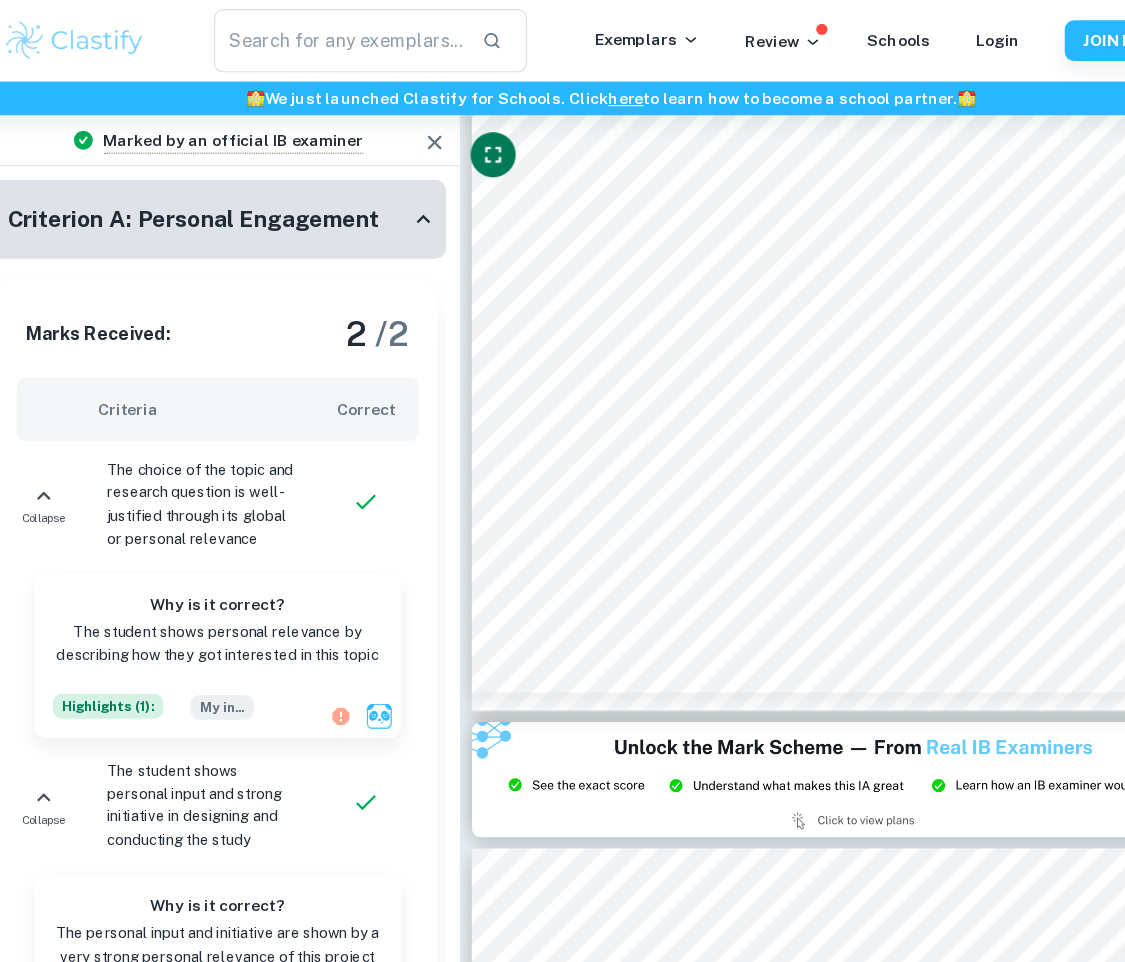 click on "Criterion A: Personal Engagement" at bounding box center (206, 194) 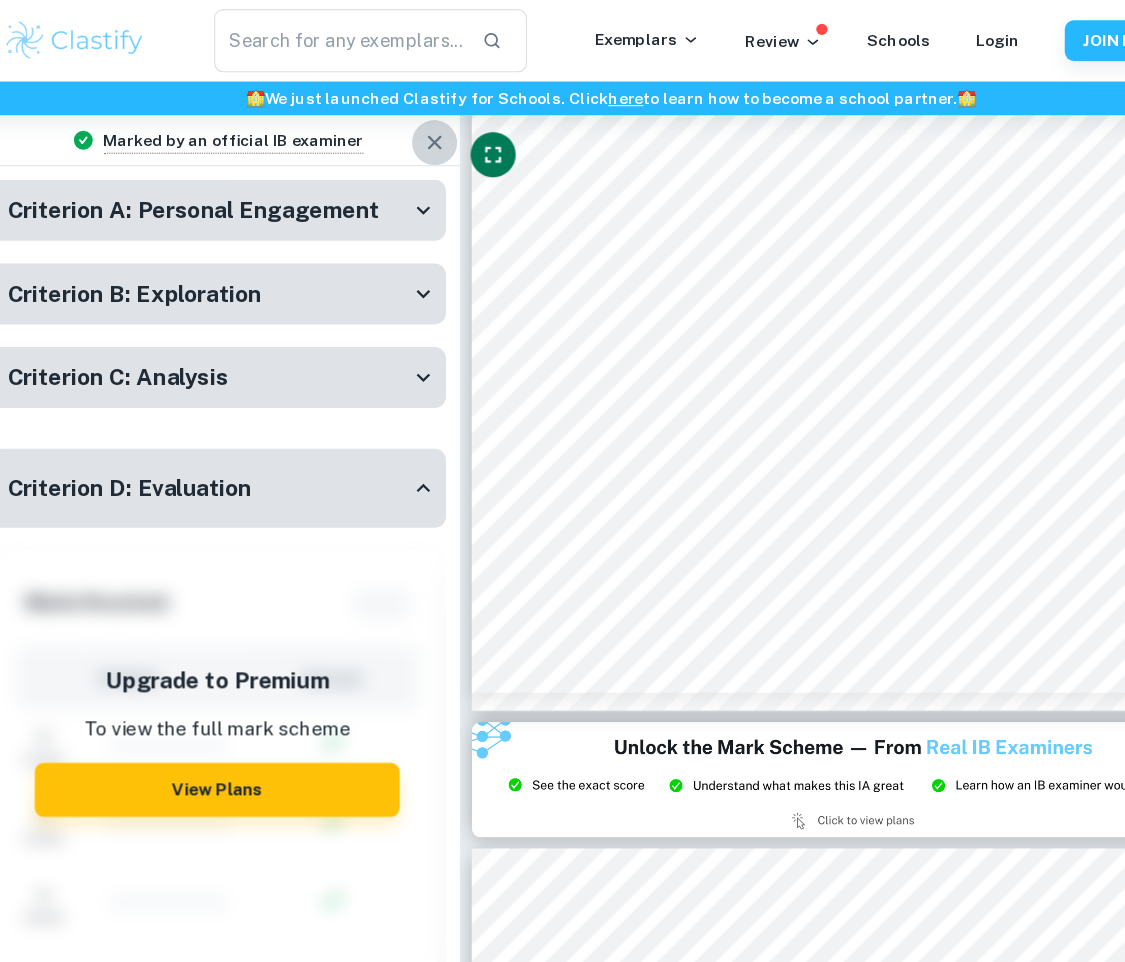 click 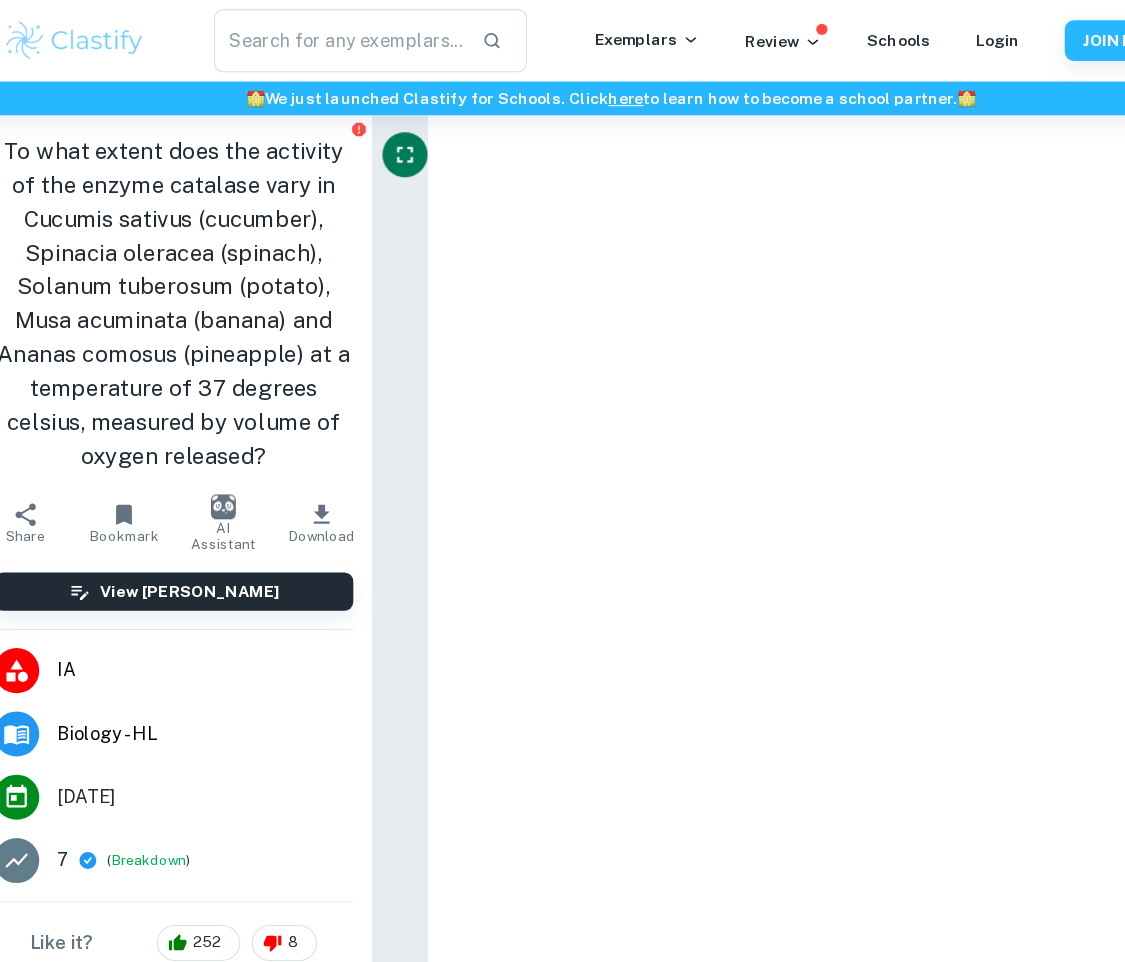 type on "11" 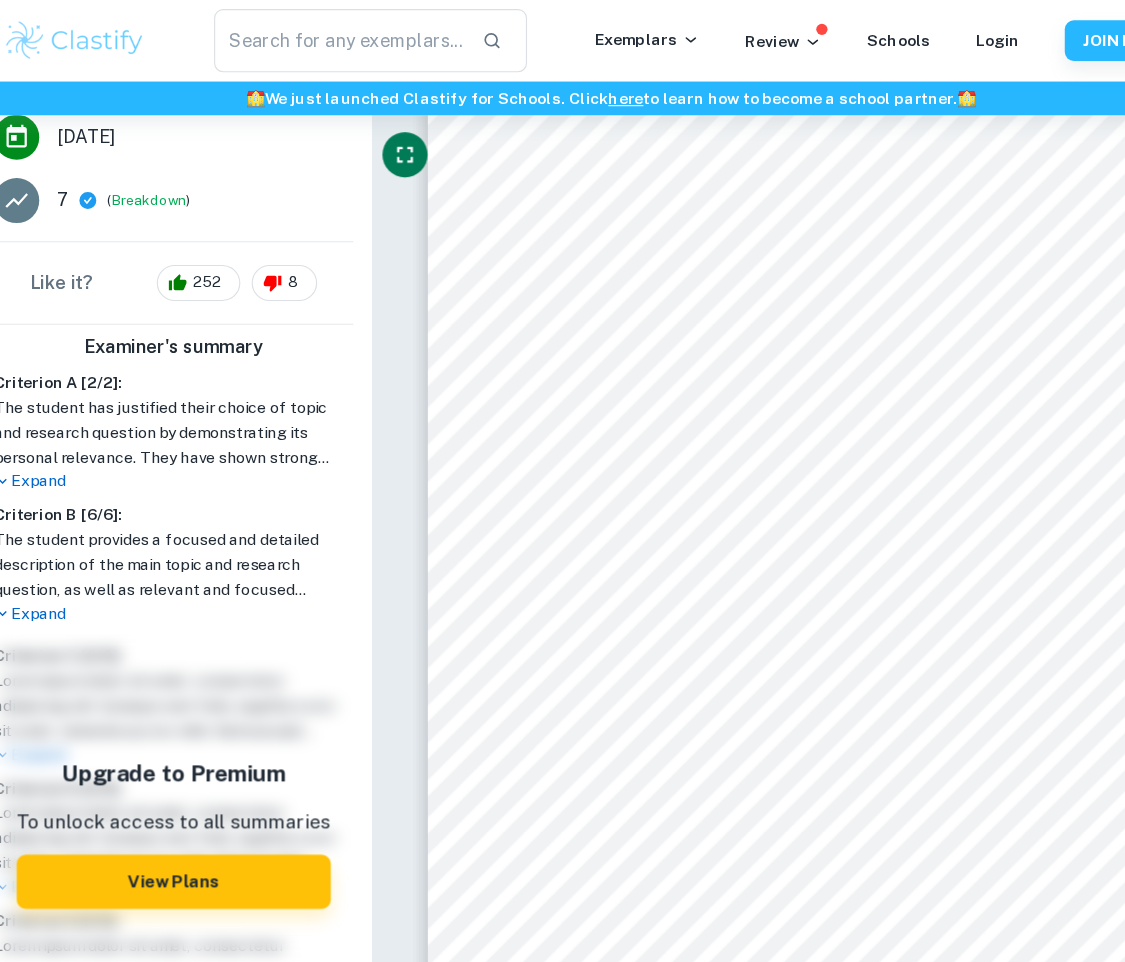 scroll, scrollTop: 603, scrollLeft: 0, axis: vertical 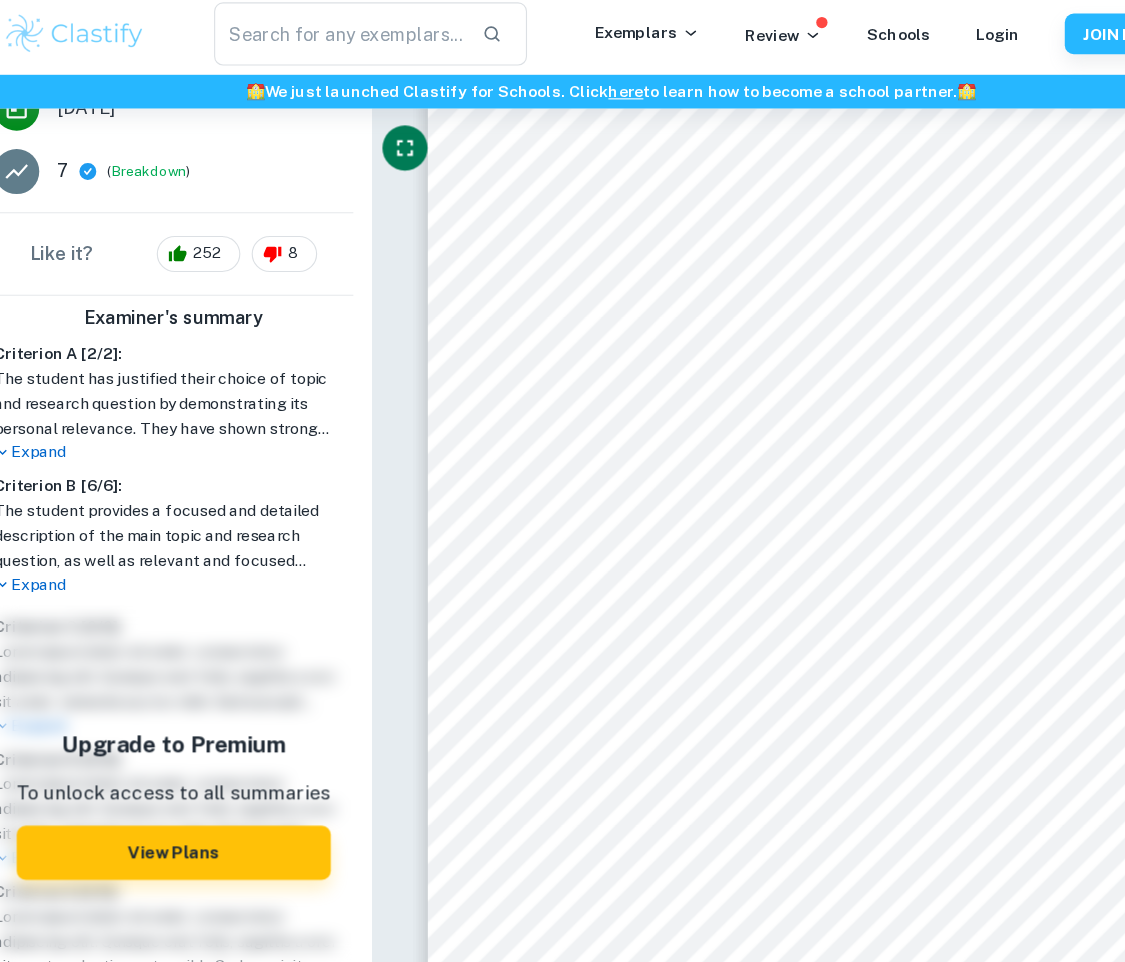 click on "Expand" at bounding box center (175, 523) 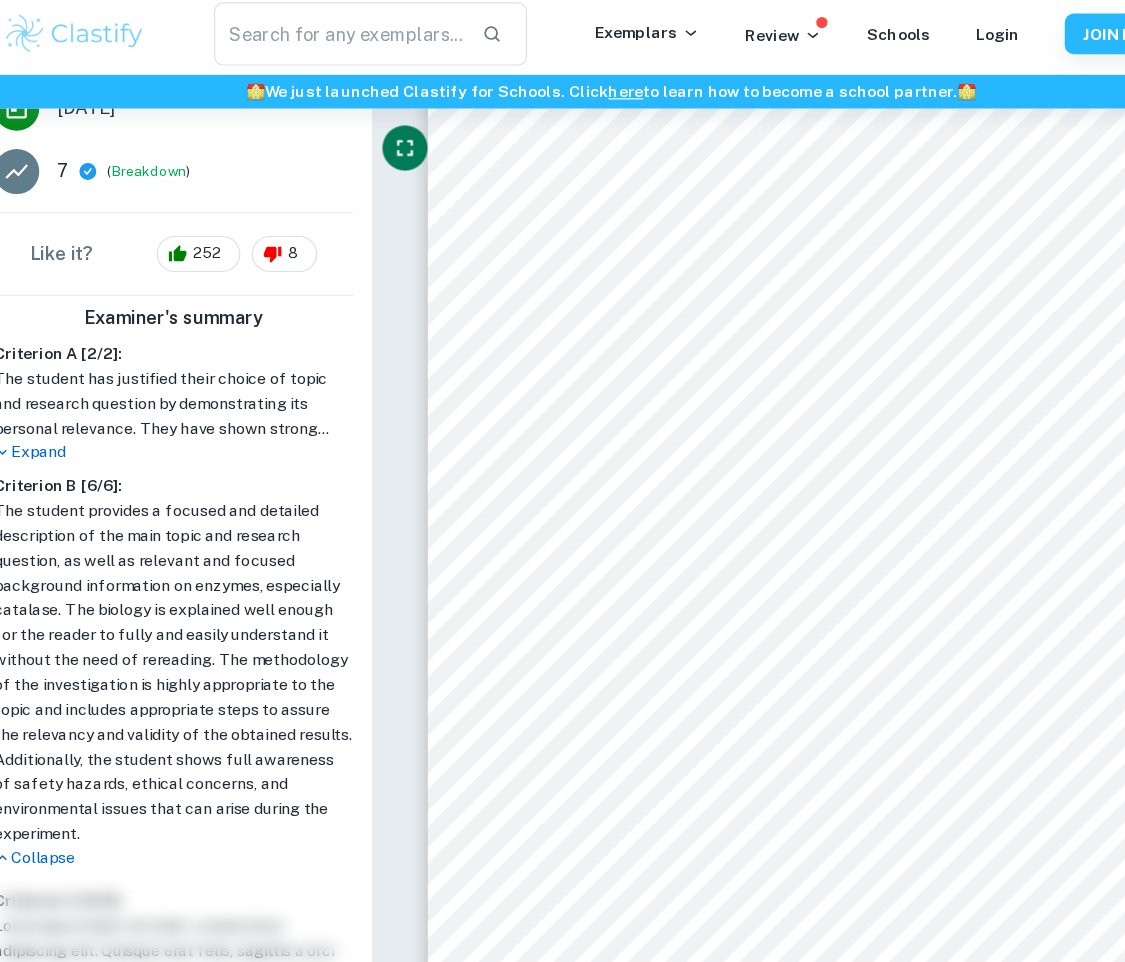scroll, scrollTop: 845, scrollLeft: 0, axis: vertical 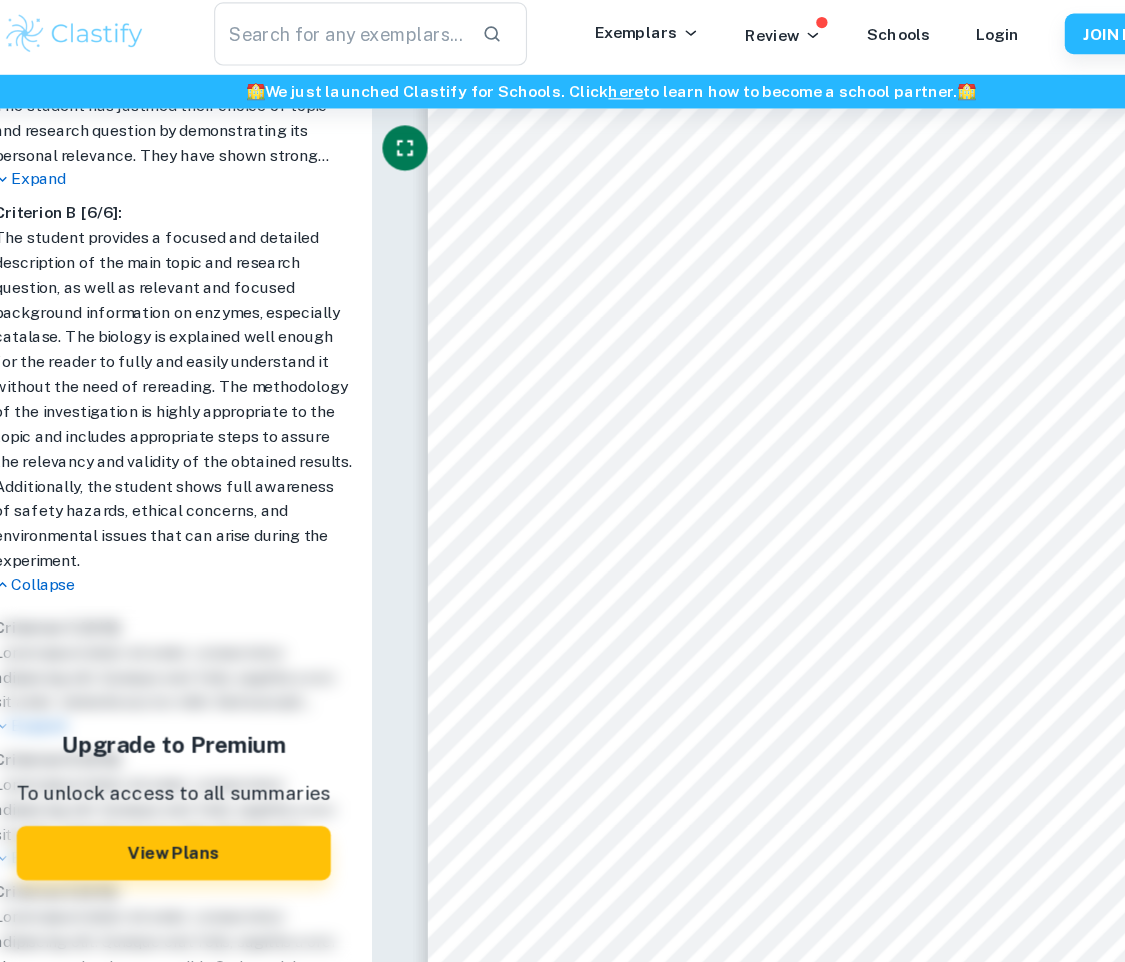 click on "Collapse" at bounding box center [175, 523] 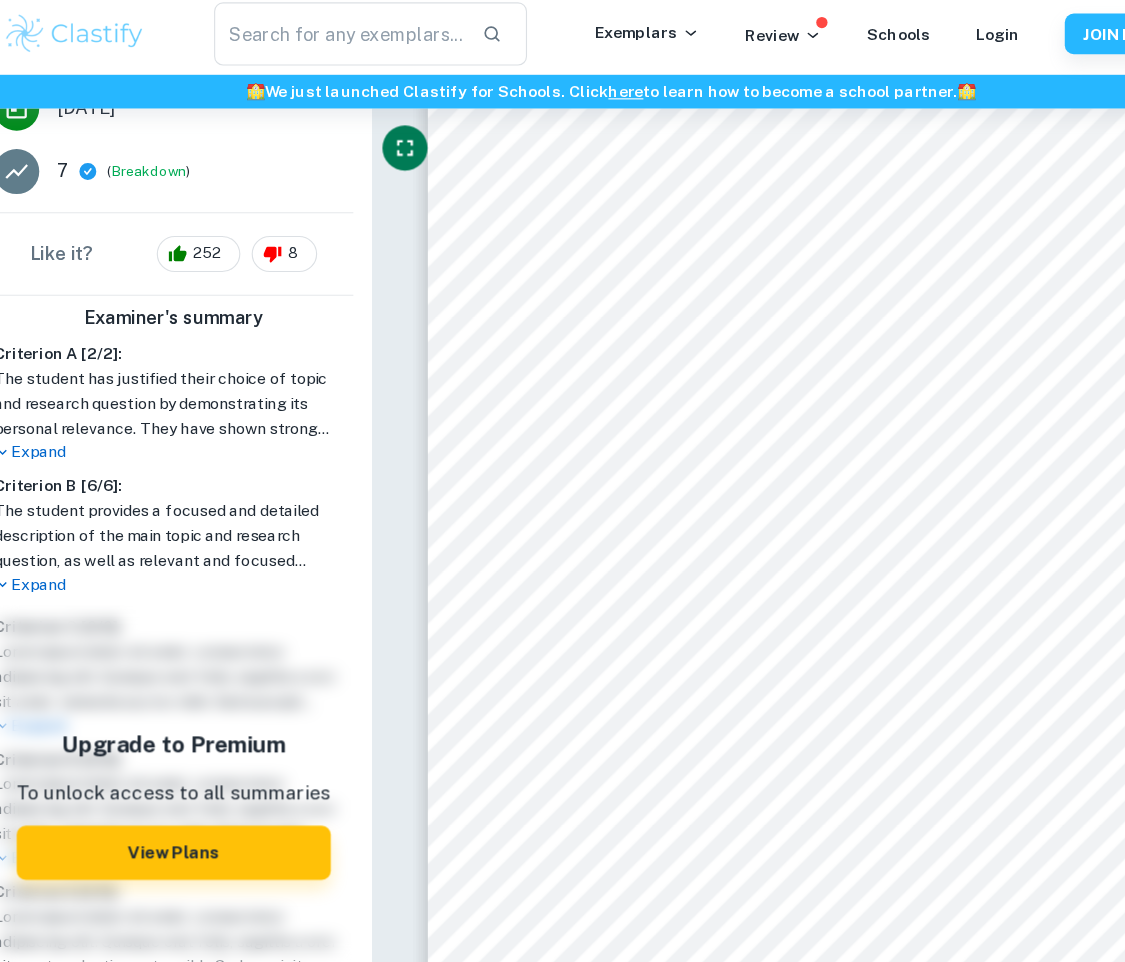click on "Expand" at bounding box center (175, 523) 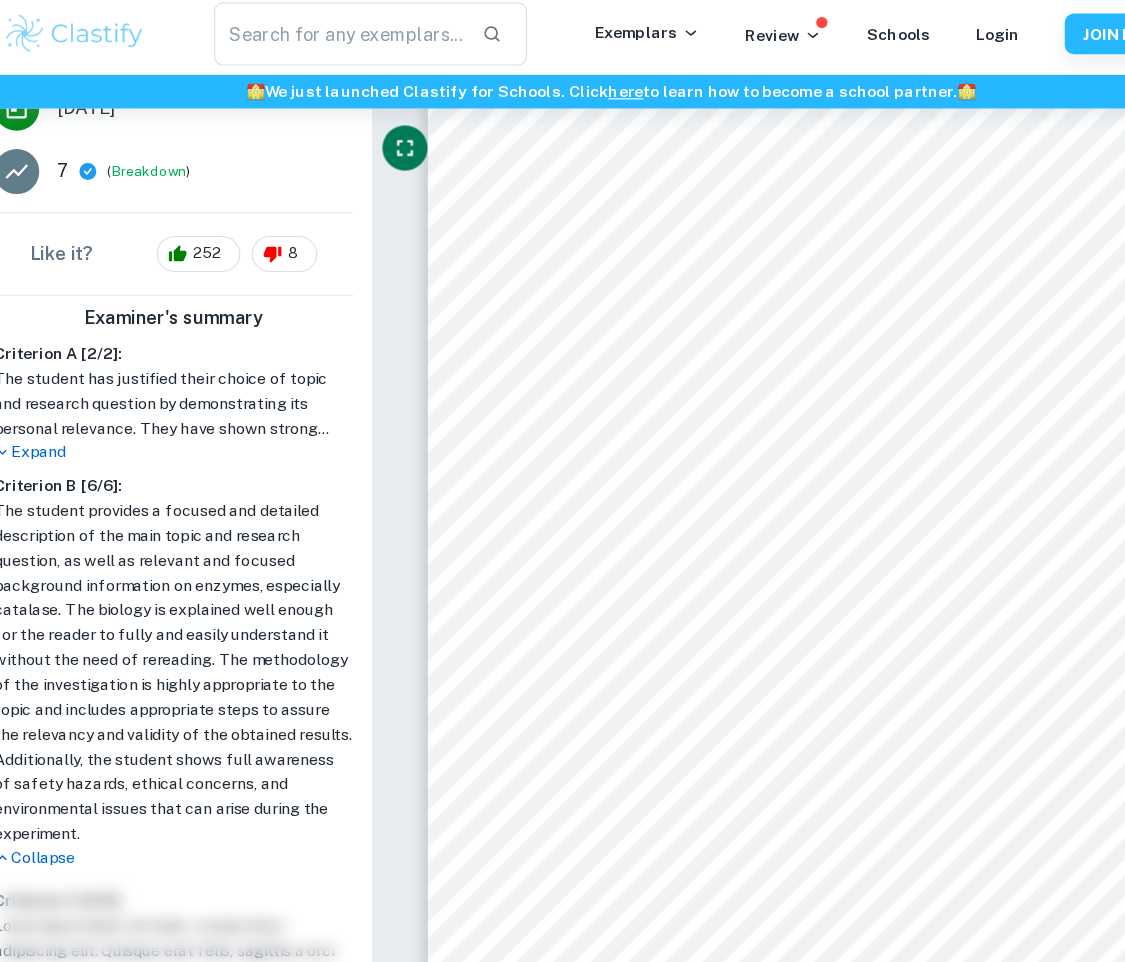 scroll, scrollTop: 845, scrollLeft: 0, axis: vertical 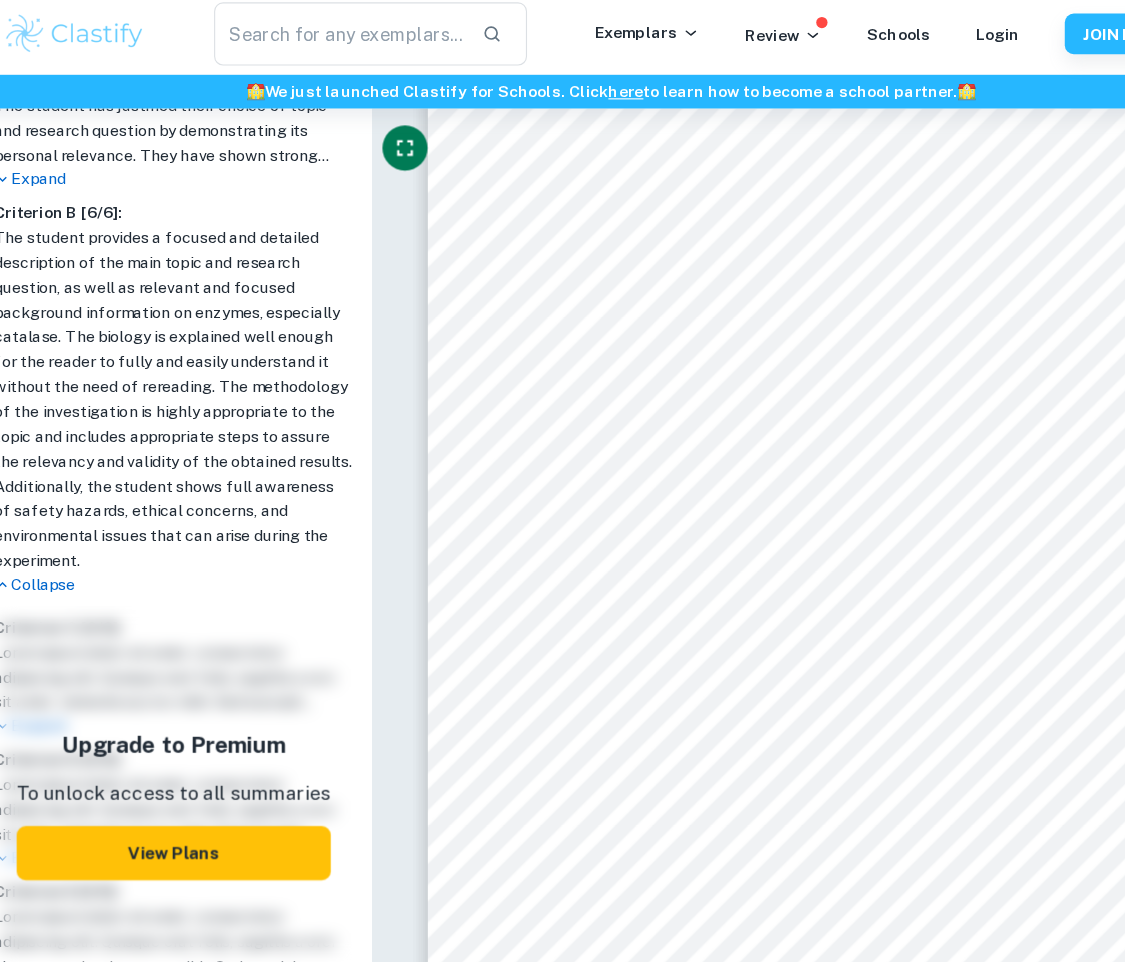 click on "View Plans" at bounding box center [175, 761] 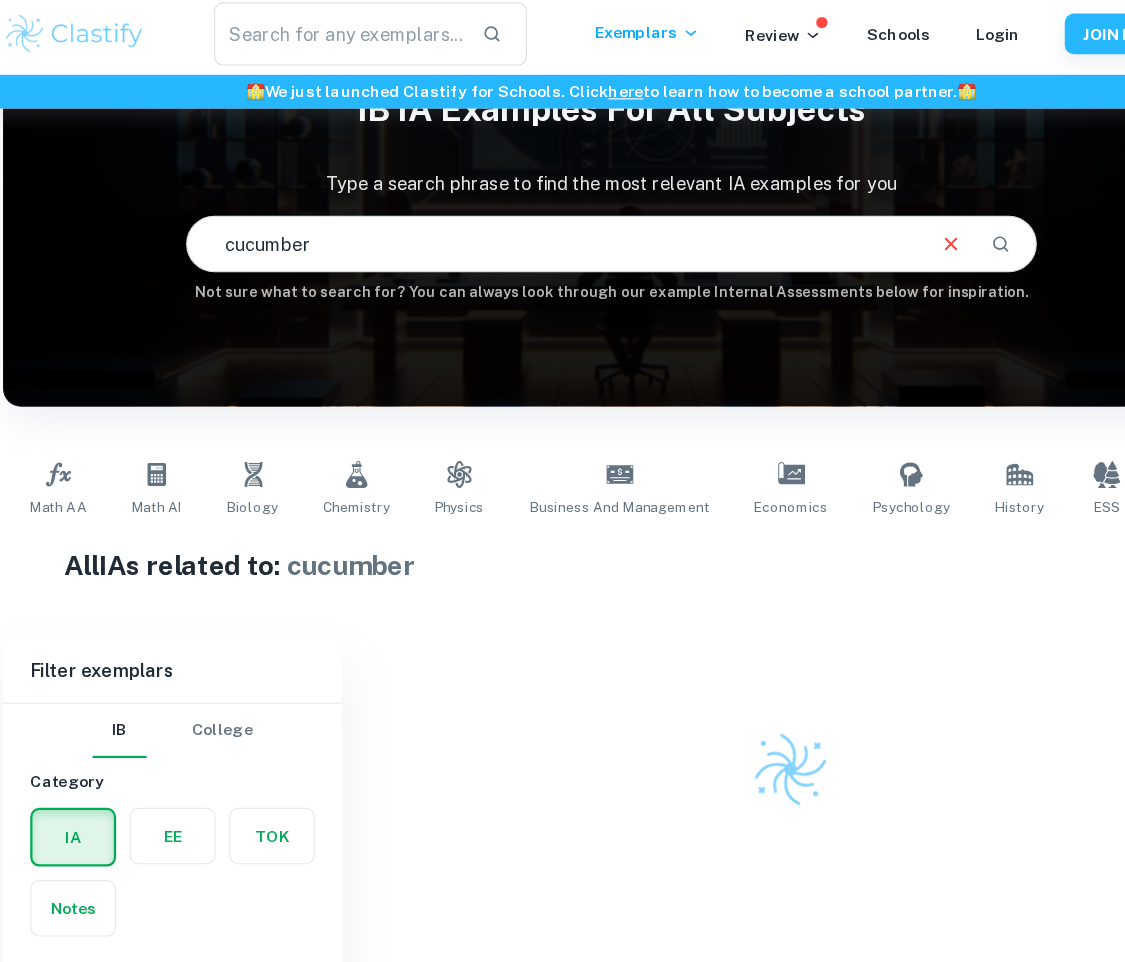 scroll, scrollTop: 102, scrollLeft: 0, axis: vertical 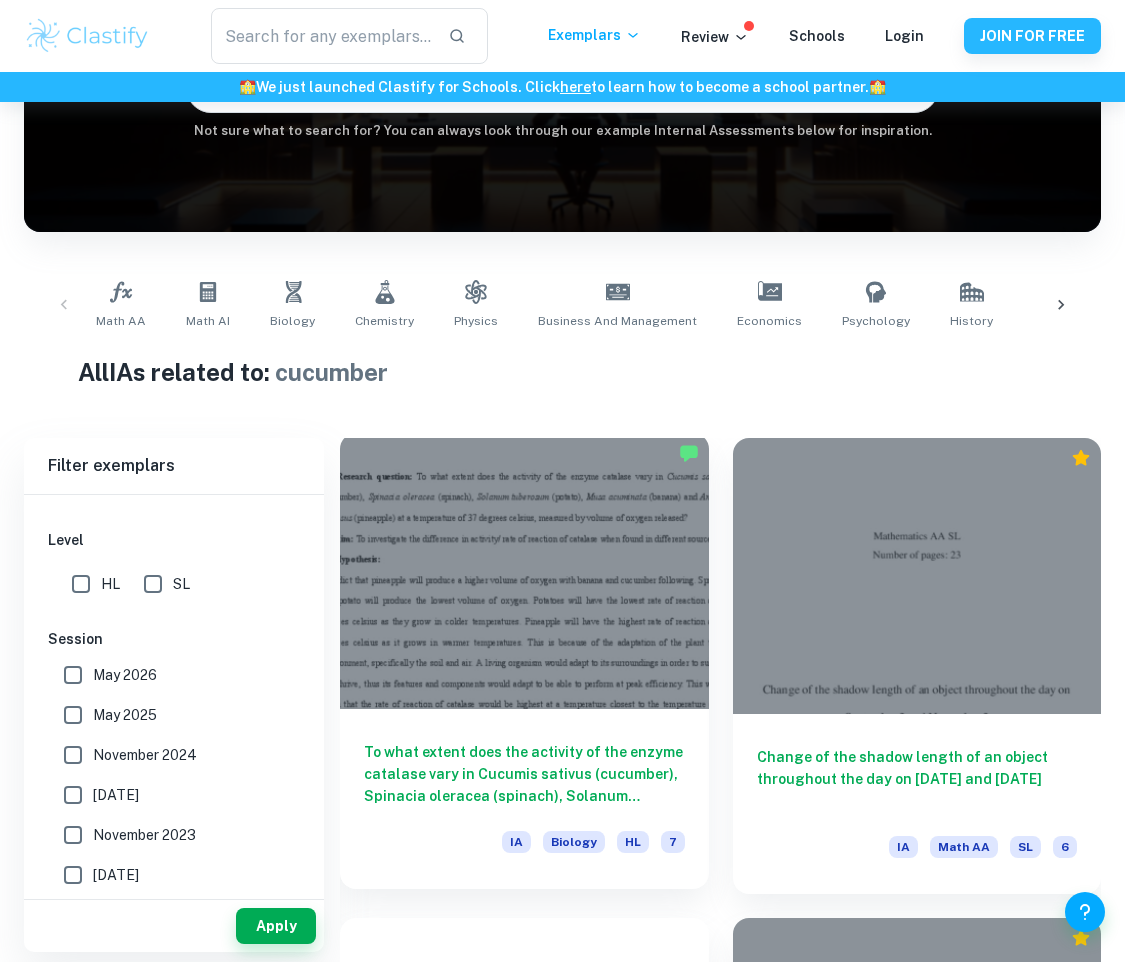 click at bounding box center [524, 571] 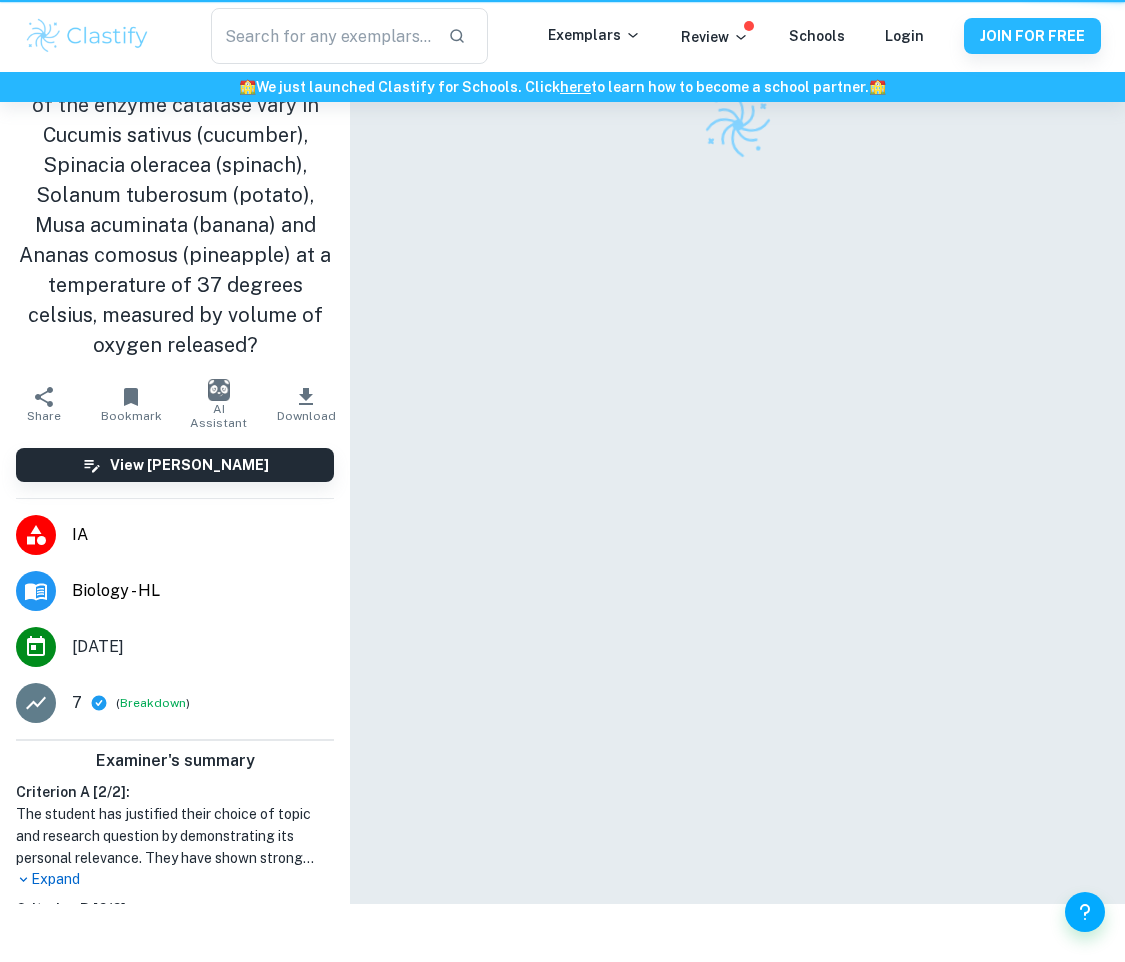 scroll, scrollTop: 0, scrollLeft: 0, axis: both 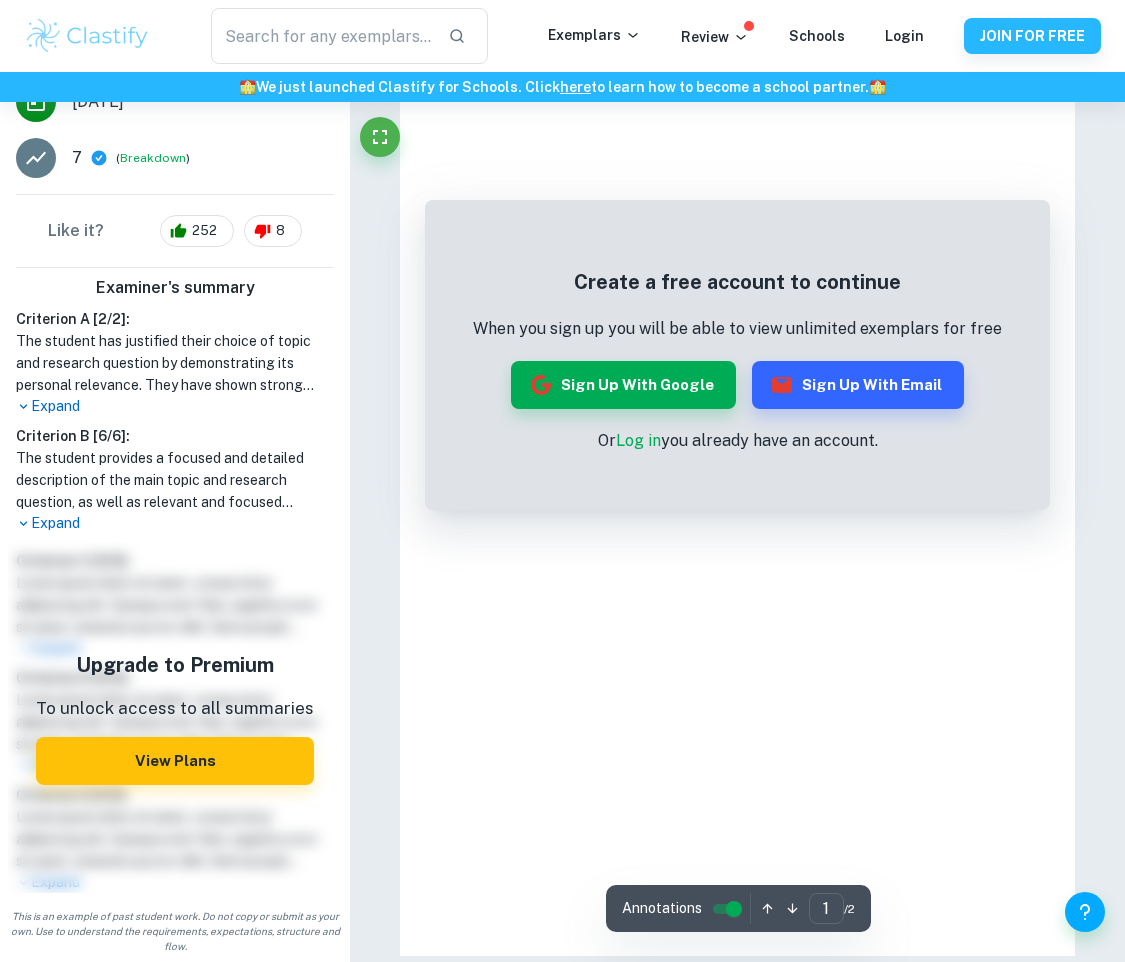 click on "Upgrade to Premium" at bounding box center (175, 665) 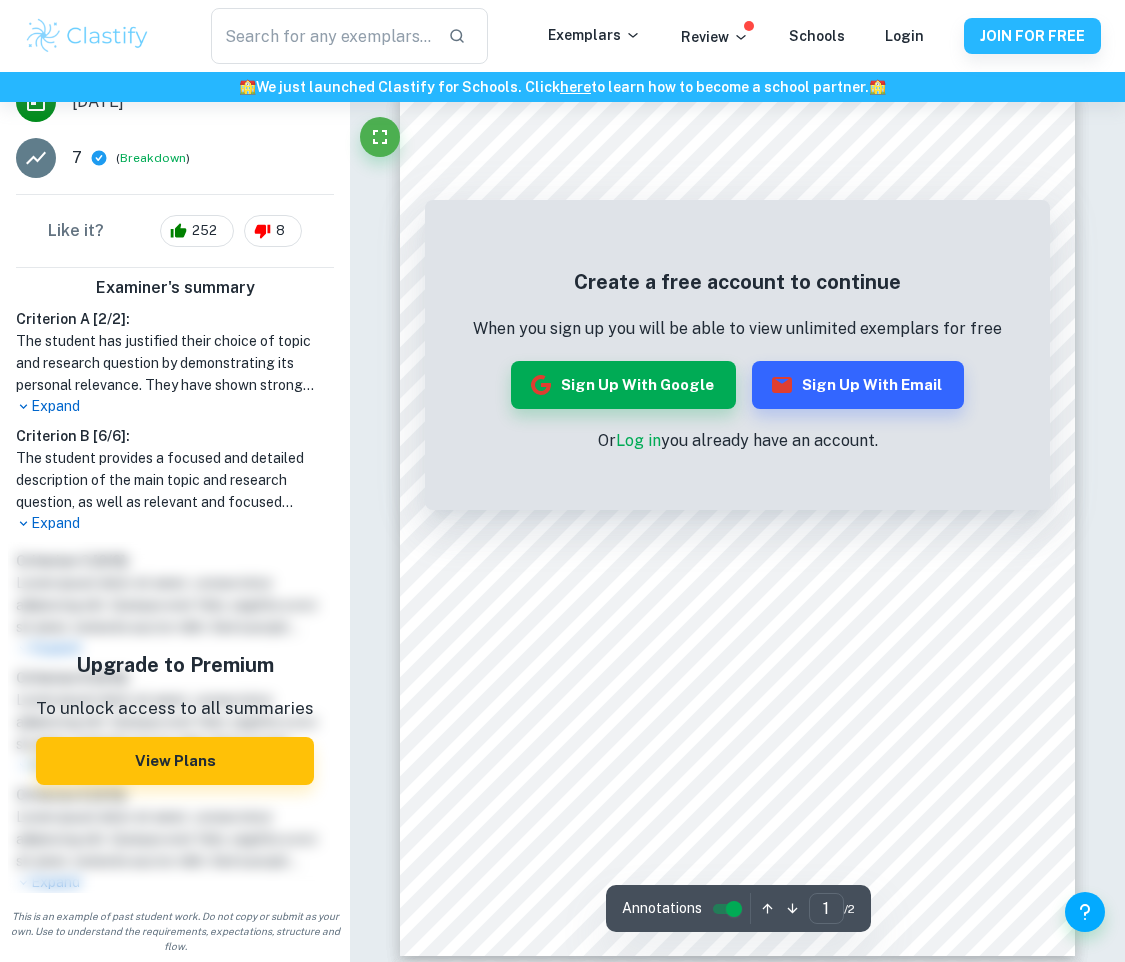 click on "Upgrade to Premium To unlock access to all summaries View Plans" at bounding box center (175, 717) 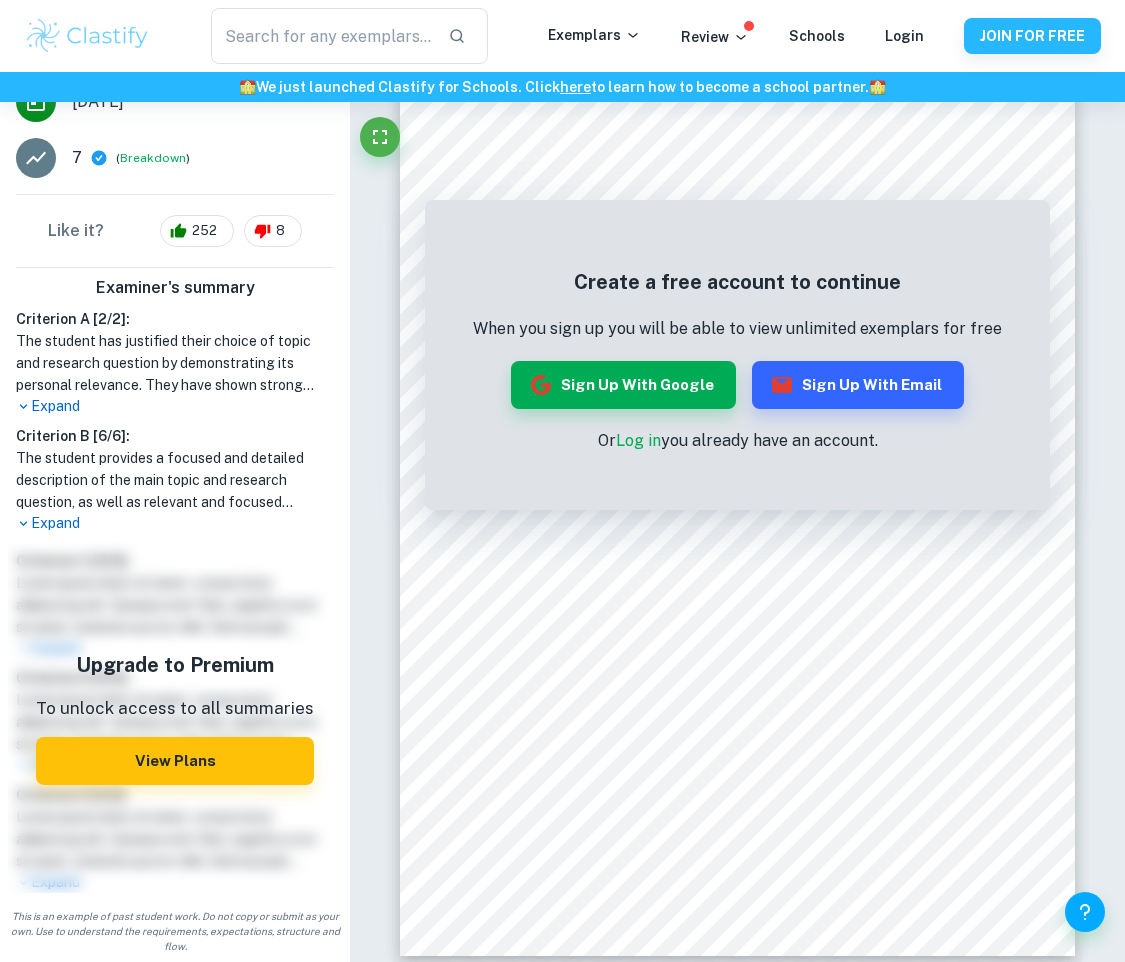 scroll, scrollTop: 244, scrollLeft: 0, axis: vertical 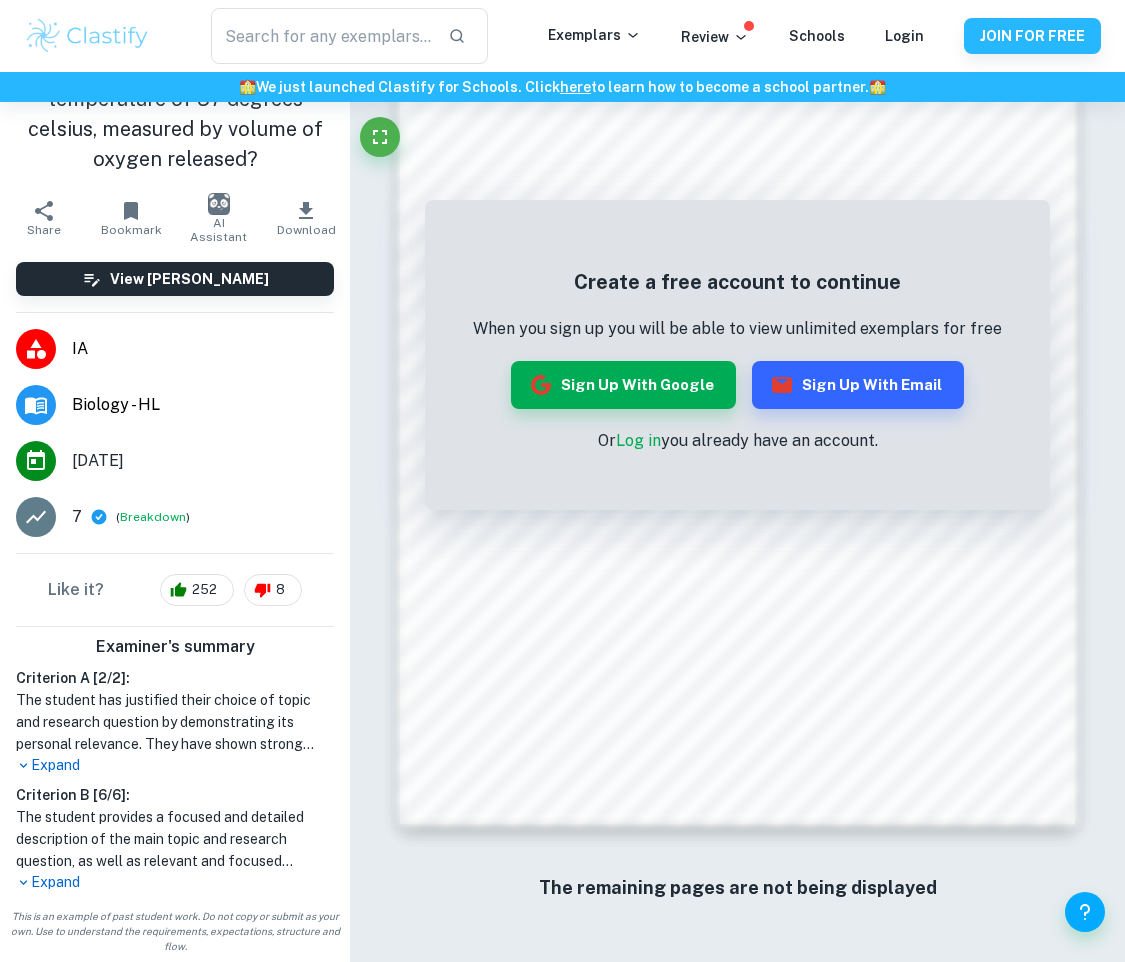 click on "Expand" at bounding box center (175, 882) 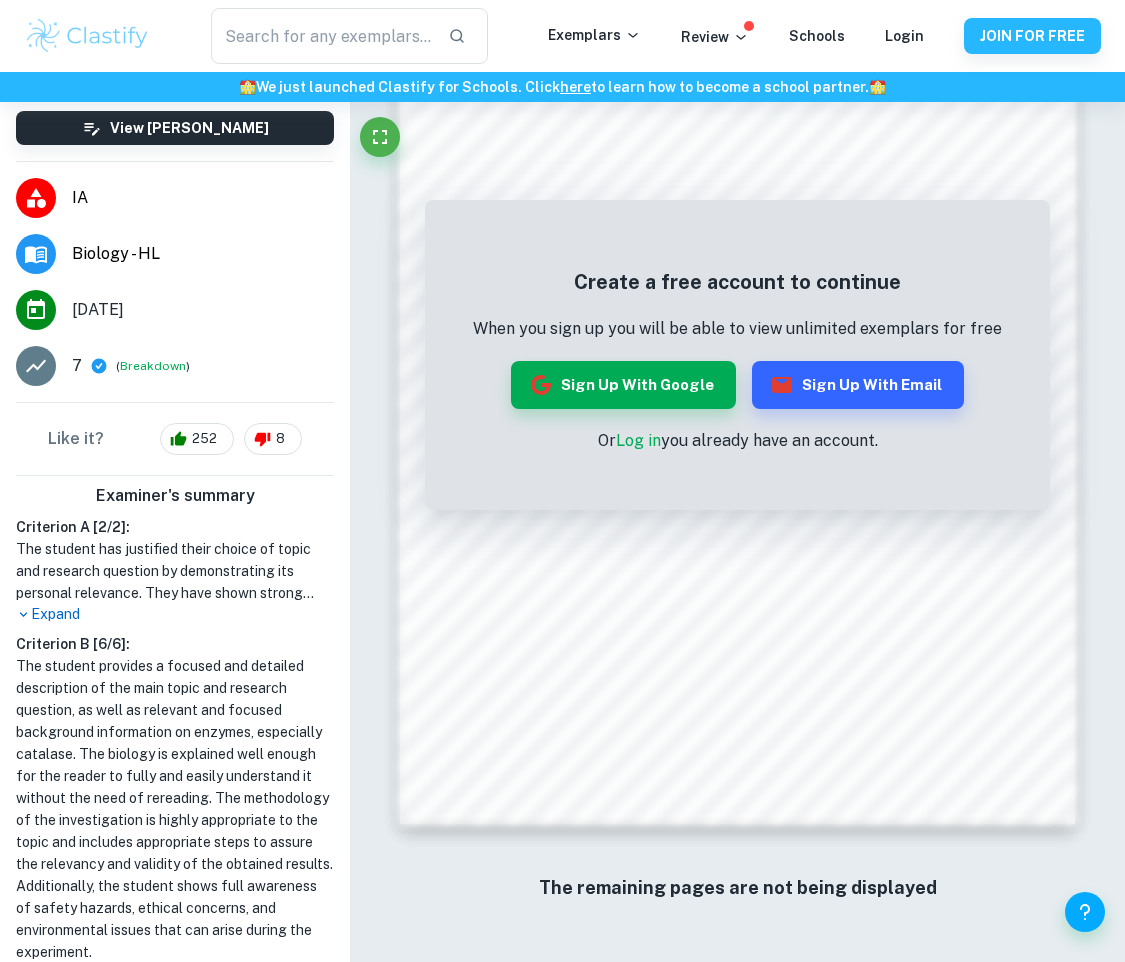 scroll, scrollTop: 486, scrollLeft: 0, axis: vertical 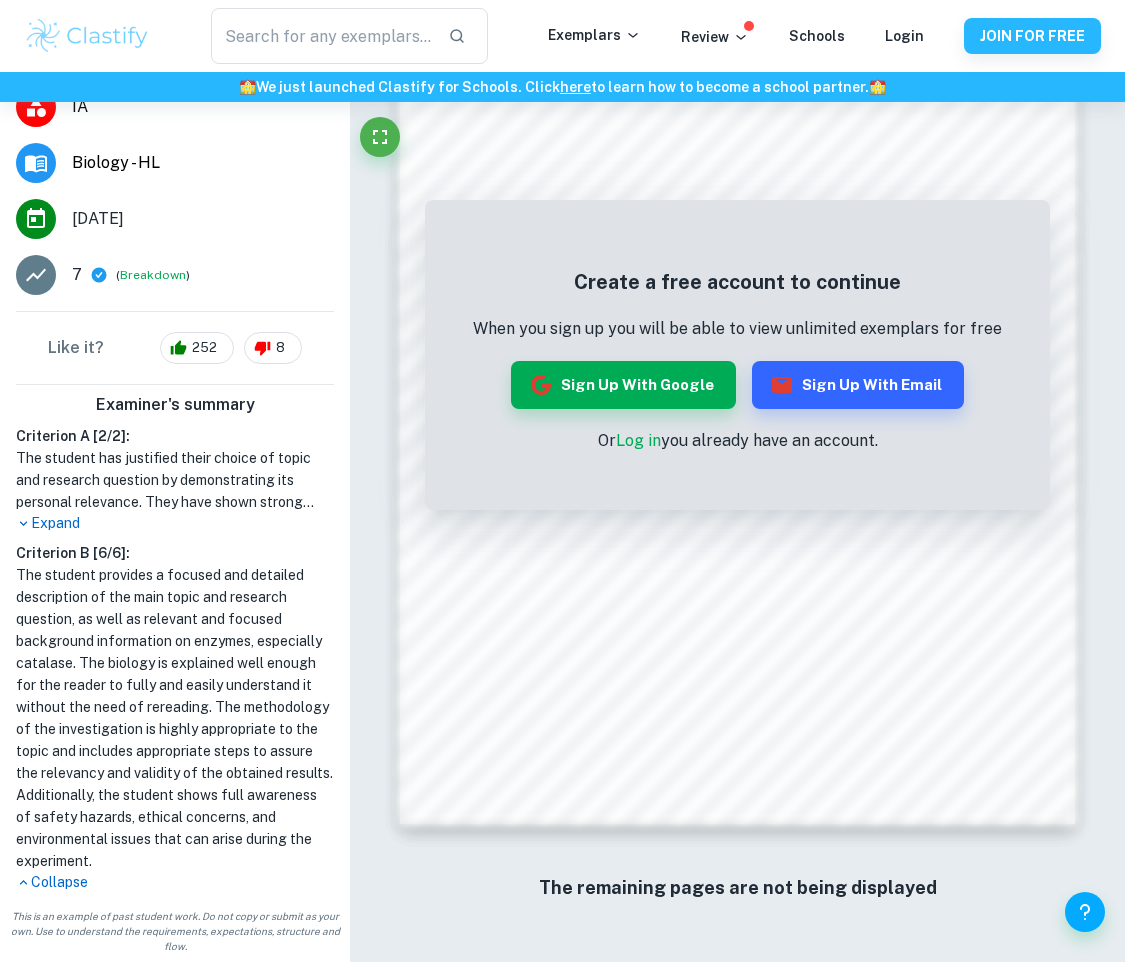 click on "Collapse" at bounding box center [175, 882] 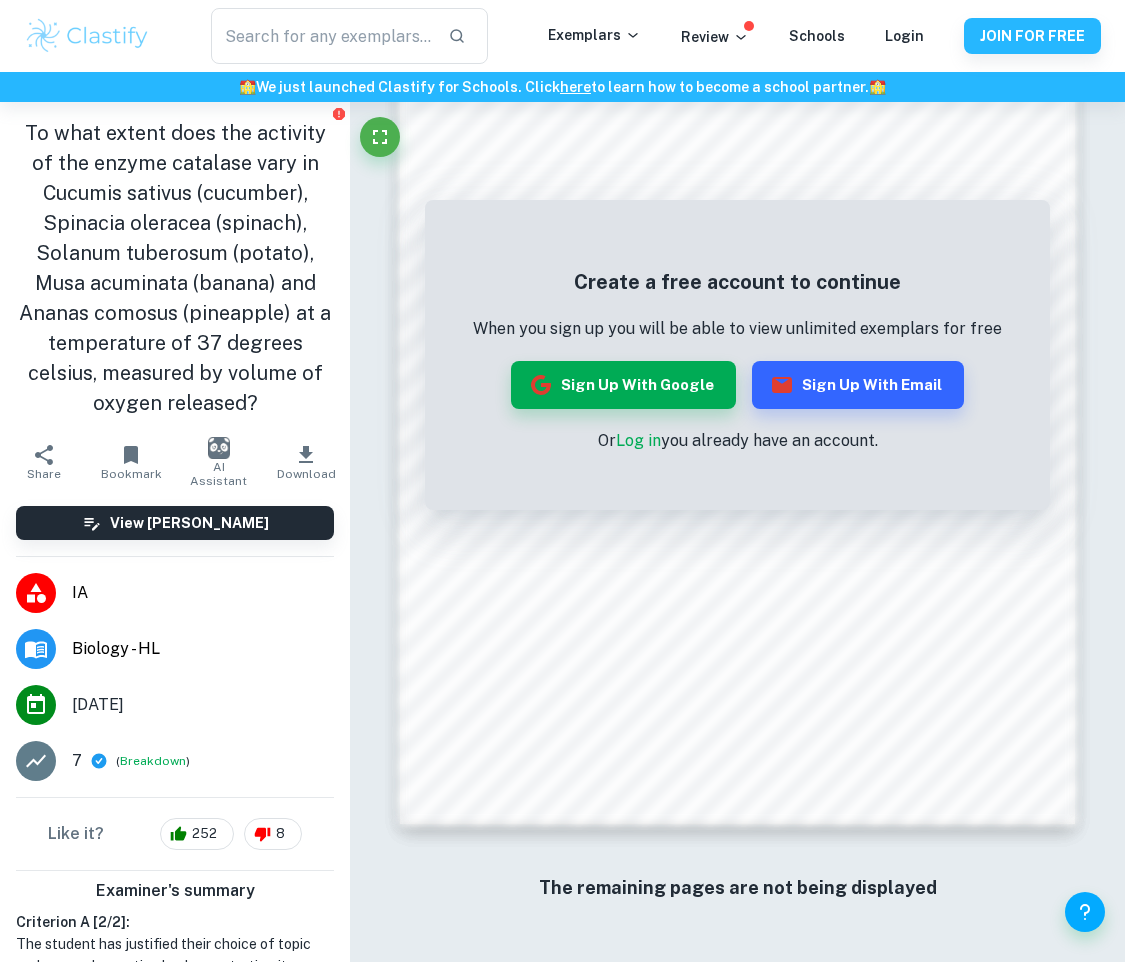 scroll, scrollTop: 244, scrollLeft: 0, axis: vertical 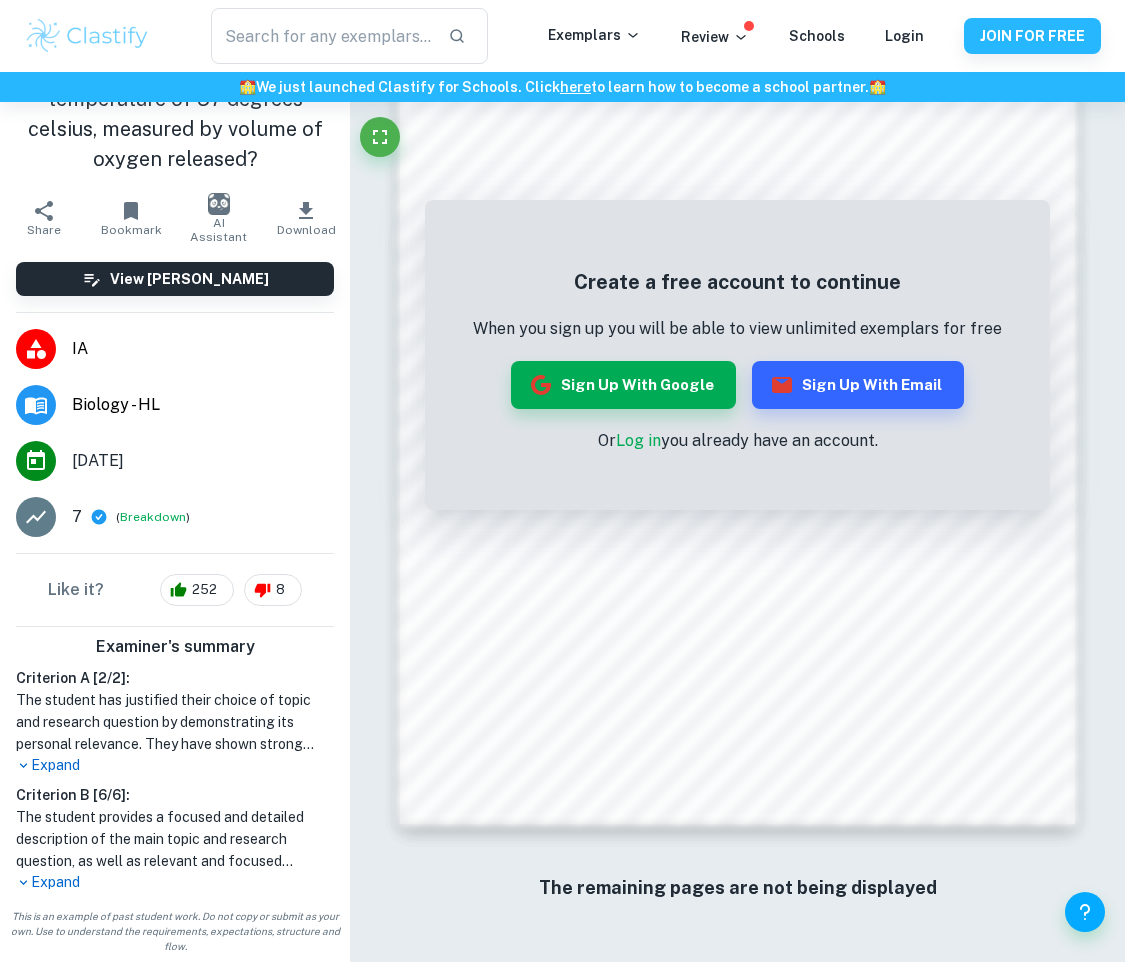 click on "The student provides a focused and detailed description of the main topic and research question, as well as relevant and focused background information on enzymes, especially catalase. The biology is explained well enough for the reader to fully and easily understand it without the need of rereading. The methodology of the investigation is highly appropriate to the topic and includes appropriate steps to assure the relevancy and validity of the obtained results. Additionally, the student shows full awareness of safety hazards, ethical concerns, and environmental issues that can arise during the experiment." at bounding box center [175, 839] 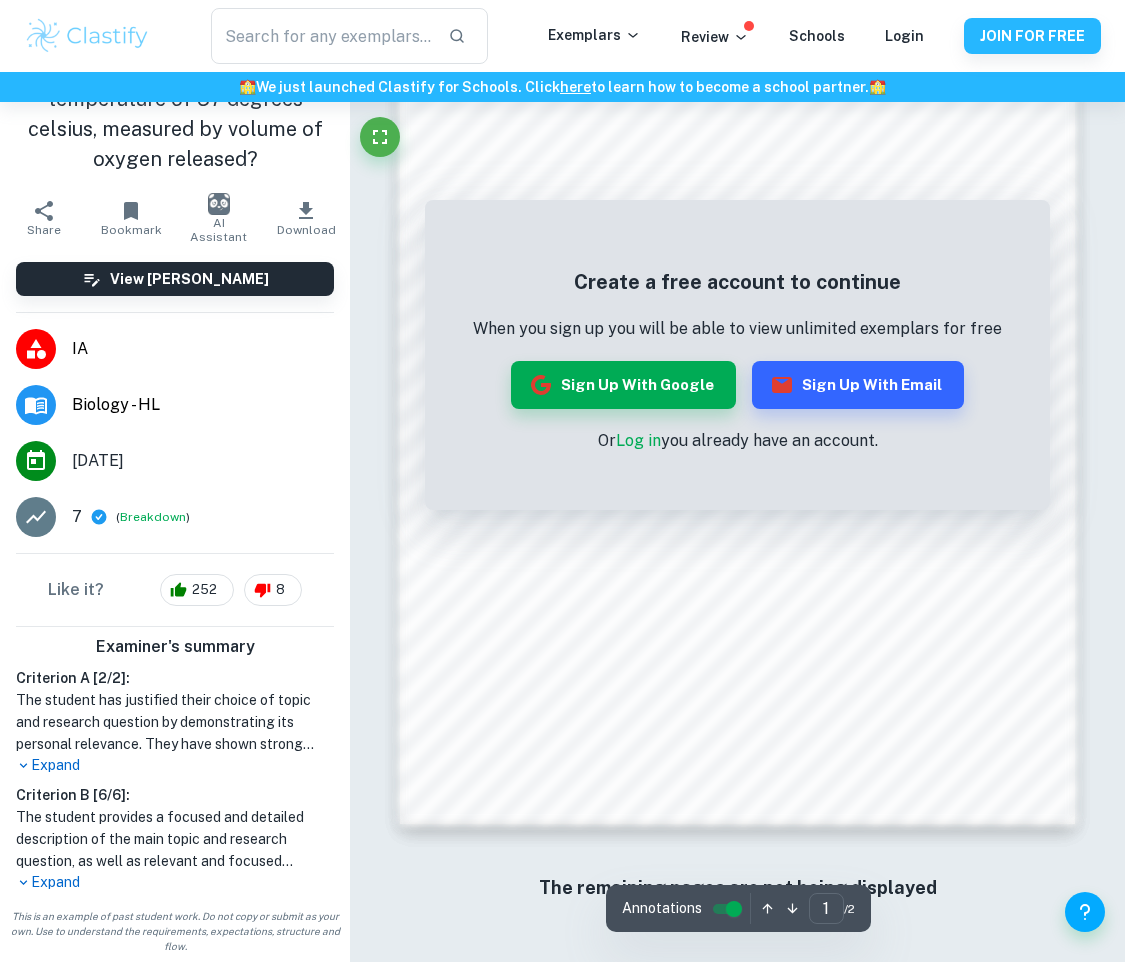 click on "Criterion A   [ 2 / 2 ]: The student has justified their choice of topic and research question by demonstrating its personal relevance. They have shown strong initiative in designing and conducting the study, as evidenced by their extensive hypothesis section and inclusion of pictures from the experimental process. Expand Criterion B   [ 6 / 6 ]: The student provides a focused and detailed description of the main topic and research question, as well as relevant and focused background information on enzymes, especially catalase. The biology is explained well enough for the reader to fully and easily understand it without the need of rereading. The methodology of the investigation is highly appropriate to the topic and includes appropriate steps to assure the relevancy and validity of the obtained results. Additionally, the student shows full awareness of safety hazards, ethical concerns, and environmental issues that can arise during the experiment. Expand" at bounding box center (175, 780) 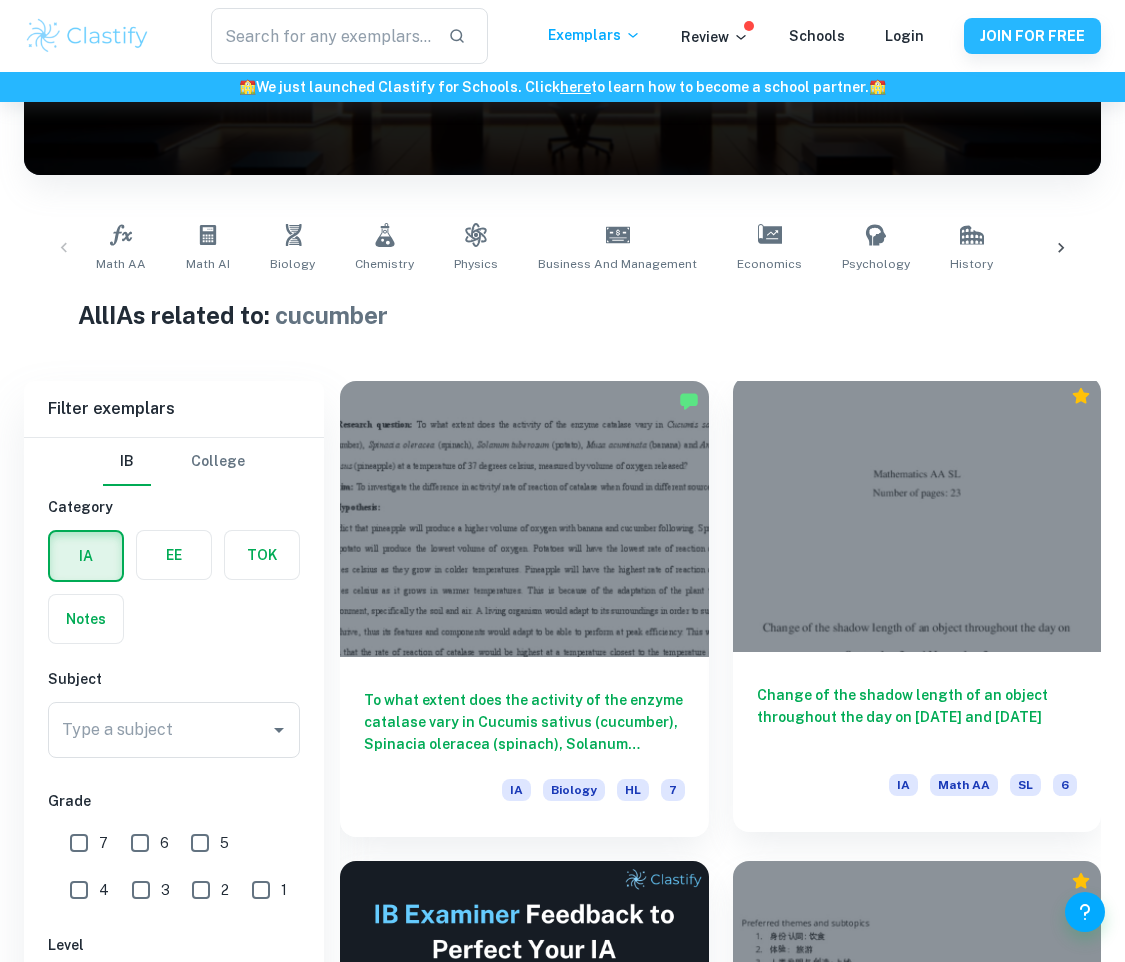 scroll, scrollTop: 545, scrollLeft: 0, axis: vertical 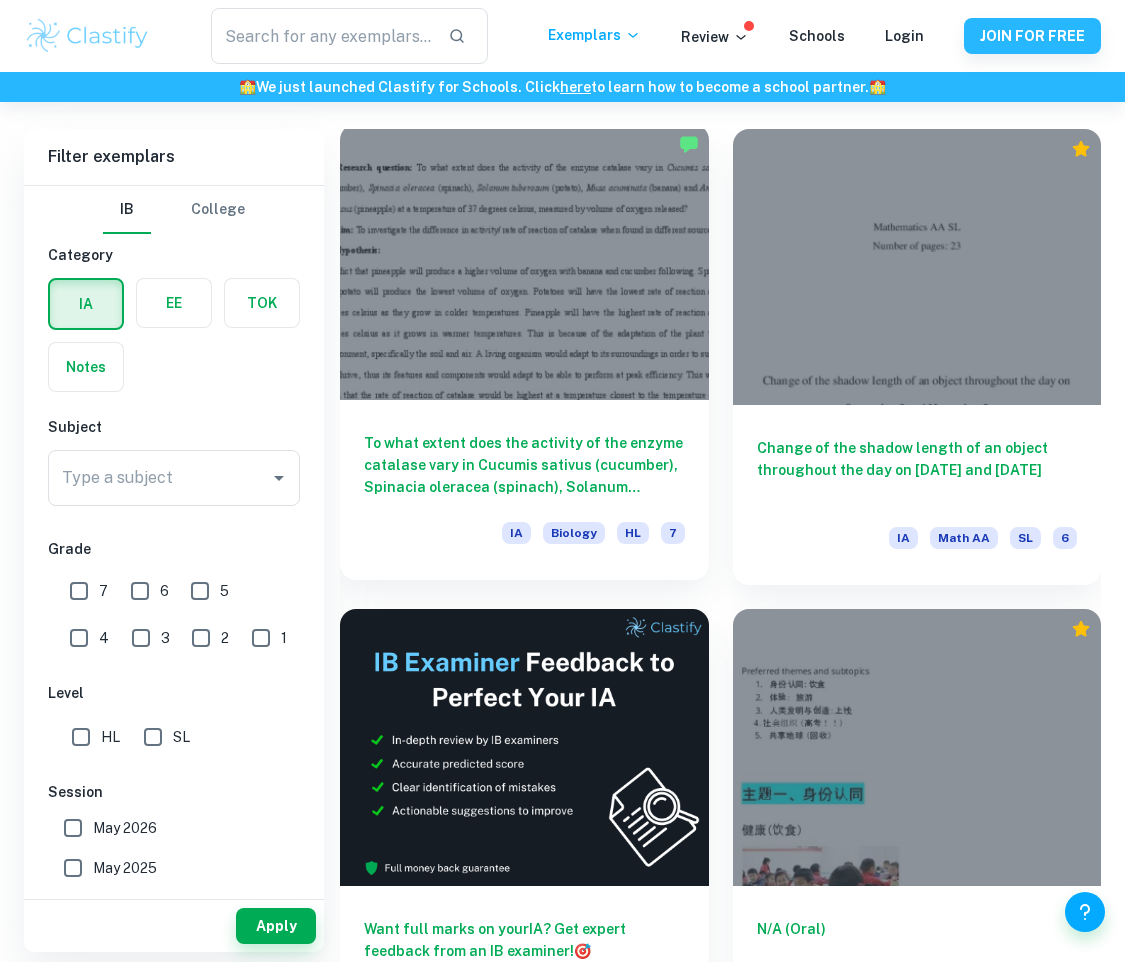 click at bounding box center [524, 262] 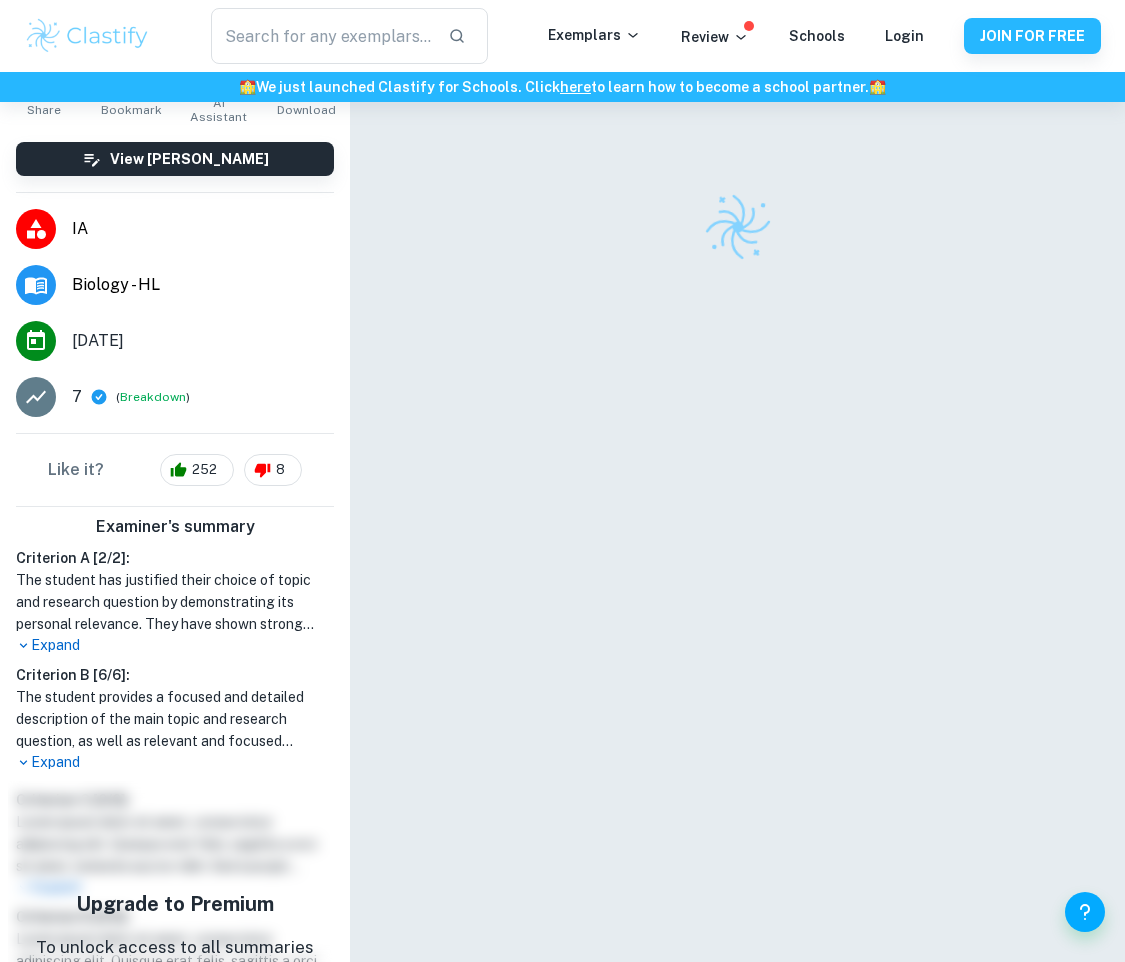 scroll, scrollTop: 603, scrollLeft: 0, axis: vertical 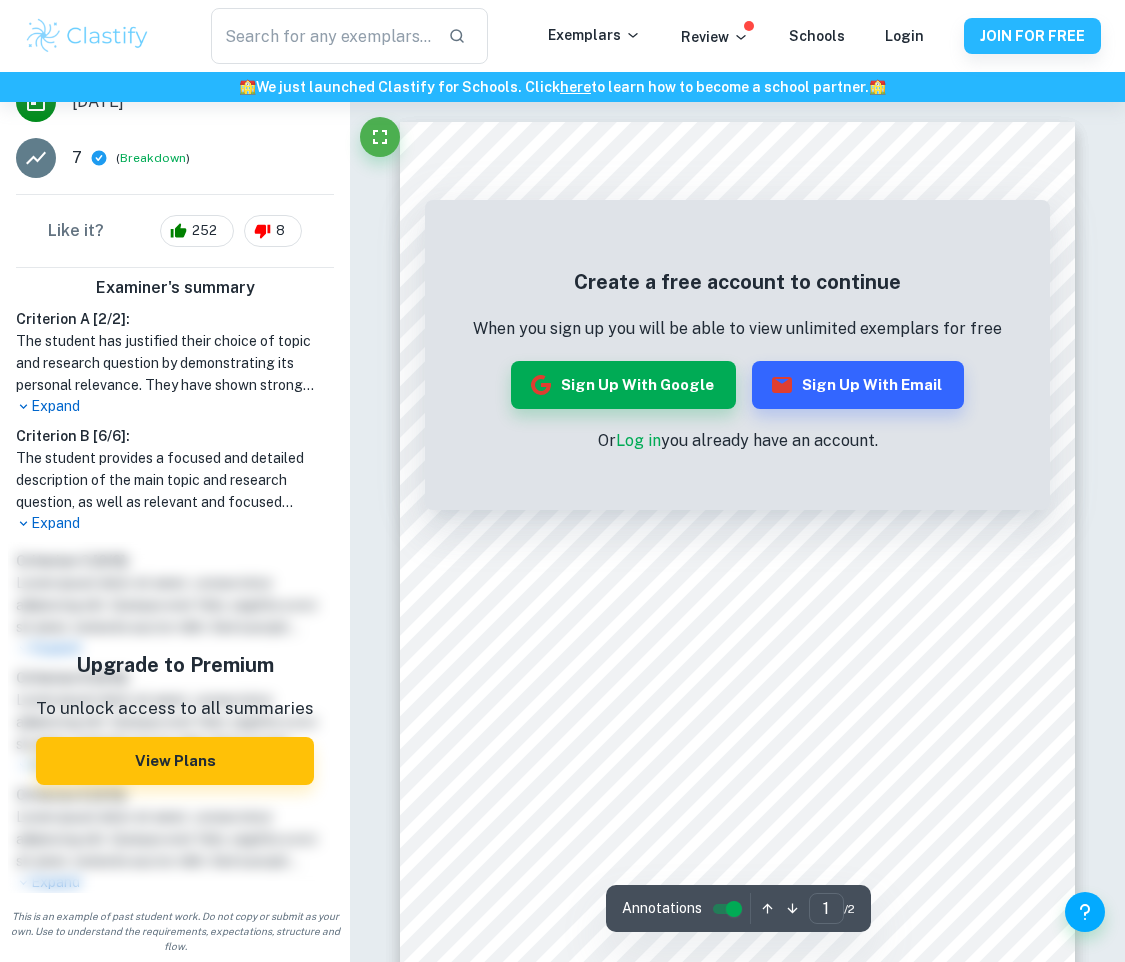 click on "Upgrade to Premium To unlock access to all summaries View Plans" at bounding box center [175, 717] 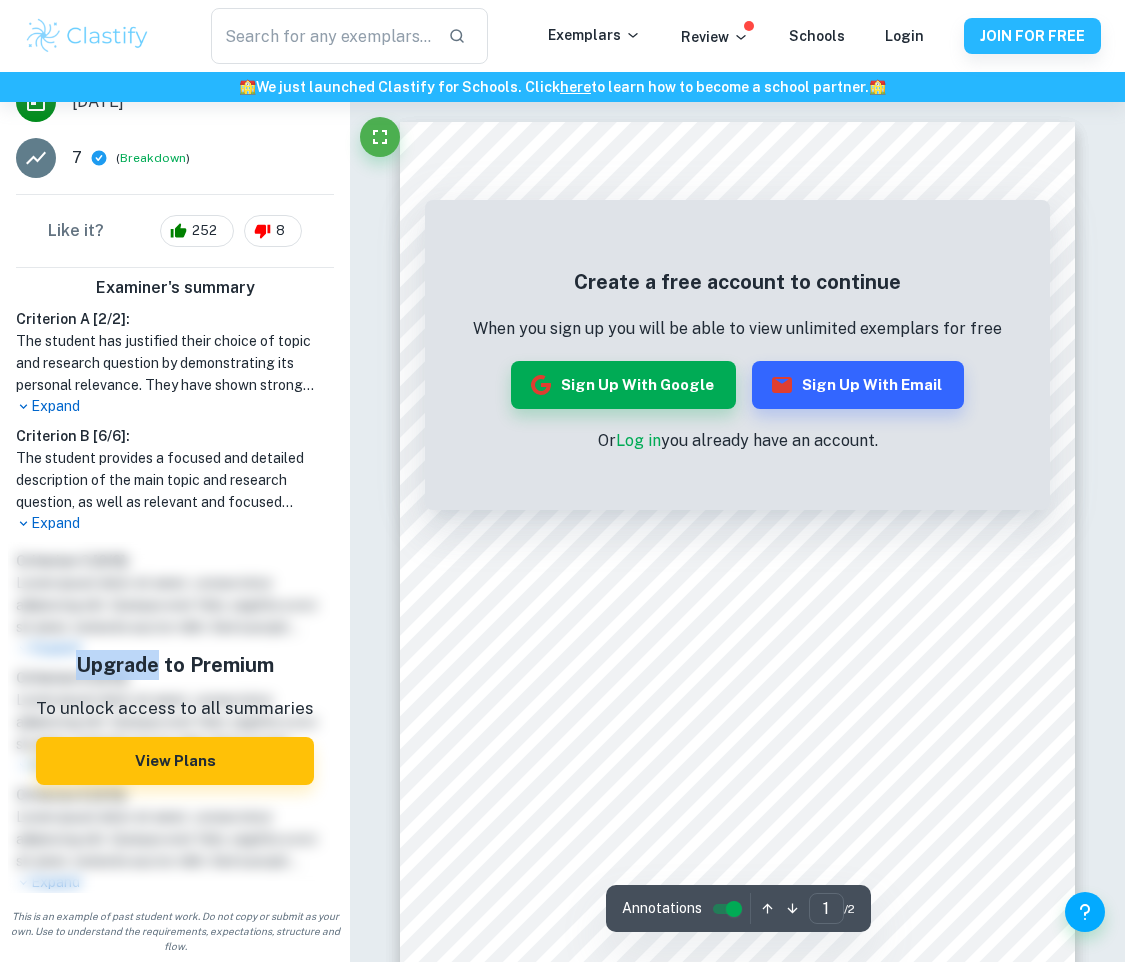 click on "Upgrade to Premium To unlock access to all summaries View Plans" at bounding box center (175, 717) 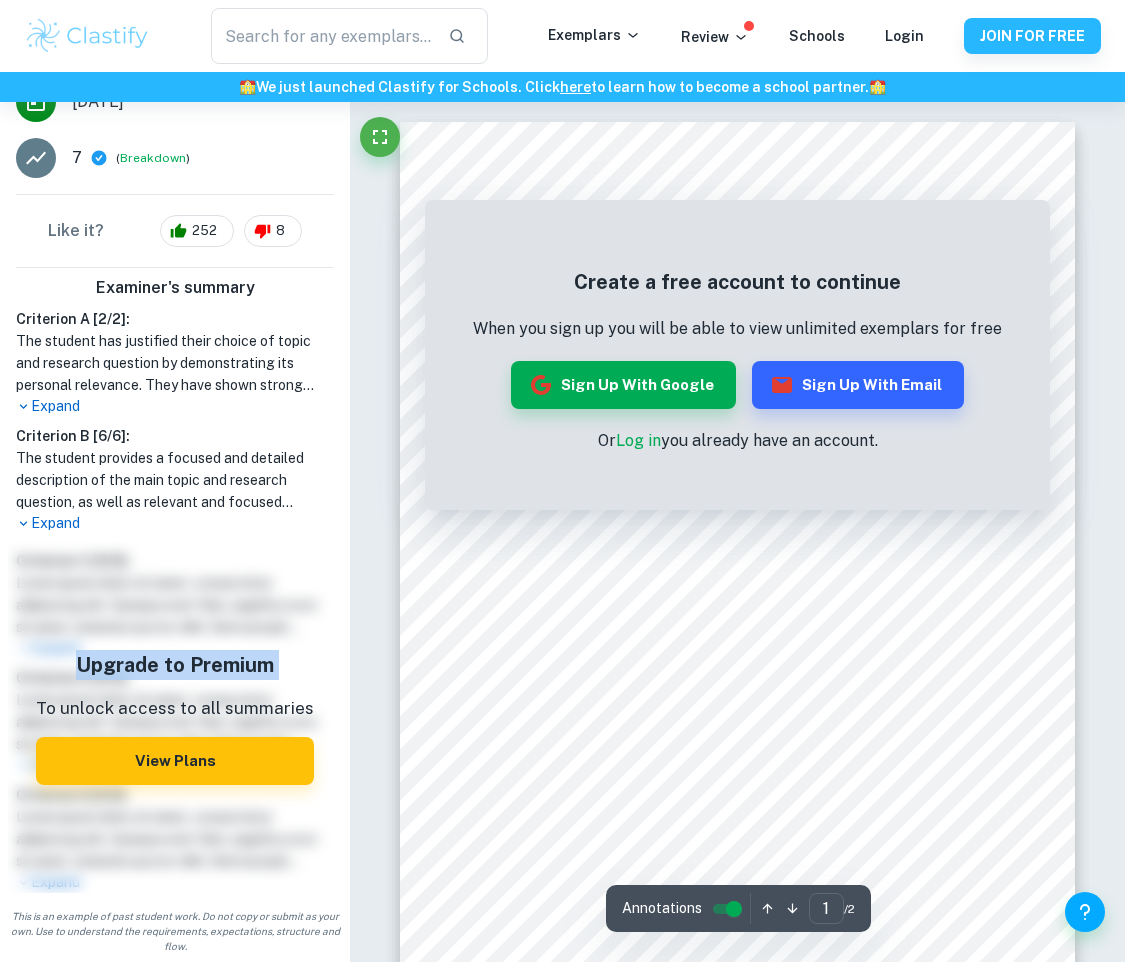 click on "Upgrade to Premium To unlock access to all summaries View Plans" at bounding box center [175, 717] 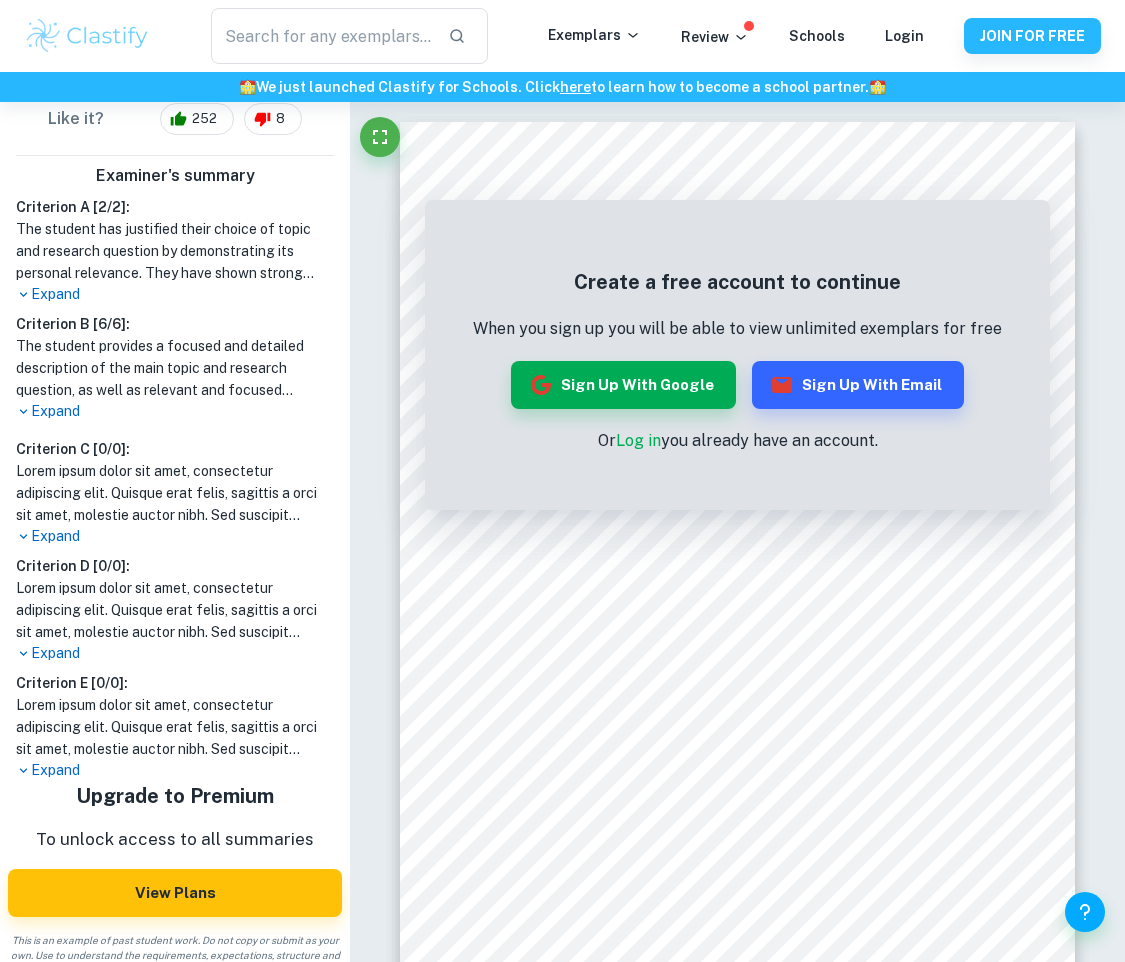 scroll, scrollTop: 738, scrollLeft: 0, axis: vertical 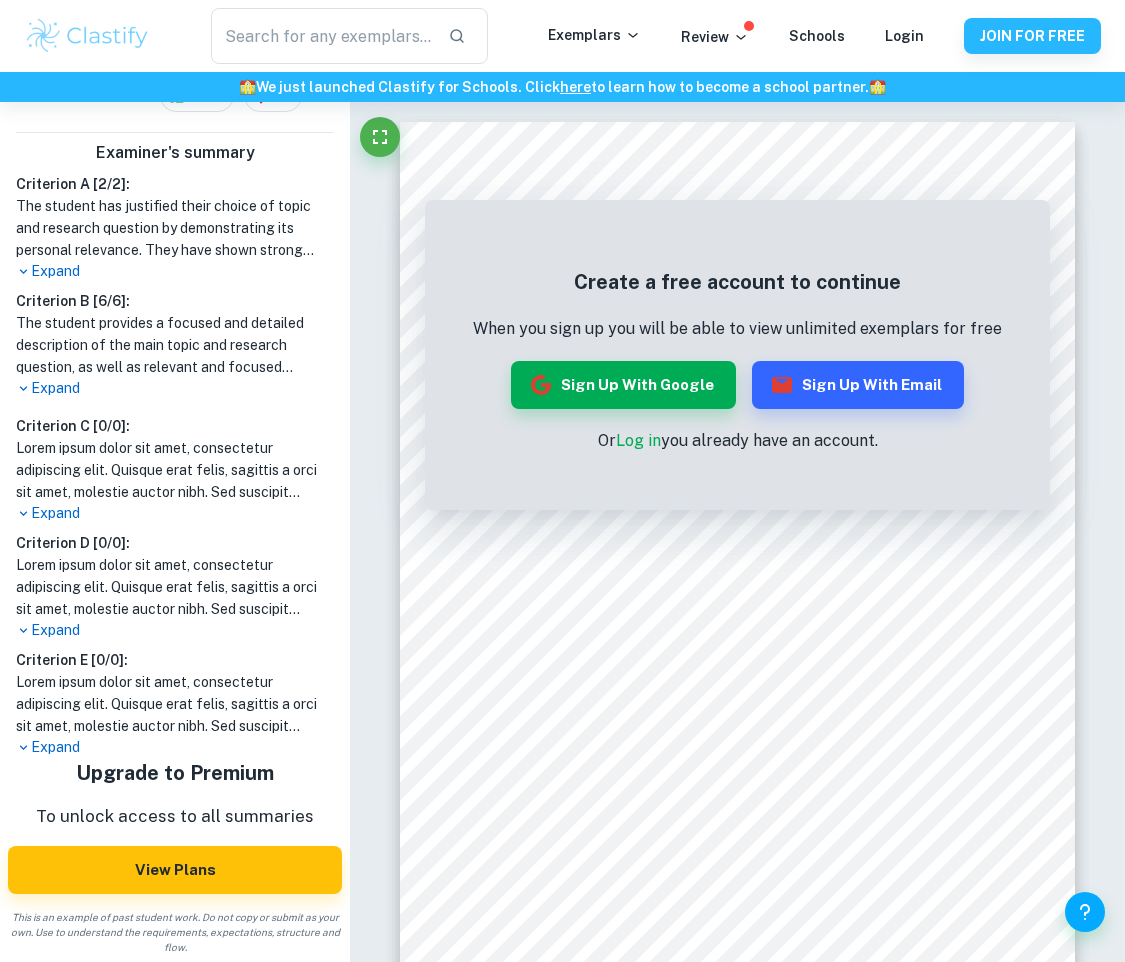 click on "Lorem ipsum dolor sit amet, consectetur adipiscing elit. Quisque erat felis, sagittis a orci sit amet, molestie auctor nibh. Sed suscipit molestie quam non lobortis. Pellentesque eu ultricies metus." at bounding box center [175, 470] 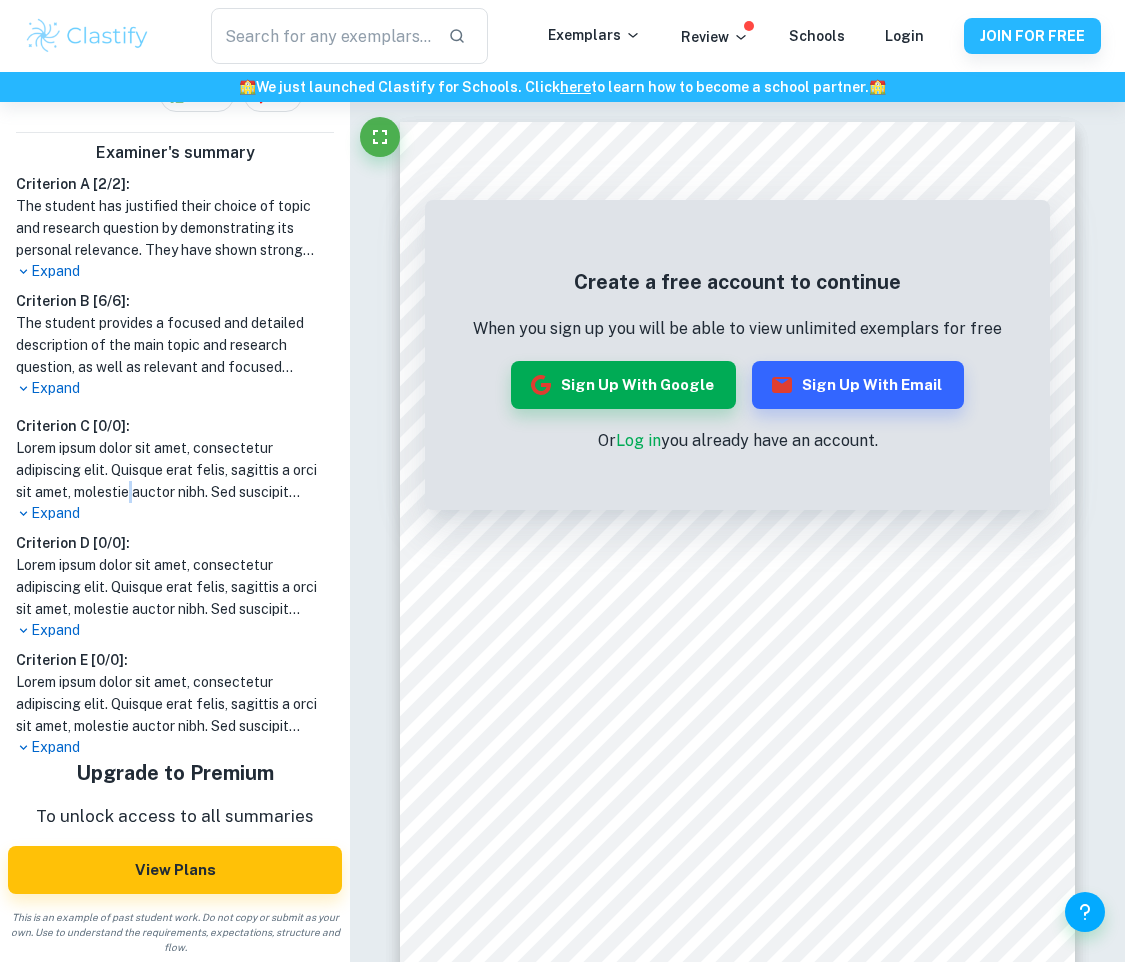 click on "Lorem ipsum dolor sit amet, consectetur adipiscing elit. Quisque erat felis, sagittis a orci sit amet, molestie auctor nibh. Sed suscipit molestie quam non lobortis. Pellentesque eu ultricies metus." at bounding box center (175, 470) 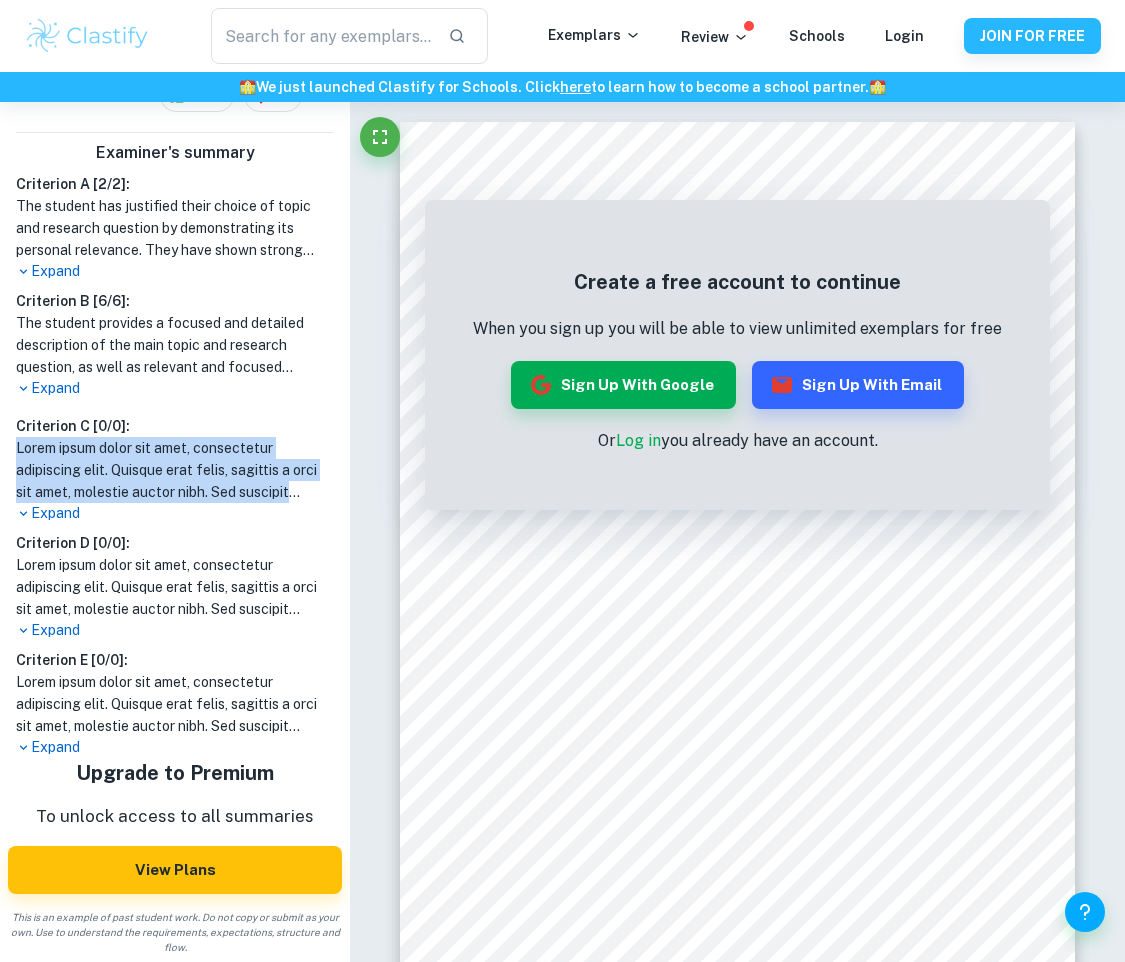 click on "Lorem ipsum dolor sit amet, consectetur adipiscing elit. Quisque erat felis, sagittis a orci sit amet, molestie auctor nibh. Sed suscipit molestie quam non lobortis. Pellentesque eu ultricies metus." at bounding box center [175, 470] 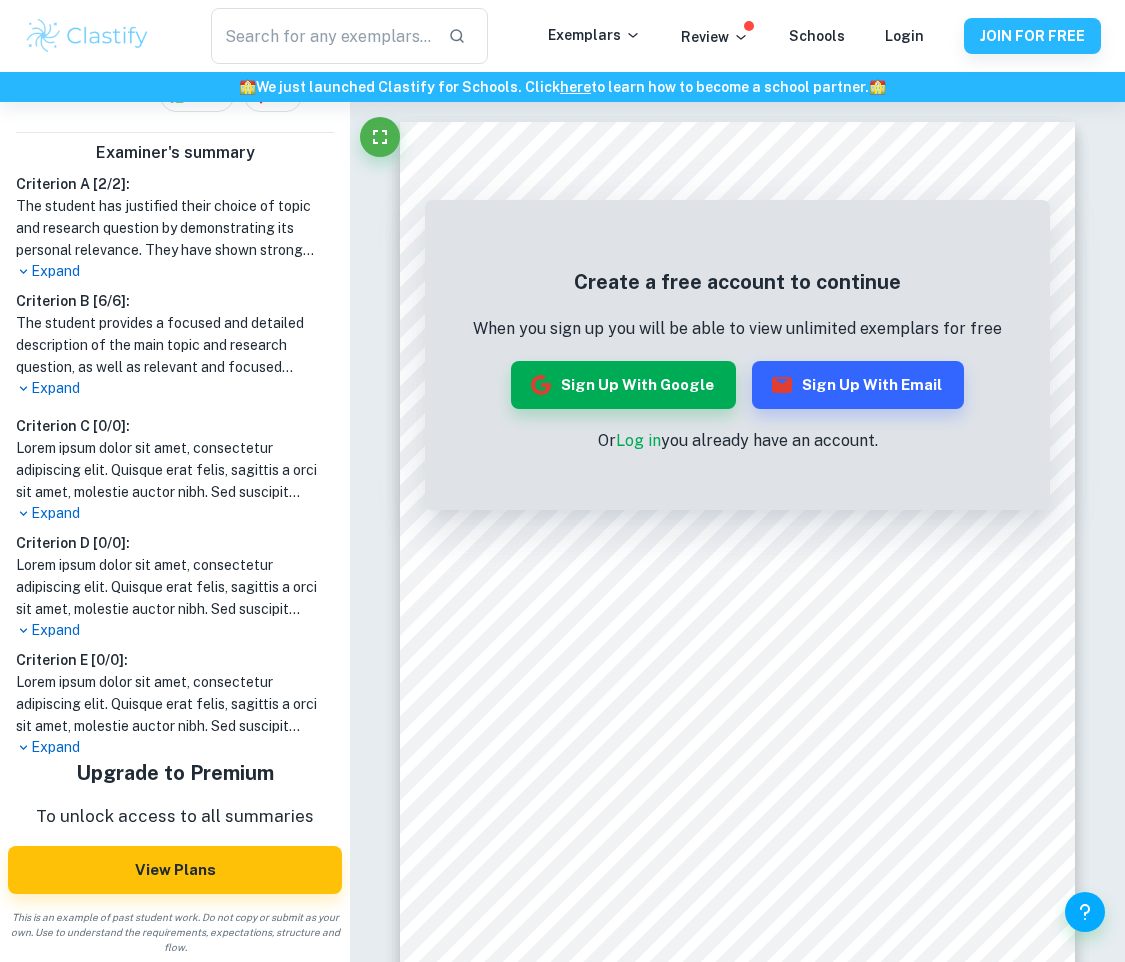 click on "Criterion C   [ 0 / 0 ]:" at bounding box center [175, 426] 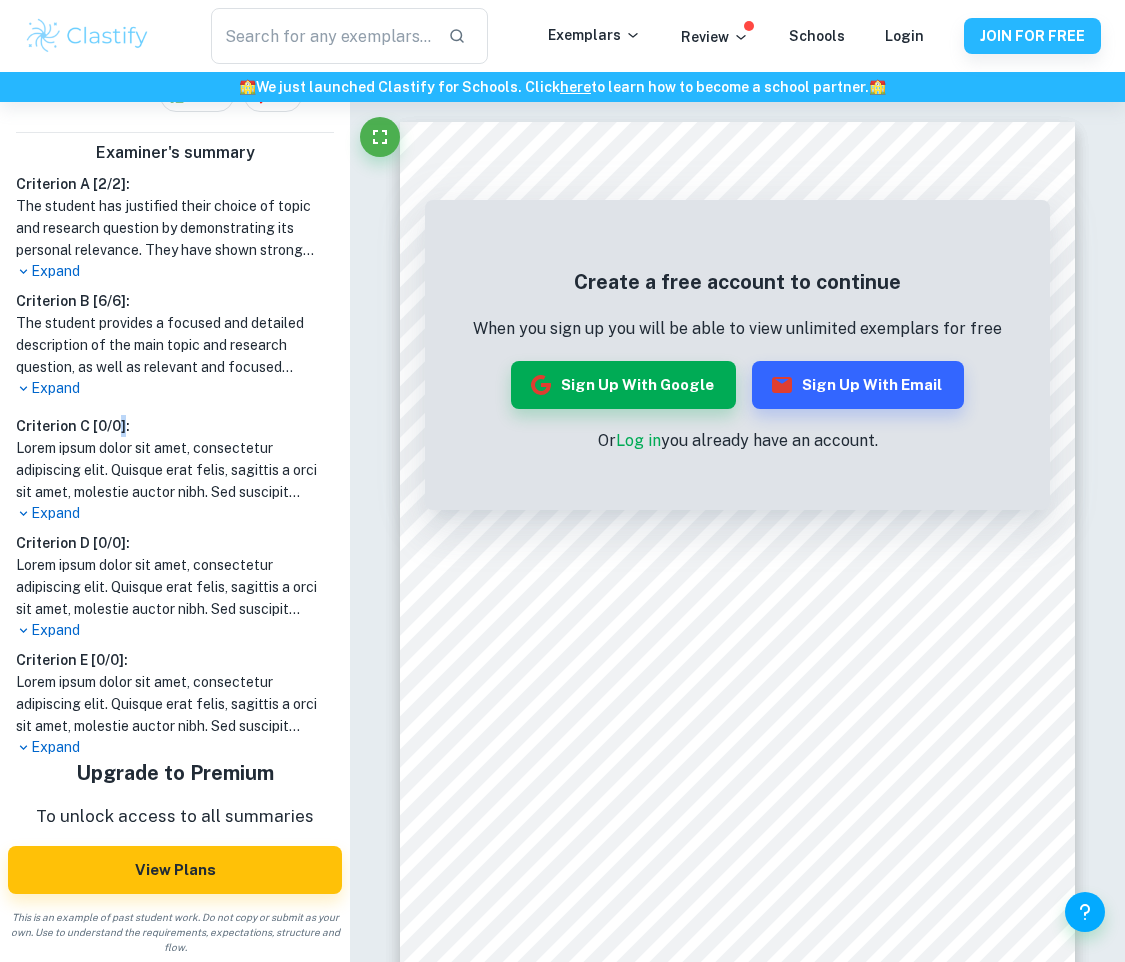 click on "Criterion C   [ 0 / 0 ]:" at bounding box center (175, 426) 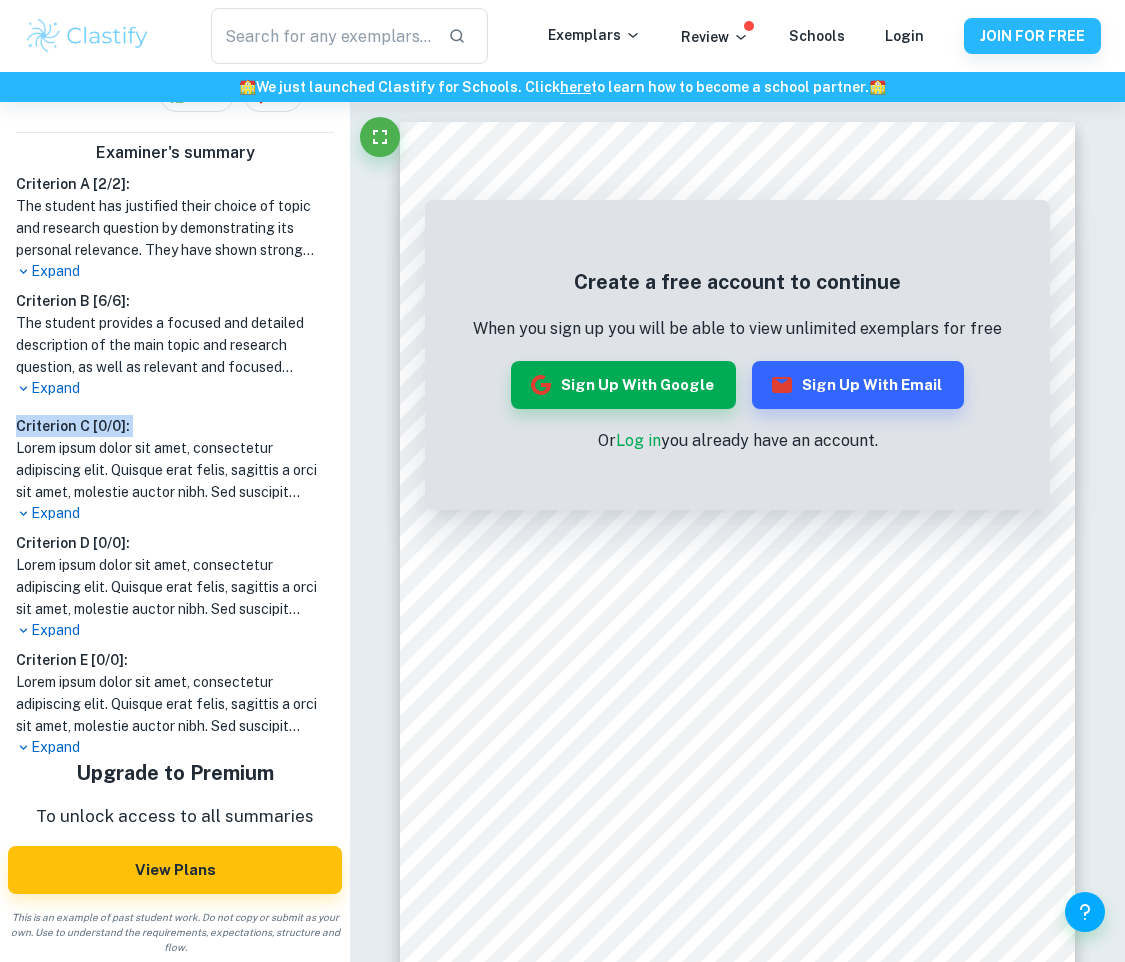 click on "Criterion C   [ 0 / 0 ]:" at bounding box center [175, 426] 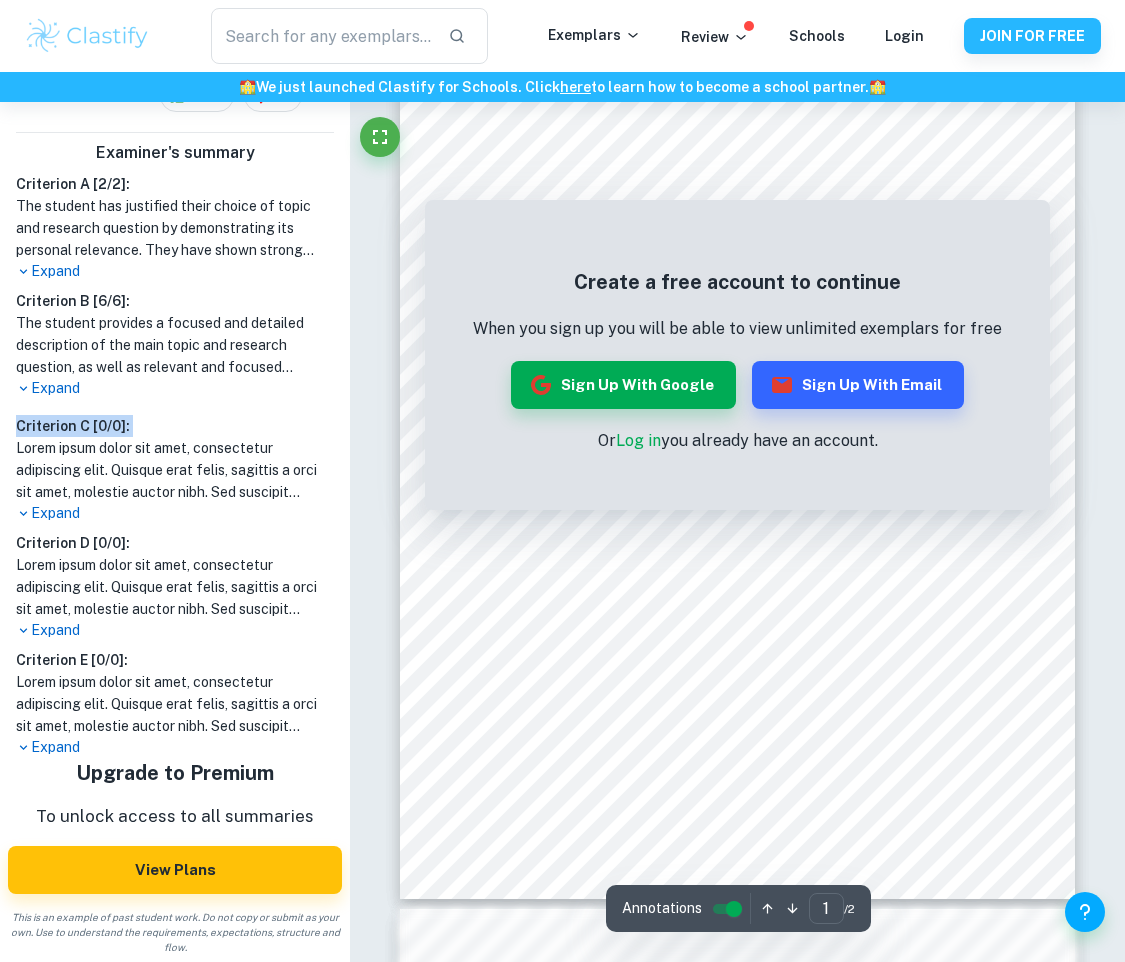 scroll, scrollTop: 120, scrollLeft: 0, axis: vertical 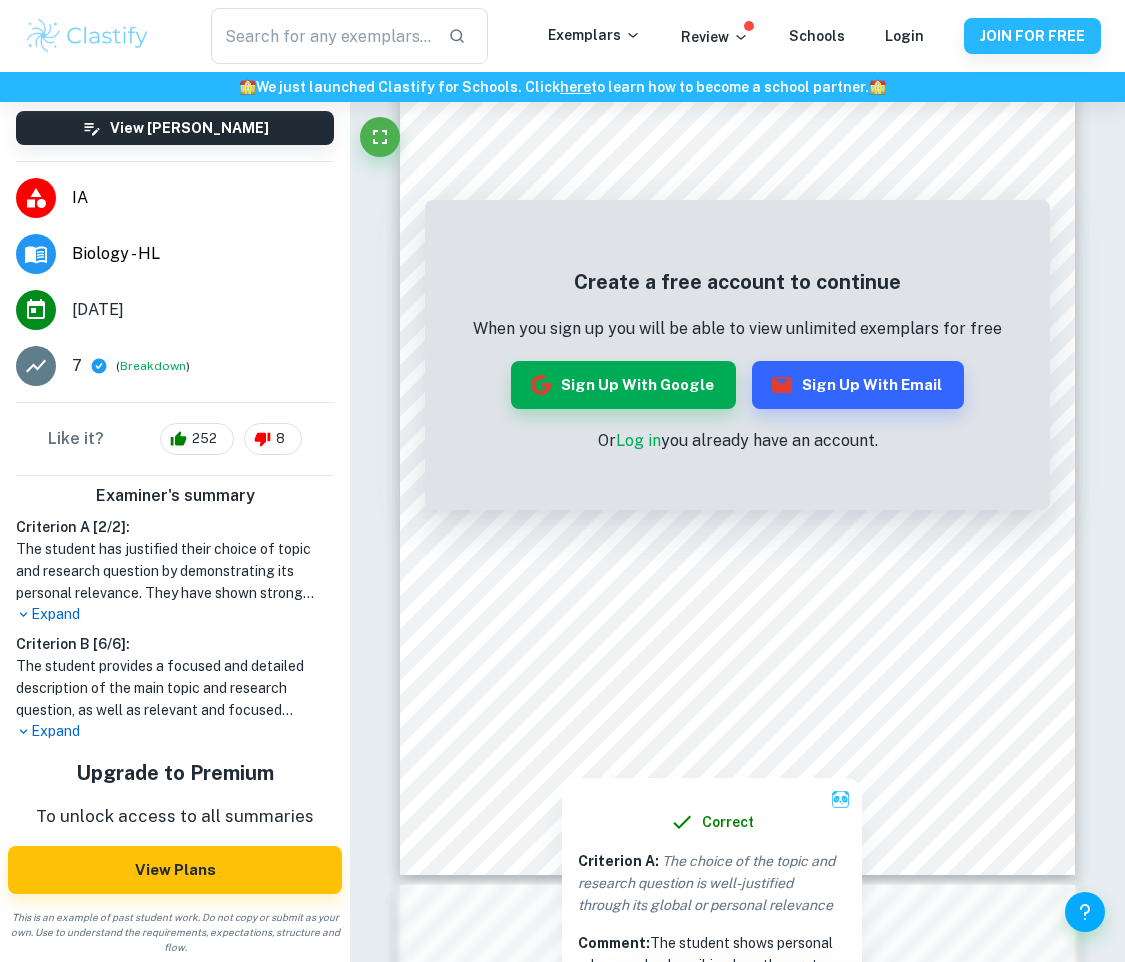 click on "The student provides a focused and detailed description of the main topic and research question, as well as relevant and focused background information on enzymes, especially catalase. The biology is explained well enough for the reader to fully and easily understand it without the need of rereading. The methodology of the investigation is highly appropriate to the topic and includes appropriate steps to assure the relevancy and validity of the obtained results. Additionally, the student shows full awareness of safety hazards, ethical concerns, and environmental issues that can arise during the experiment." at bounding box center (175, 688) 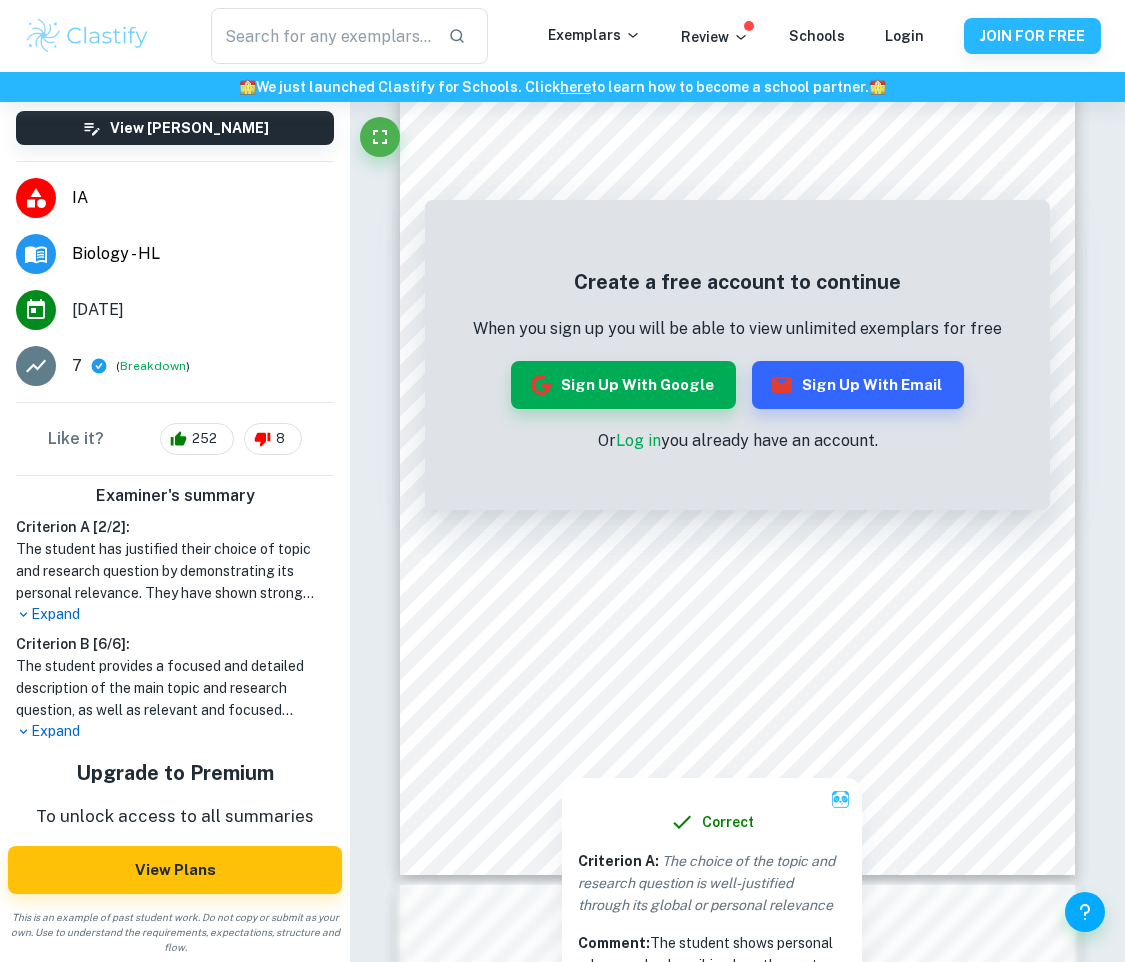 click on "Expand" at bounding box center [175, 731] 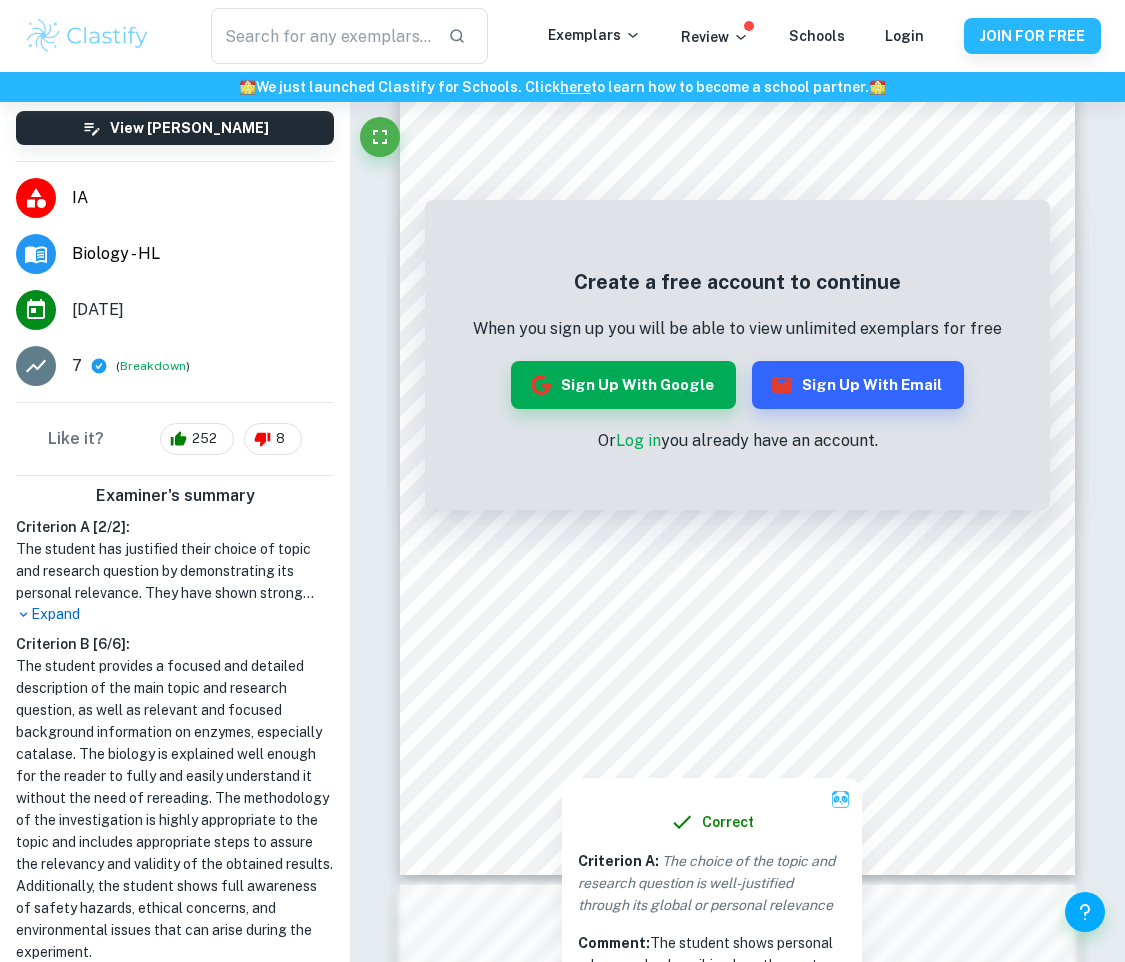 scroll, scrollTop: 637, scrollLeft: 0, axis: vertical 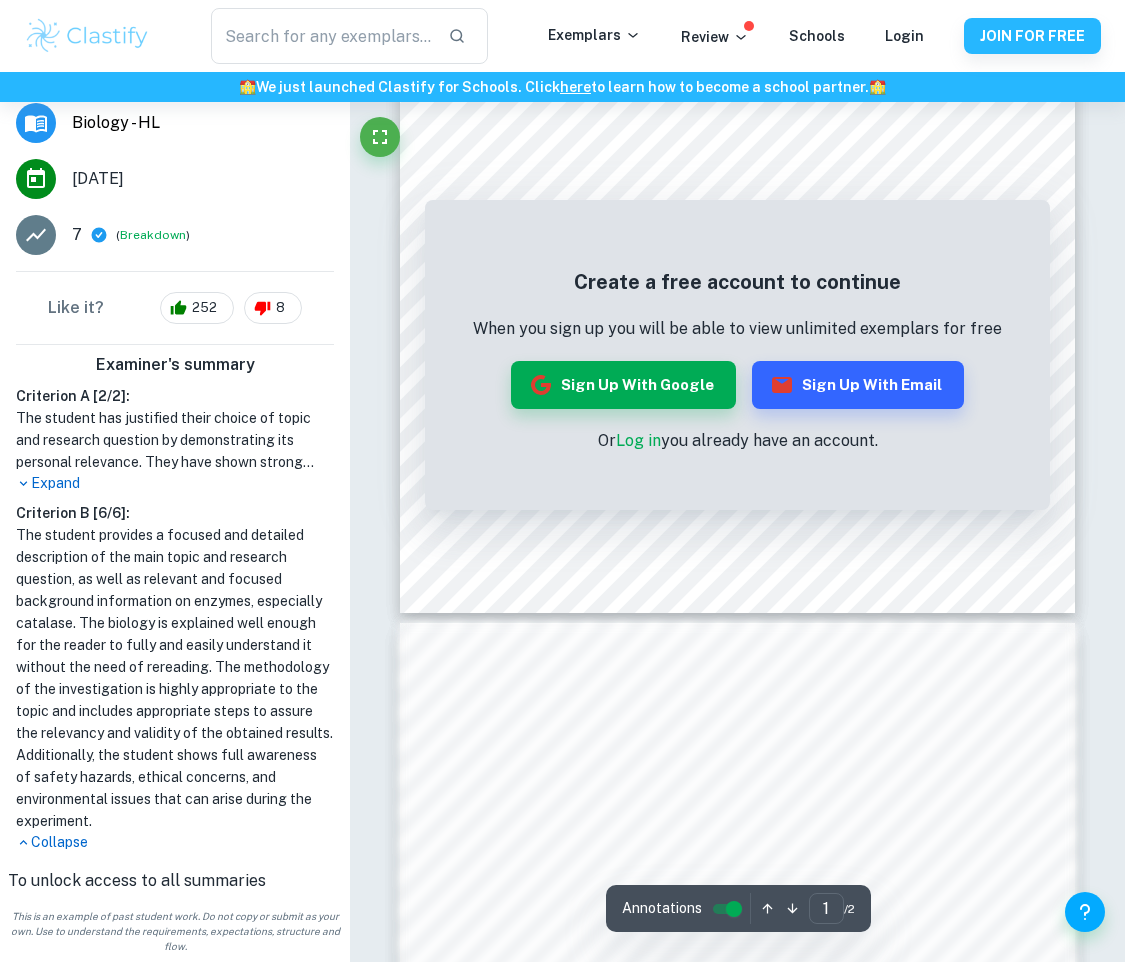 click on "Collapse" at bounding box center [175, 842] 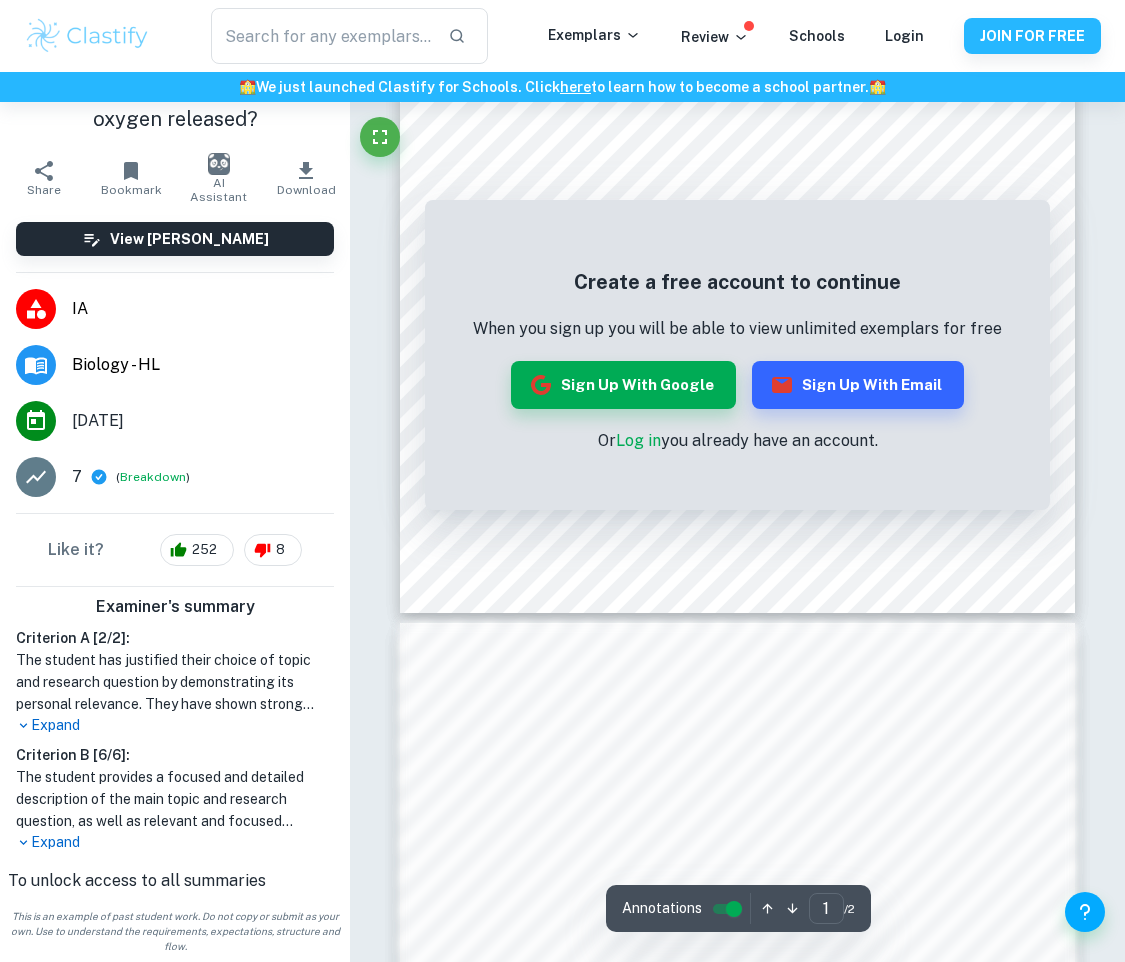 scroll, scrollTop: 284, scrollLeft: 0, axis: vertical 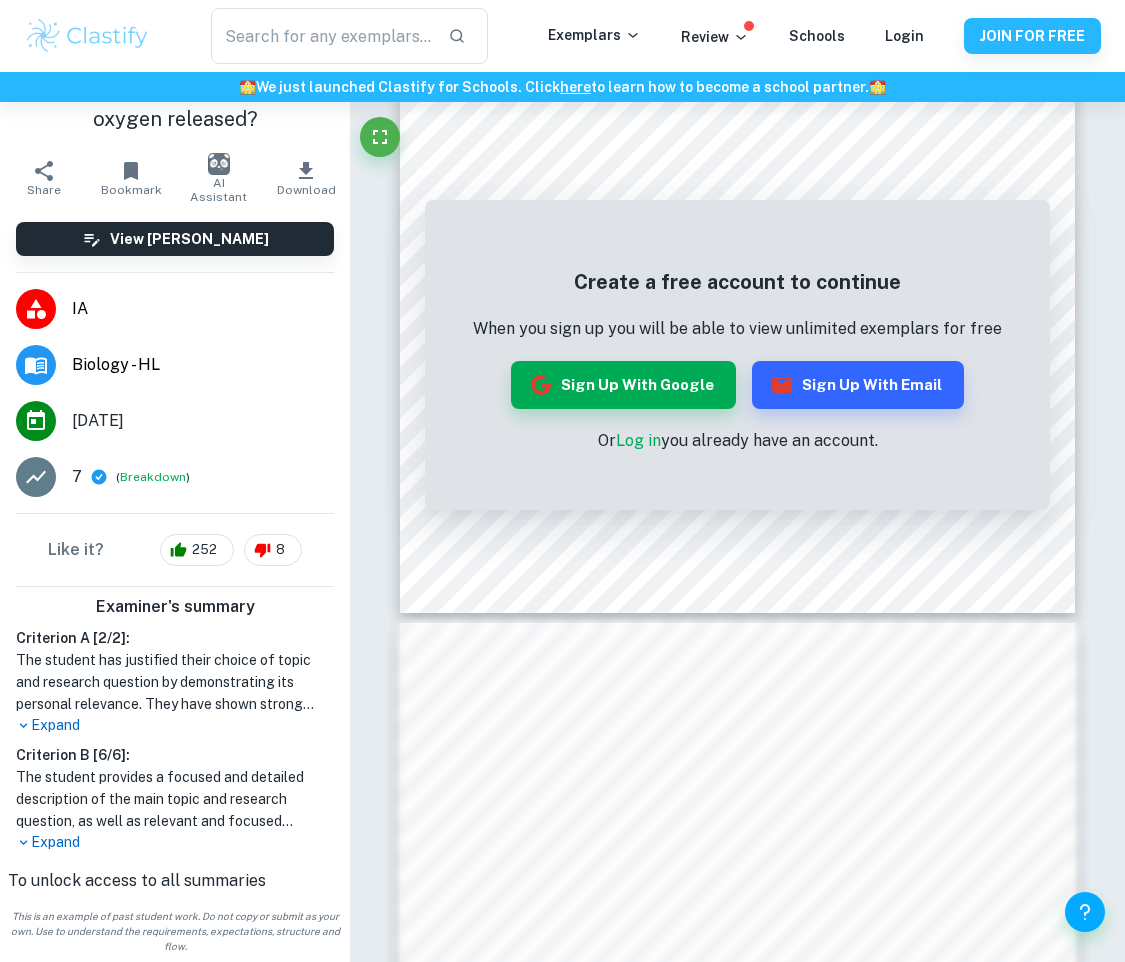 click on "To unlock access to all summaries" at bounding box center (175, 881) 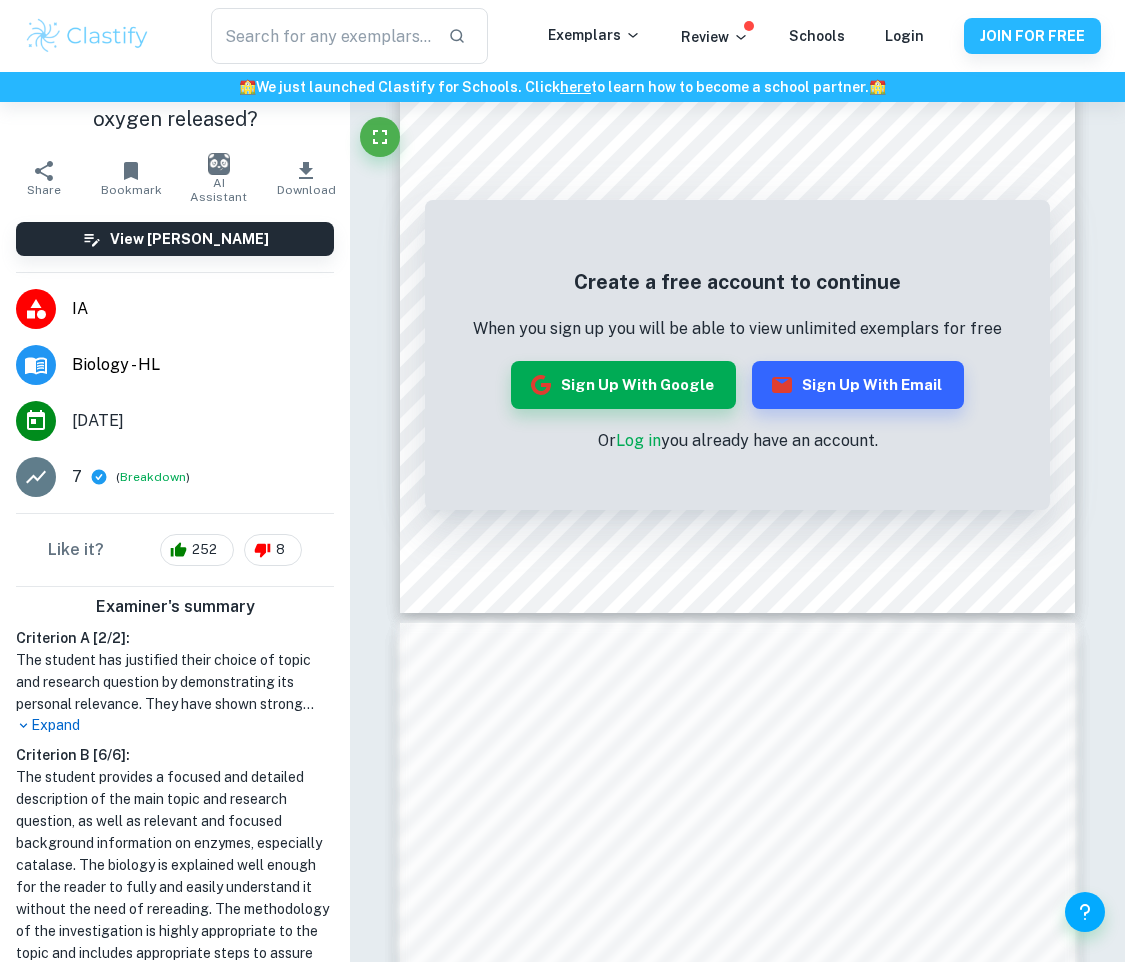 scroll, scrollTop: 526, scrollLeft: 0, axis: vertical 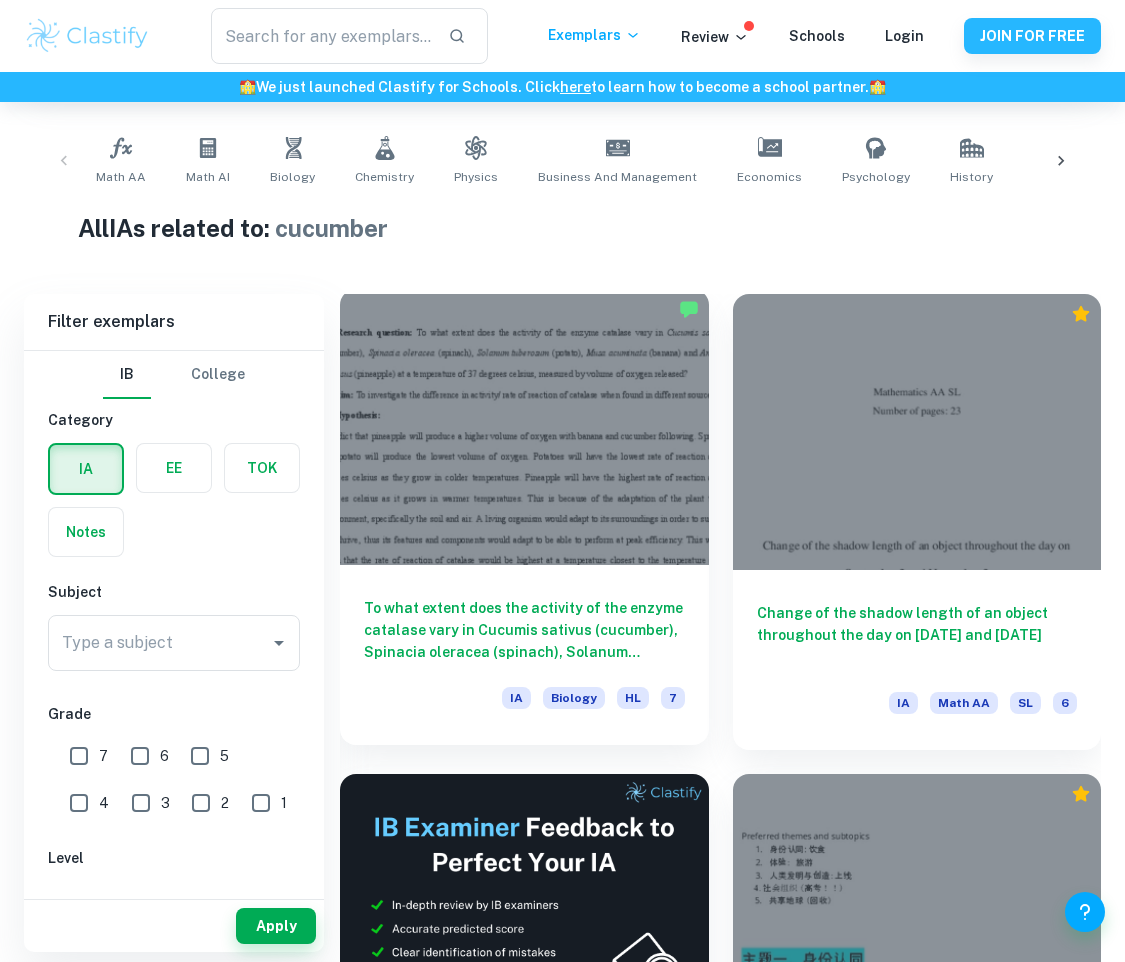 click at bounding box center [524, 427] 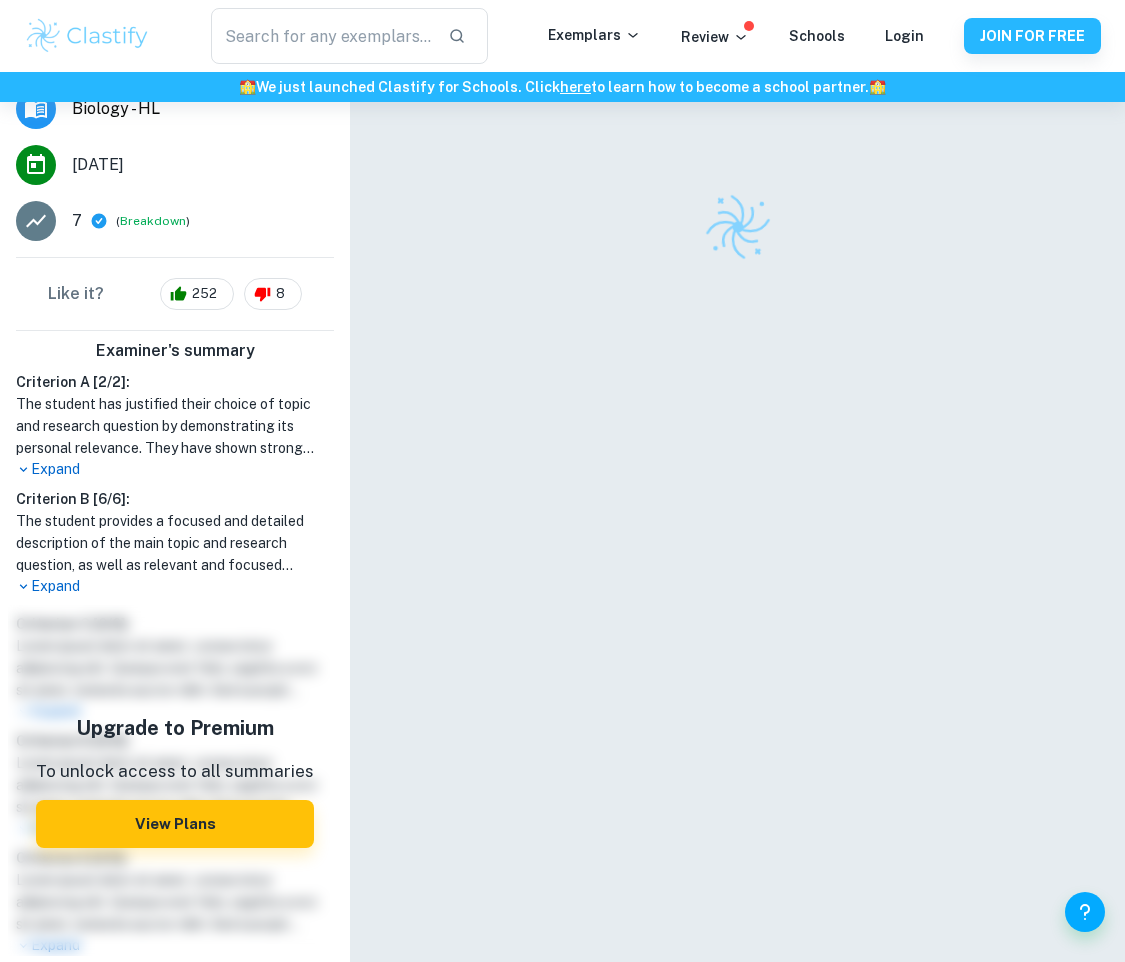 scroll, scrollTop: 603, scrollLeft: 0, axis: vertical 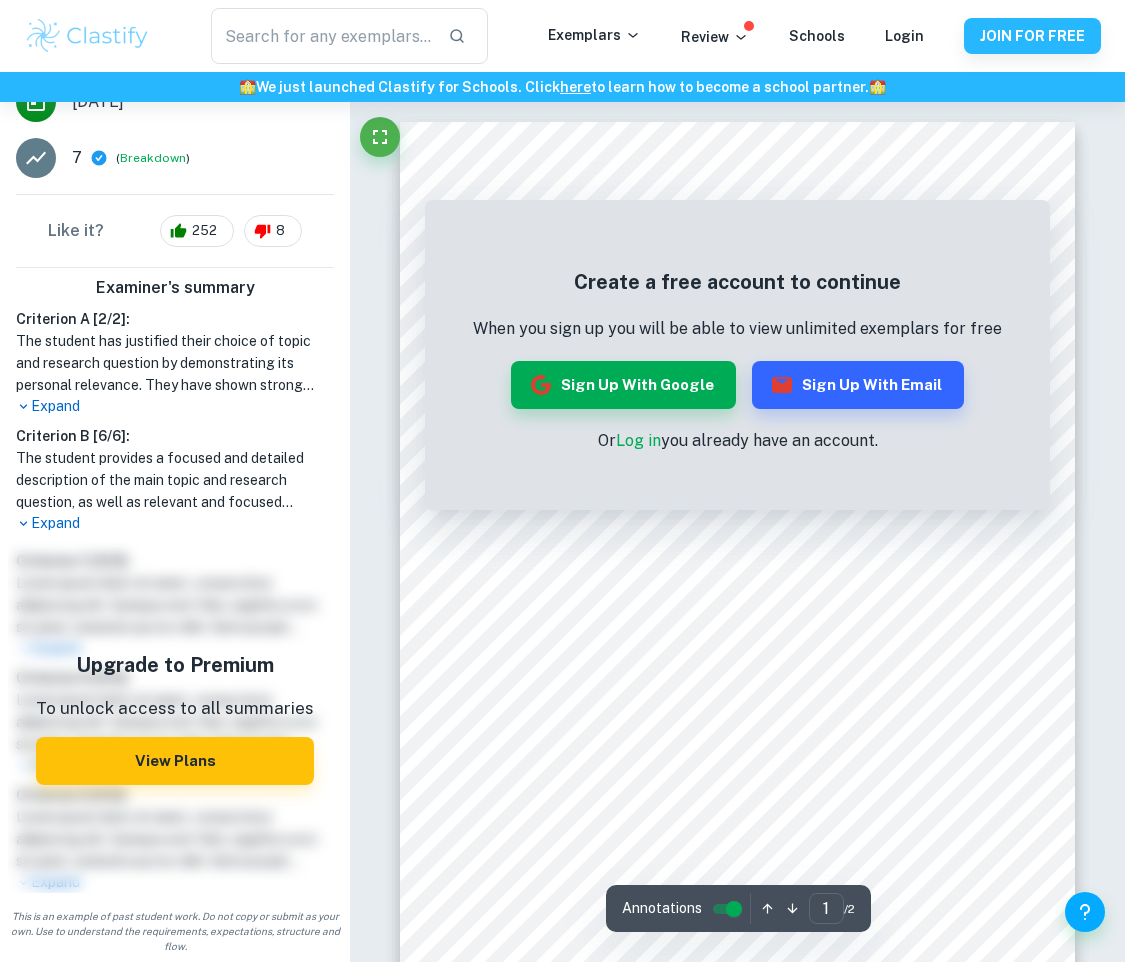 click on "Upgrade to Premium" at bounding box center (175, 665) 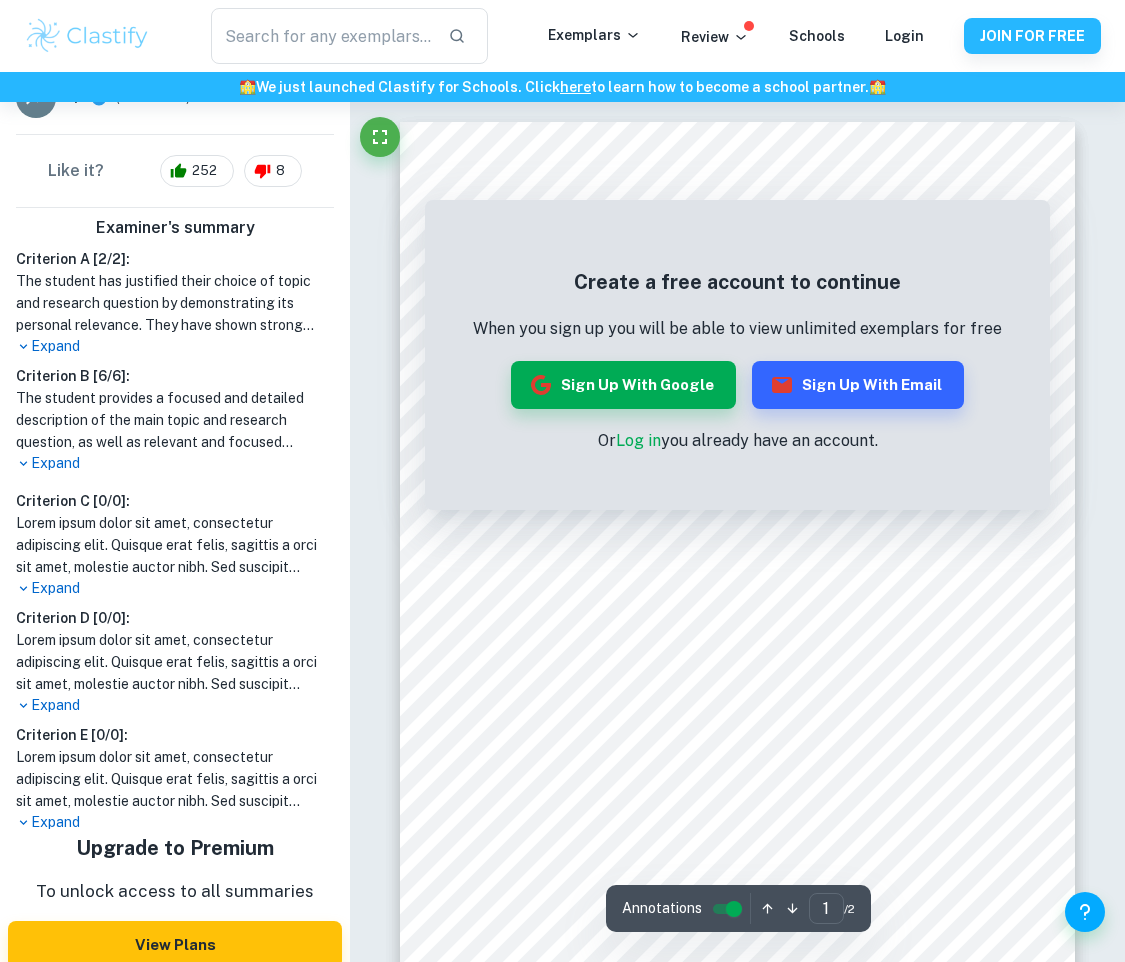 scroll, scrollTop: 665, scrollLeft: 0, axis: vertical 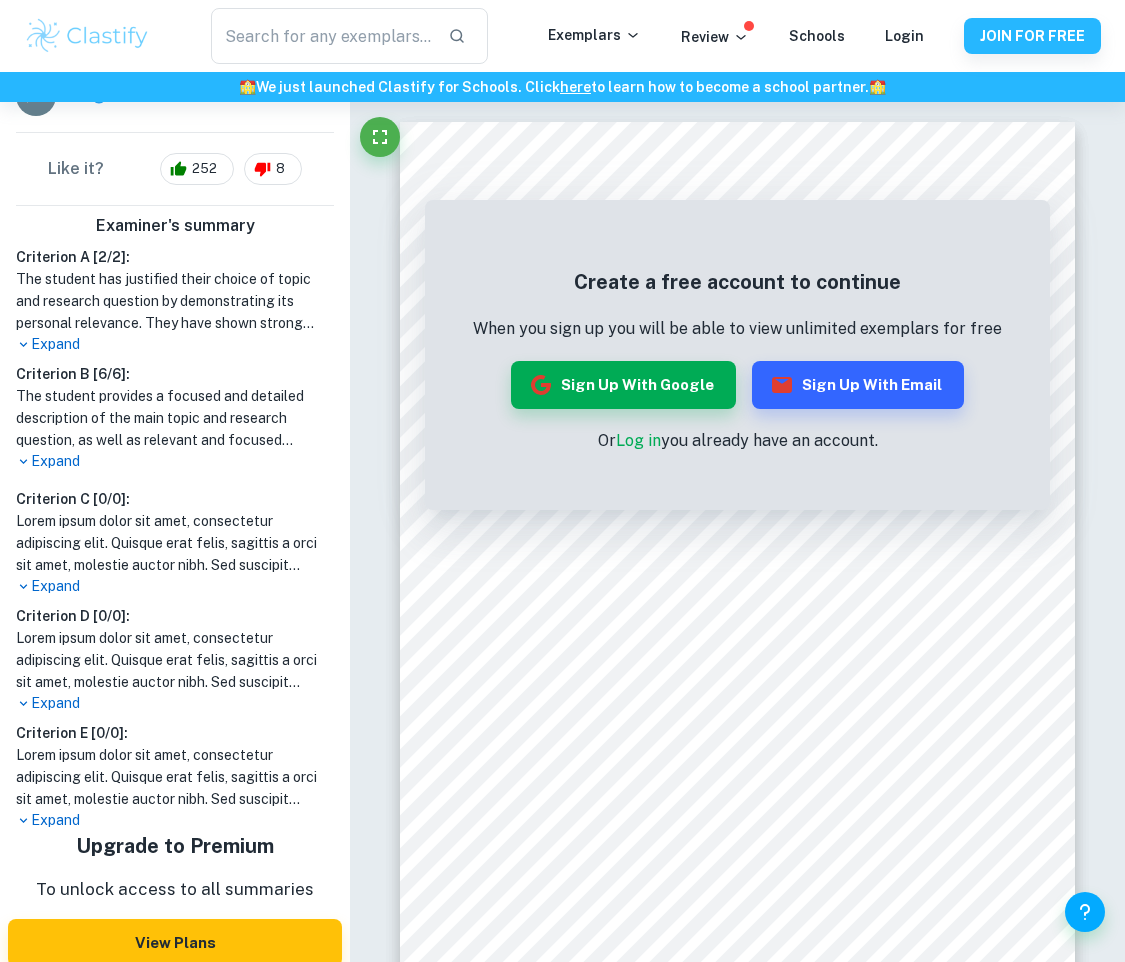 click on "Expand" at bounding box center (175, 586) 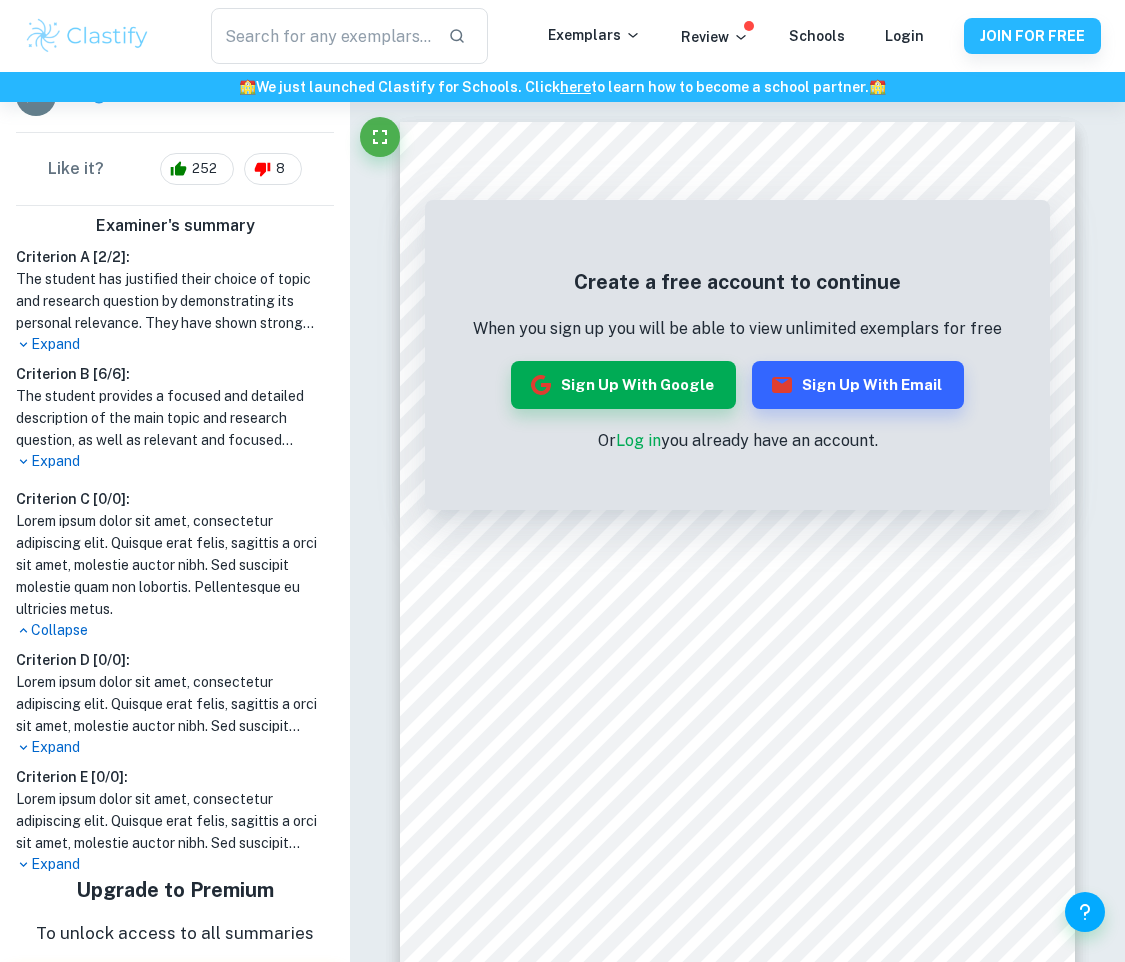 click on "Expand" at bounding box center [175, 747] 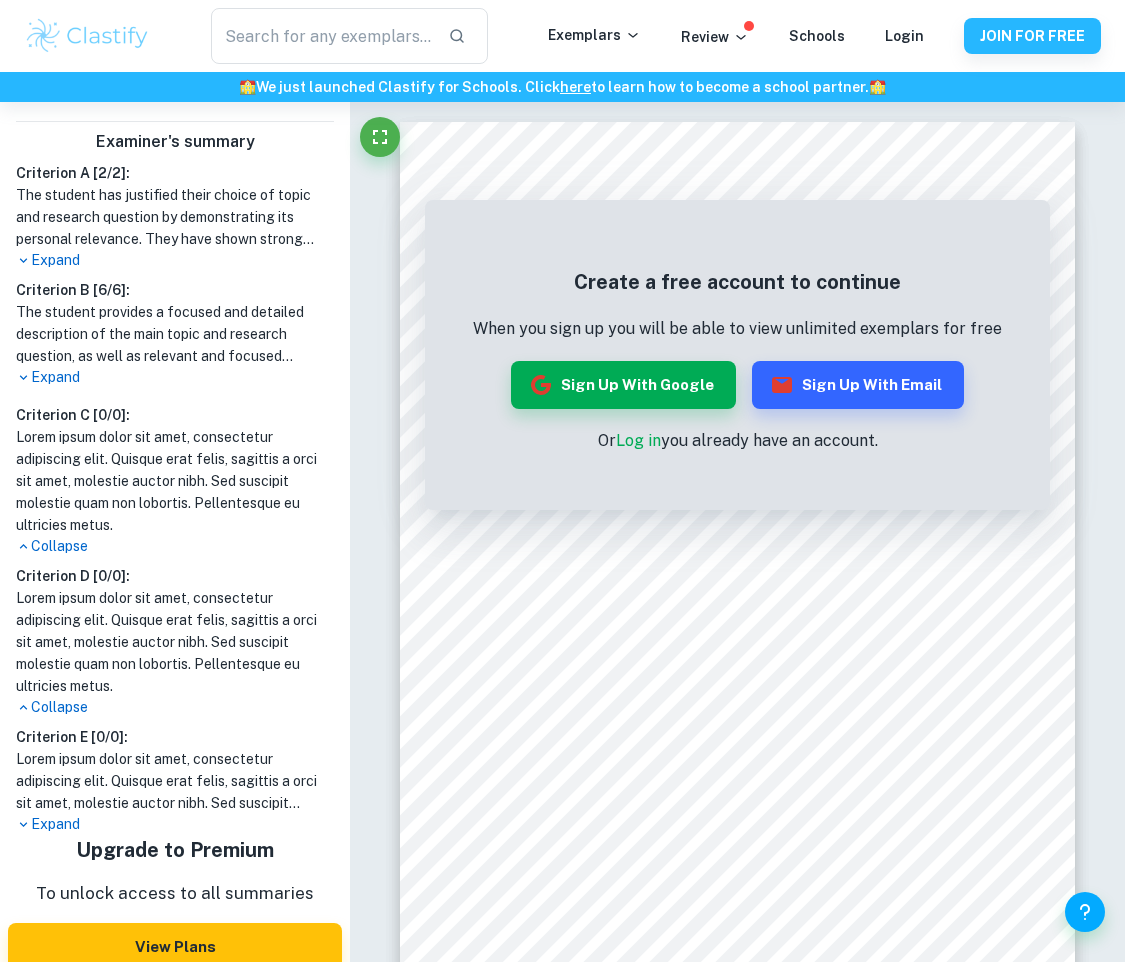 scroll, scrollTop: 826, scrollLeft: 0, axis: vertical 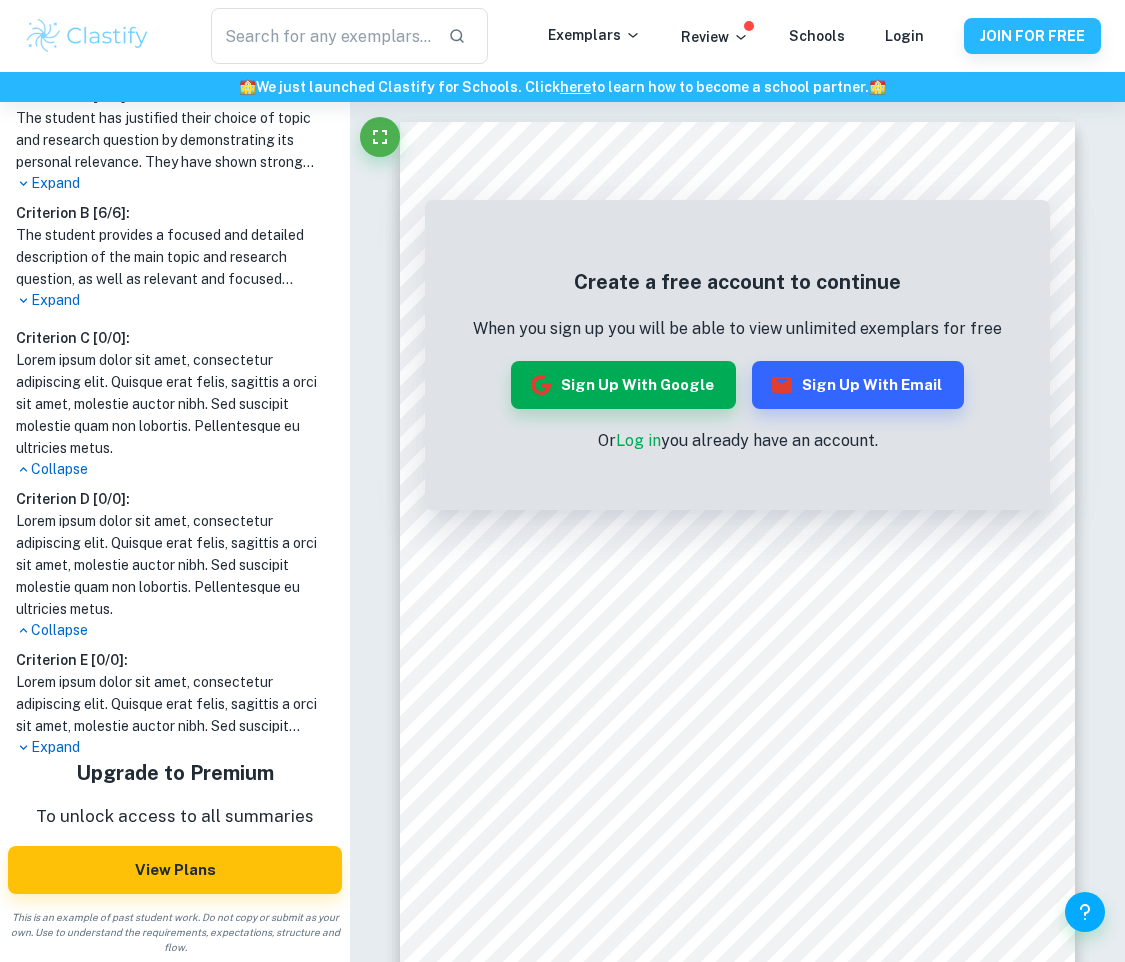 click on "Expand" at bounding box center [175, 747] 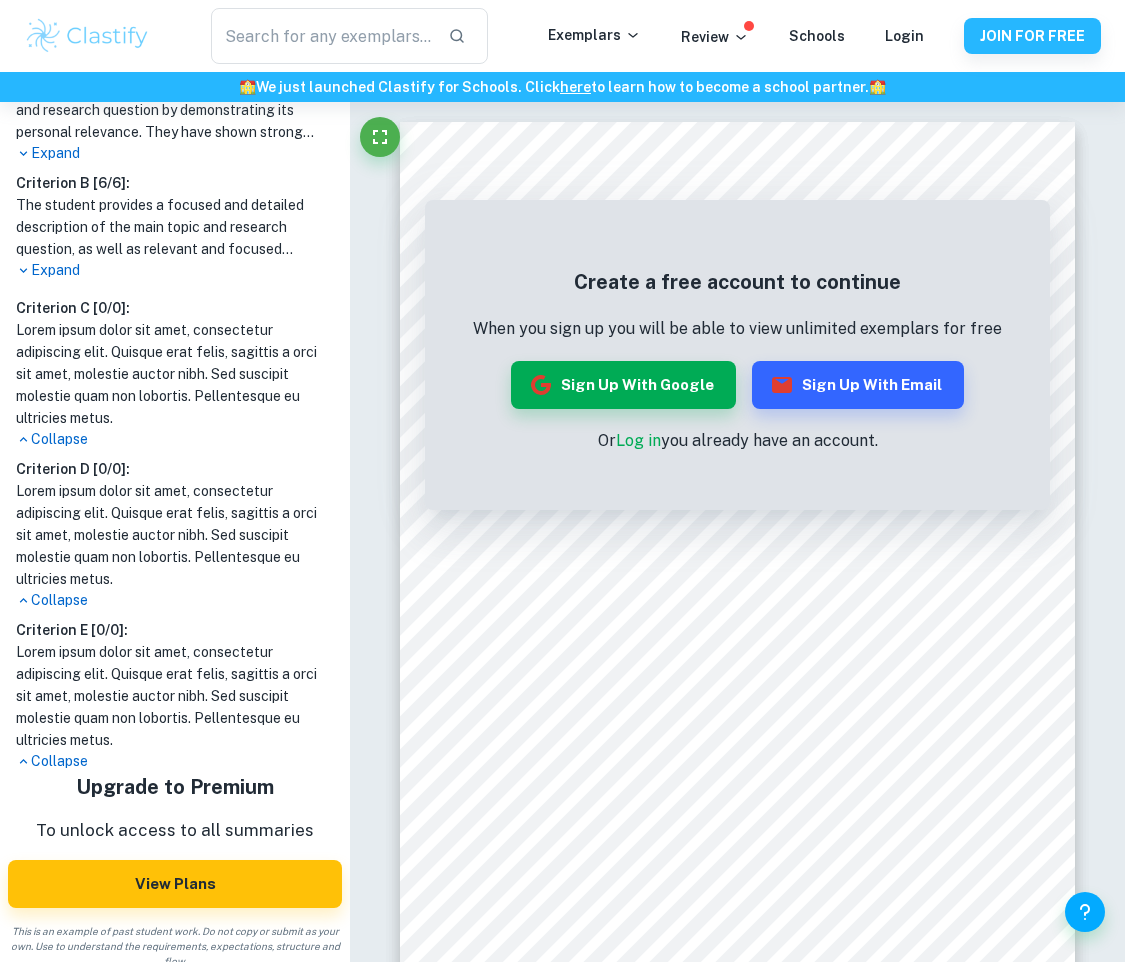 scroll, scrollTop: 870, scrollLeft: 0, axis: vertical 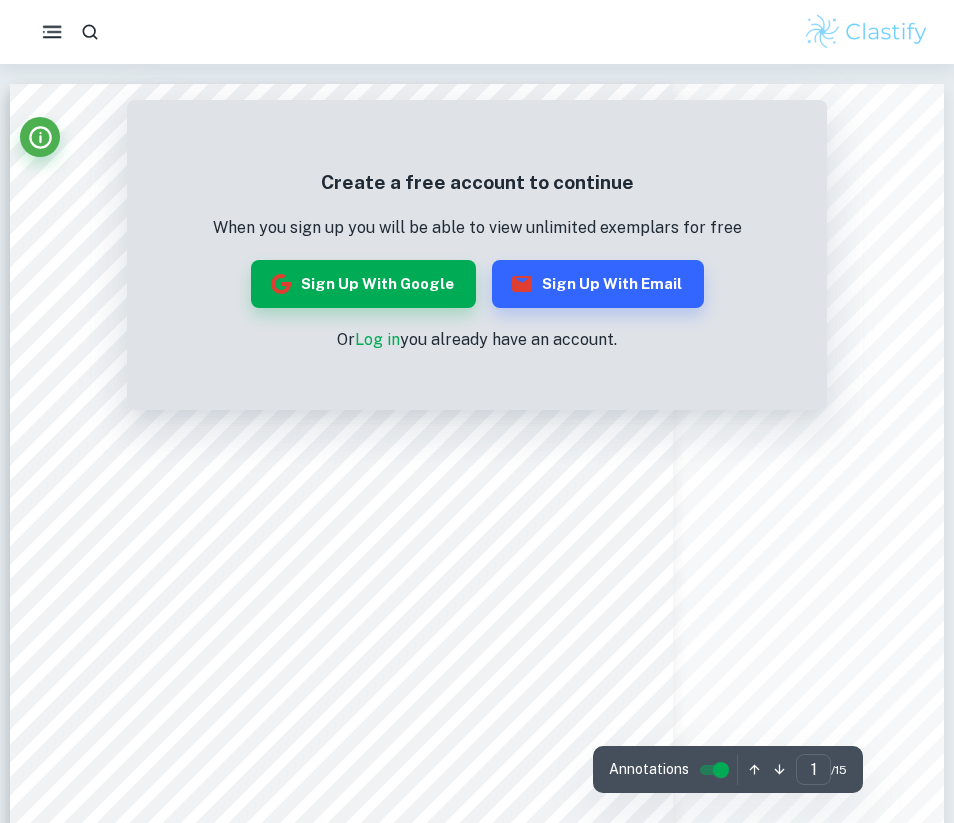 click 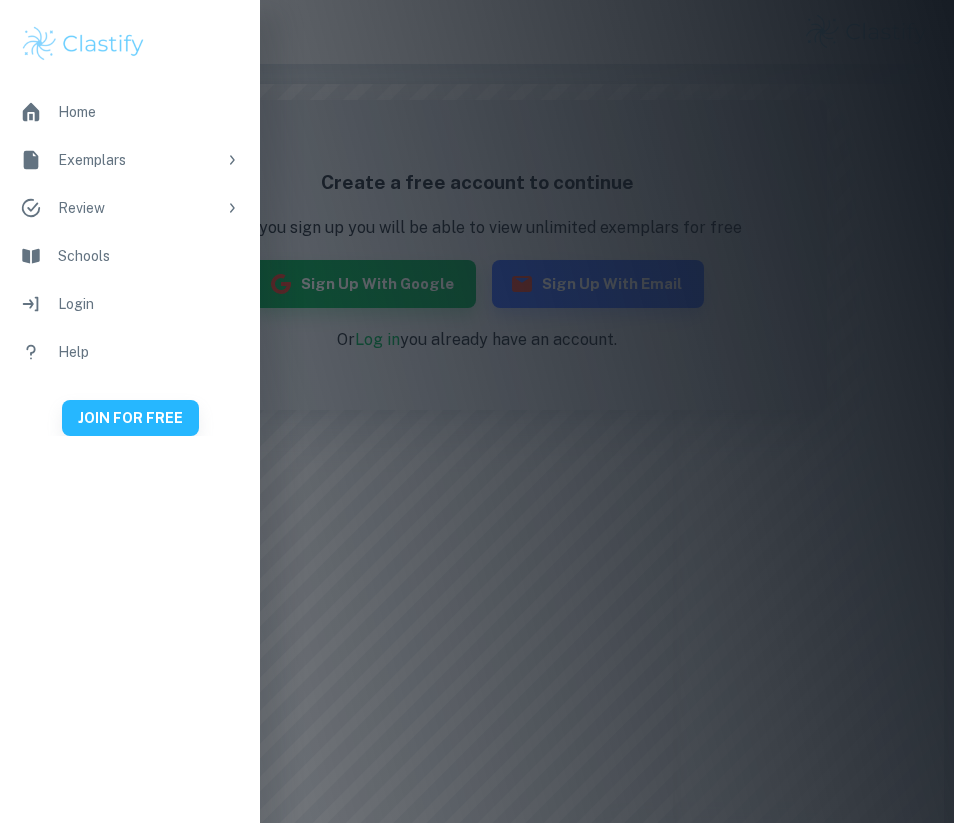 click at bounding box center (477, 411) 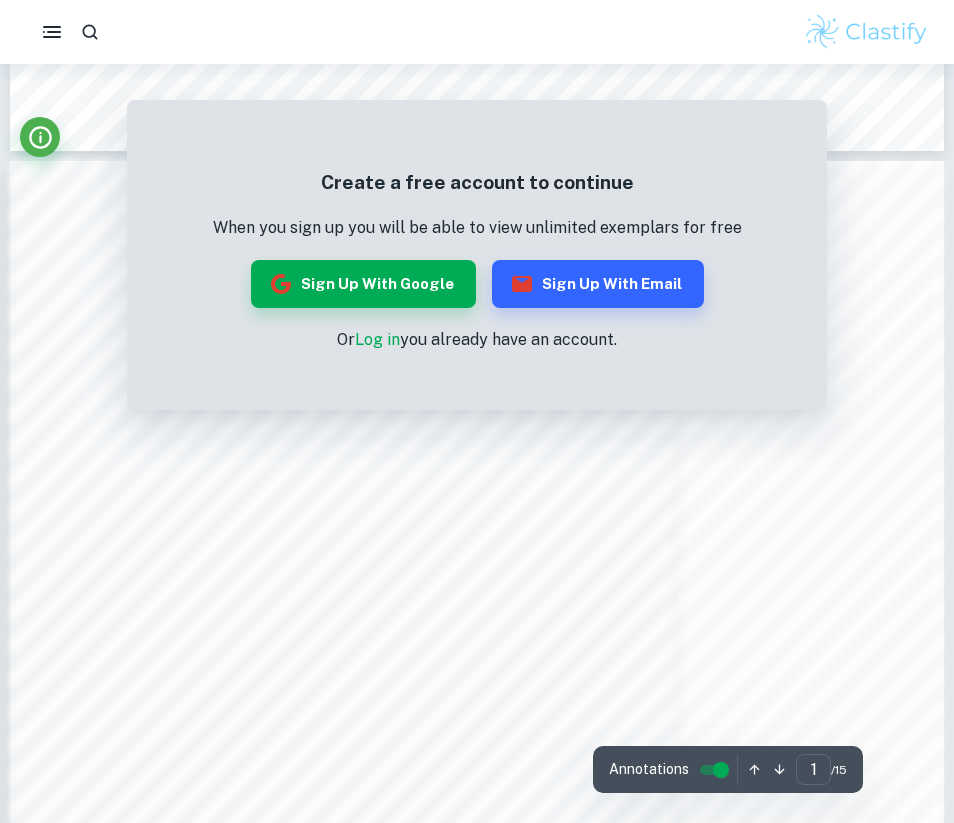 scroll, scrollTop: 1404, scrollLeft: 0, axis: vertical 